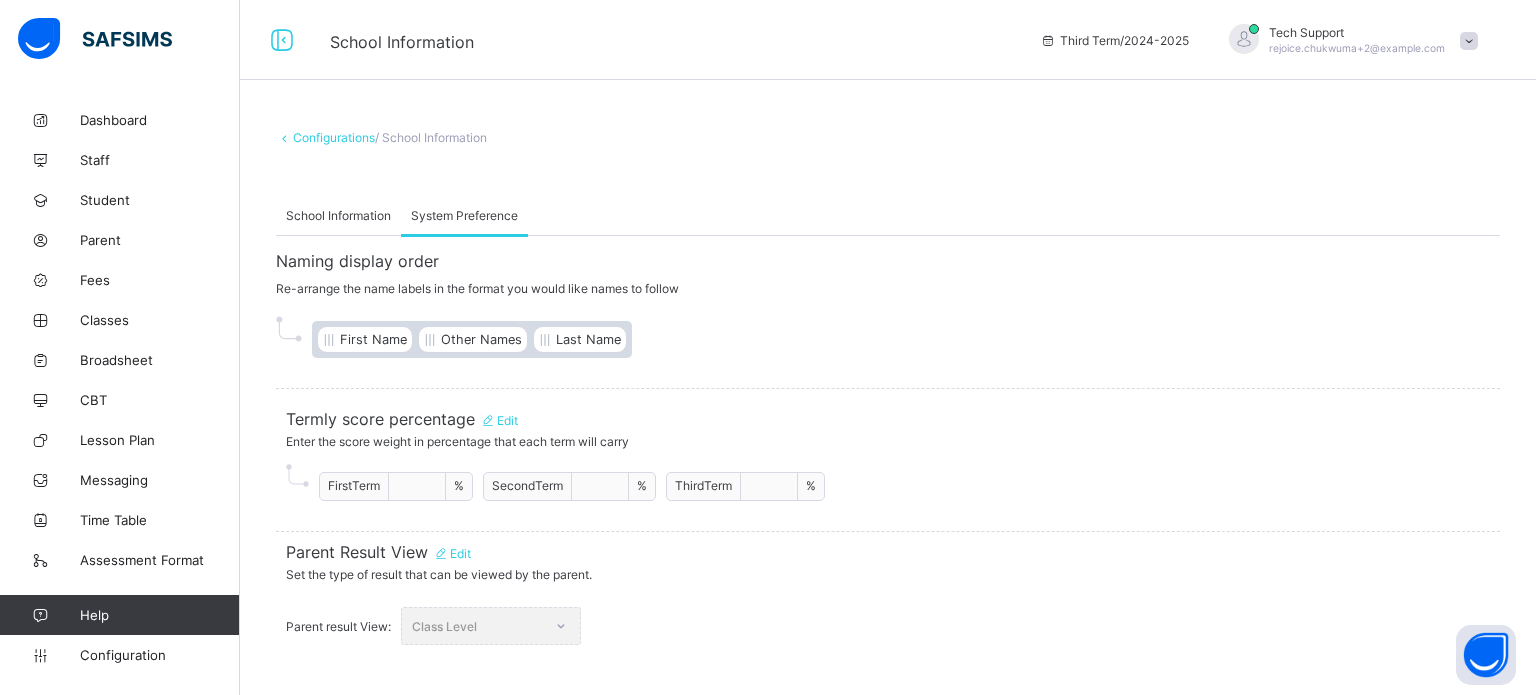 scroll, scrollTop: 0, scrollLeft: 0, axis: both 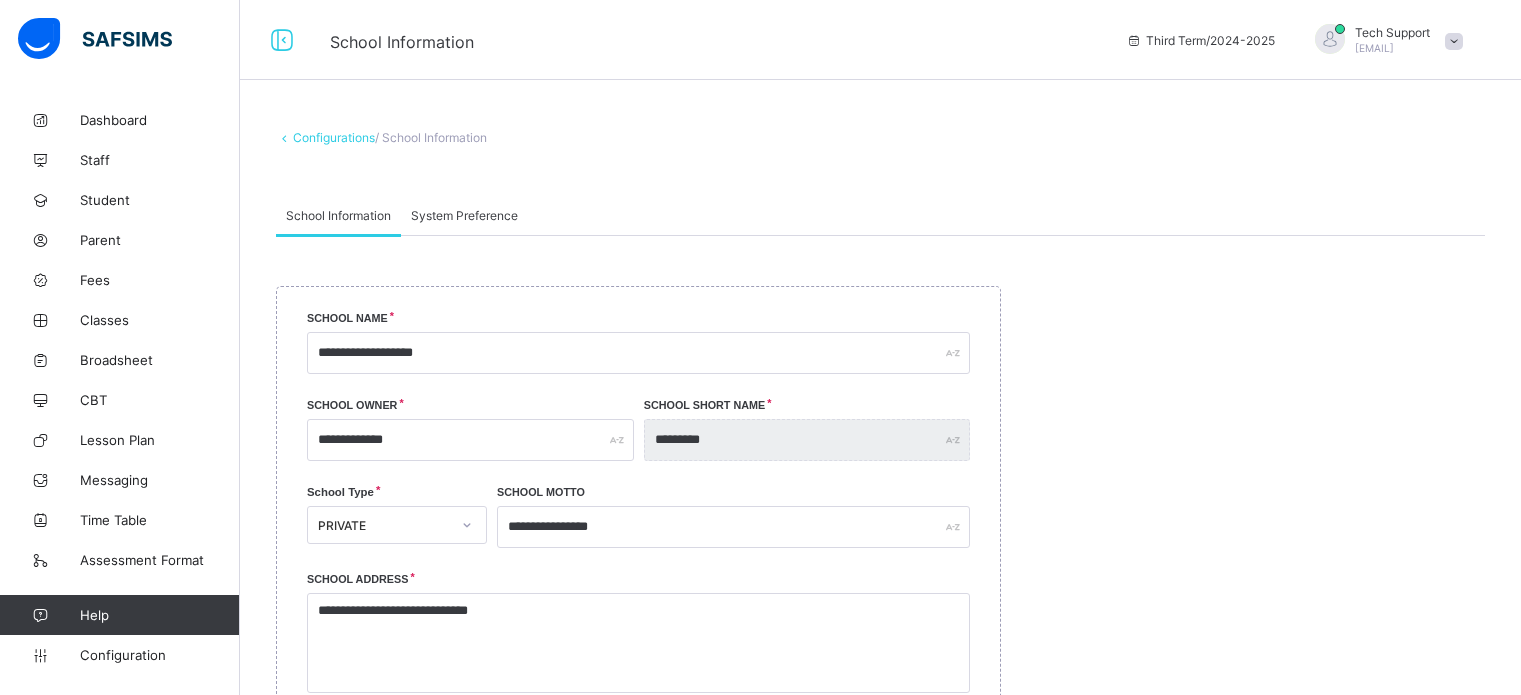 select on "**" 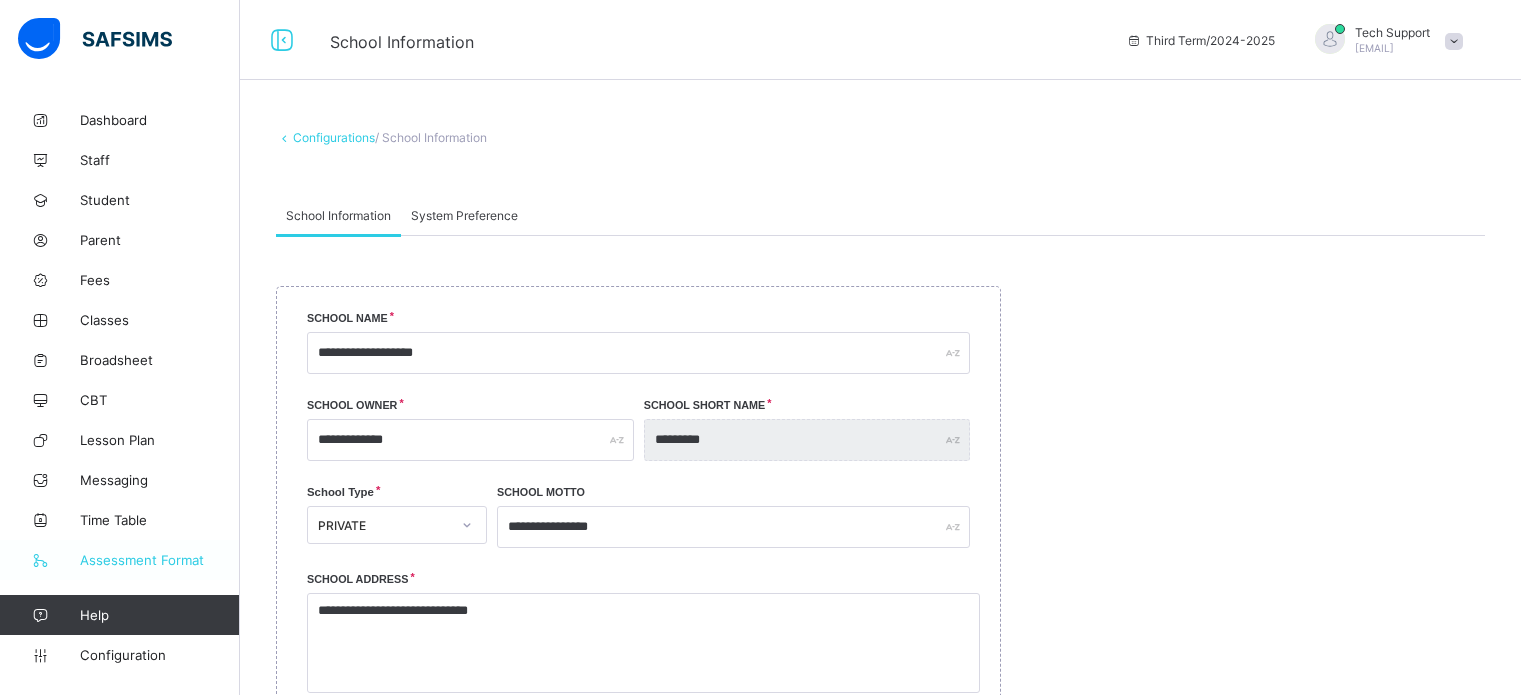 scroll, scrollTop: 0, scrollLeft: 0, axis: both 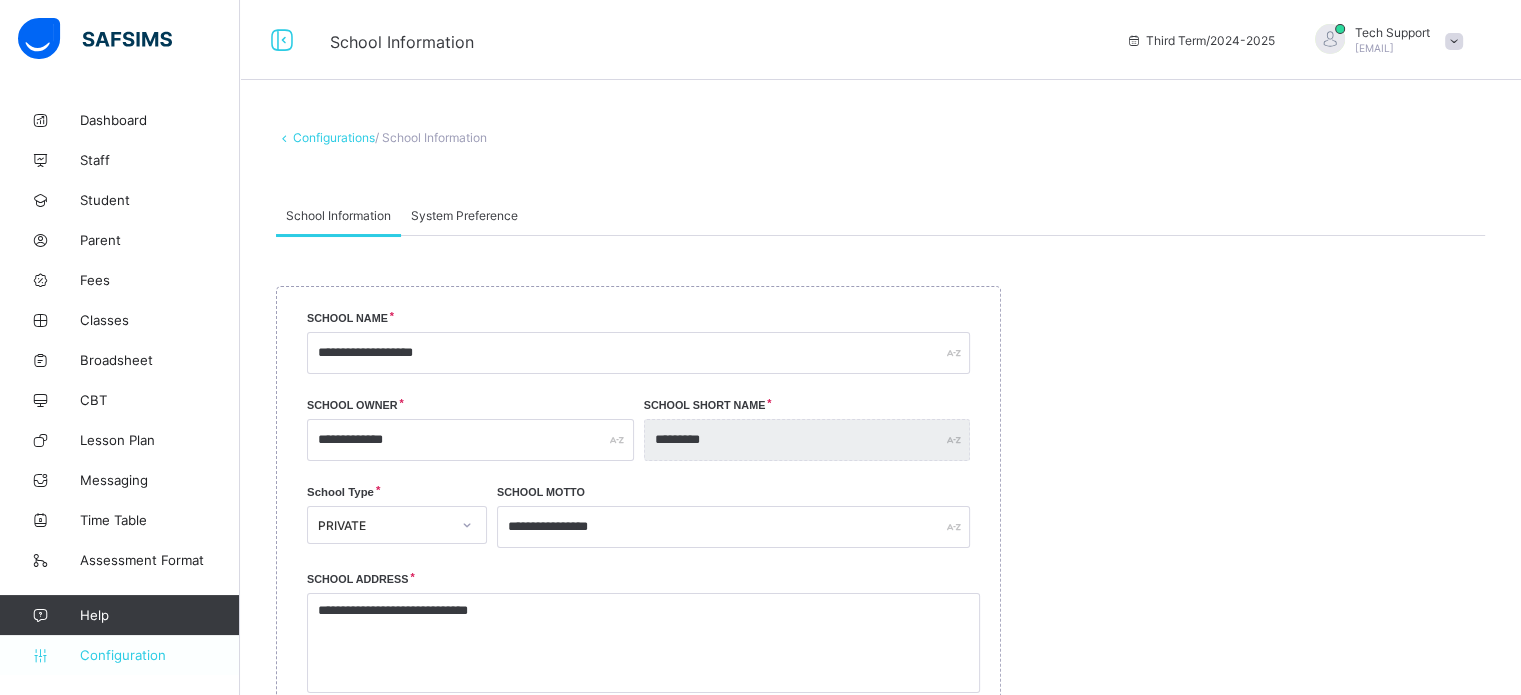 click on "Configuration" at bounding box center [159, 655] 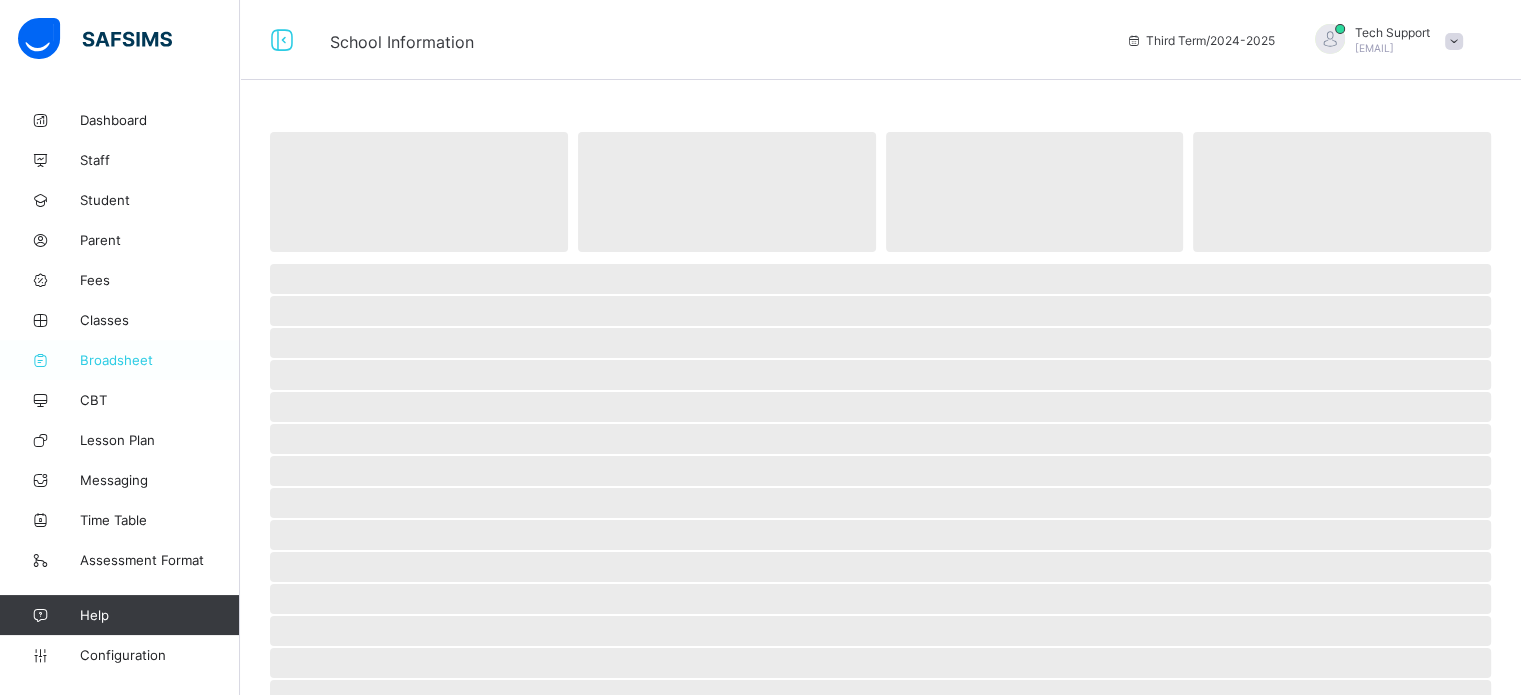 click on "Broadsheet" at bounding box center (160, 360) 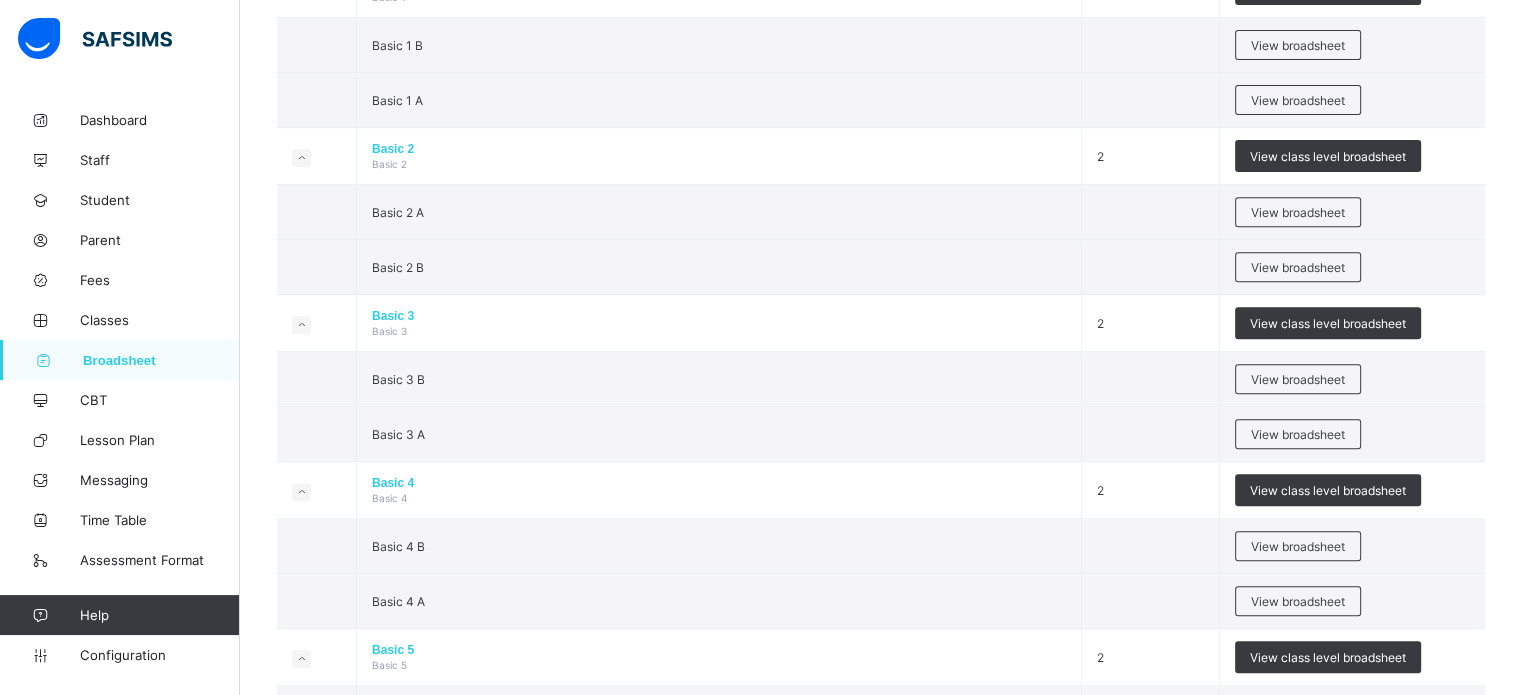 scroll, scrollTop: 752, scrollLeft: 0, axis: vertical 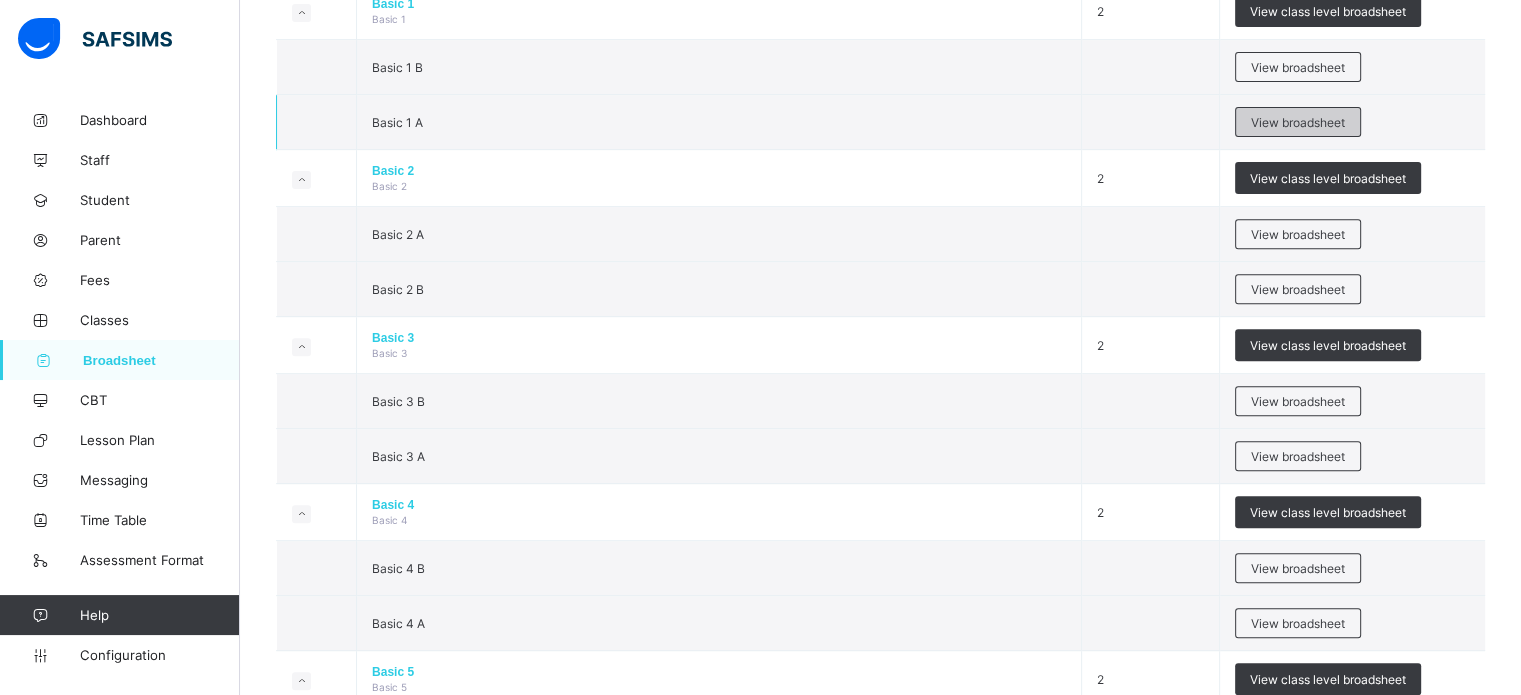 click on "View broadsheet" at bounding box center [1298, 122] 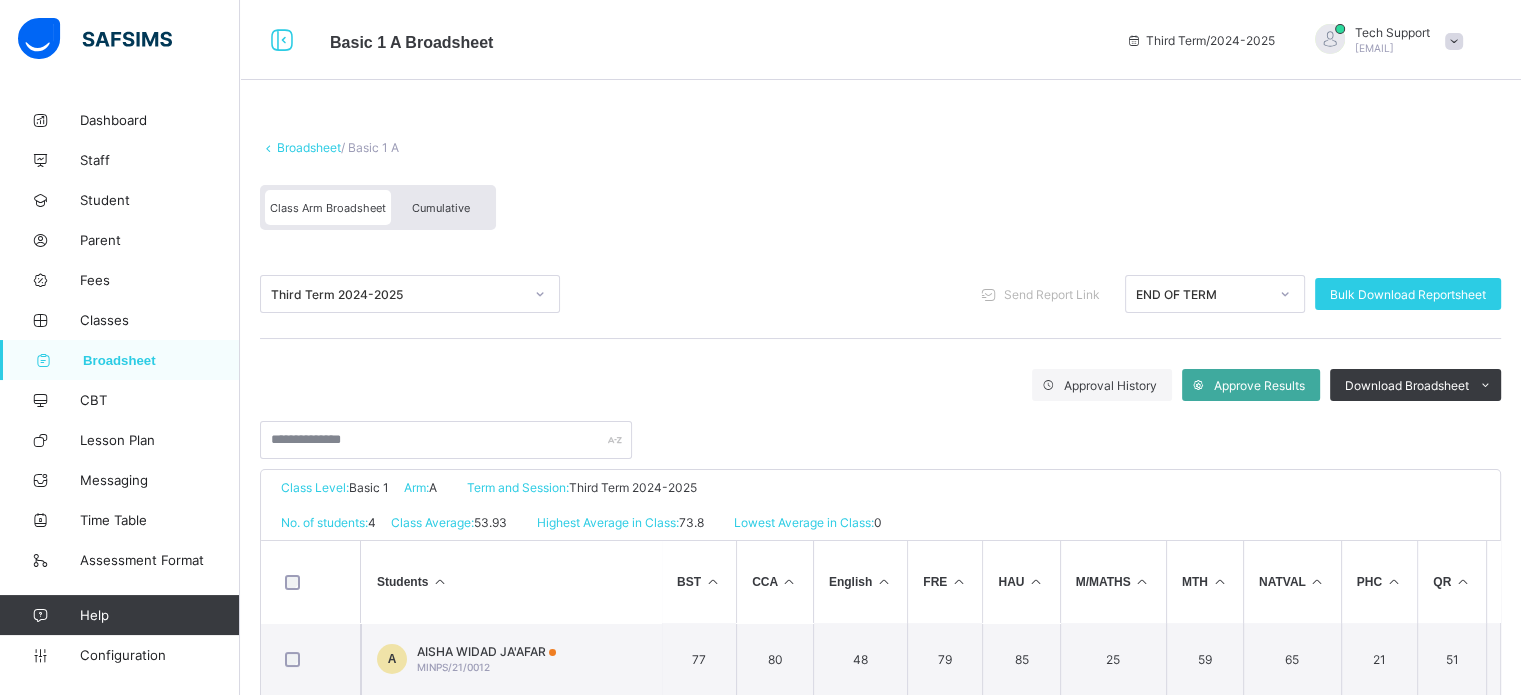click on "Cumulative" at bounding box center [441, 207] 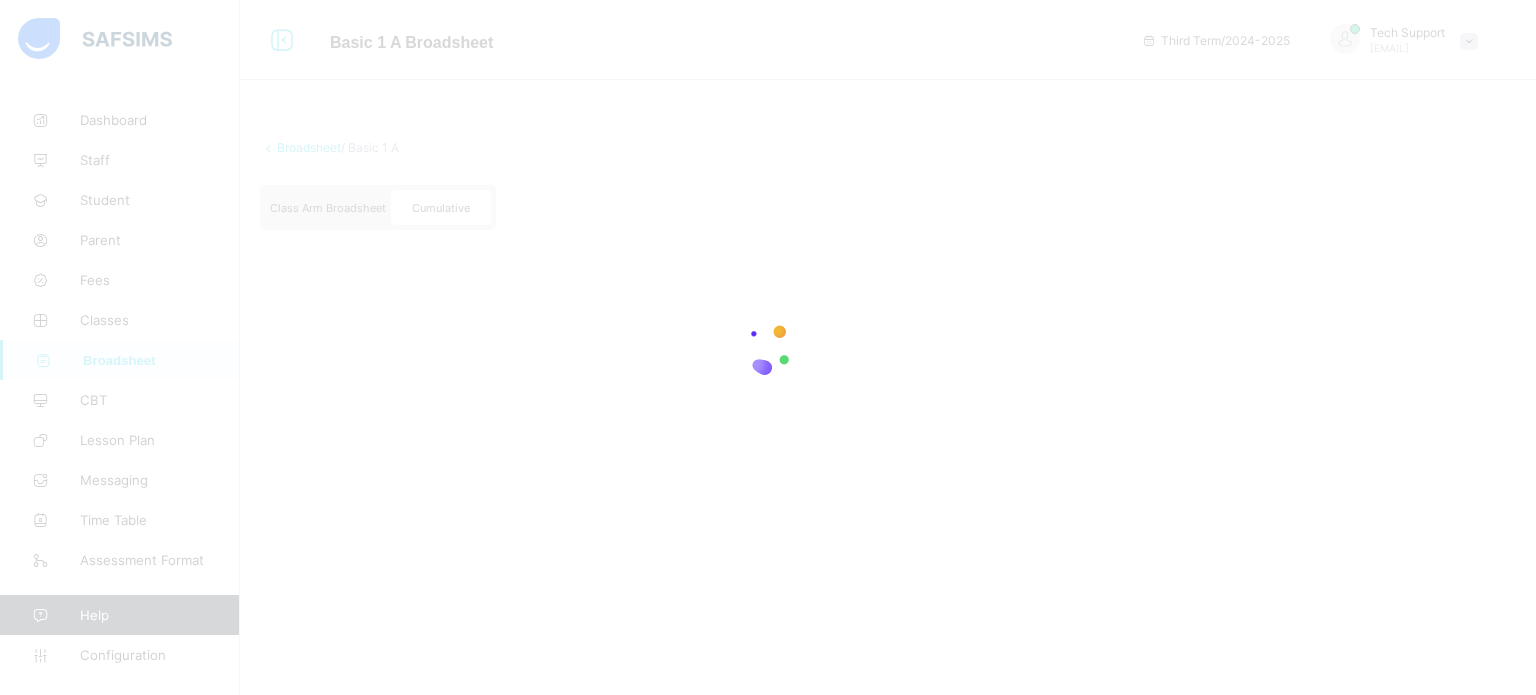 click at bounding box center [768, 347] 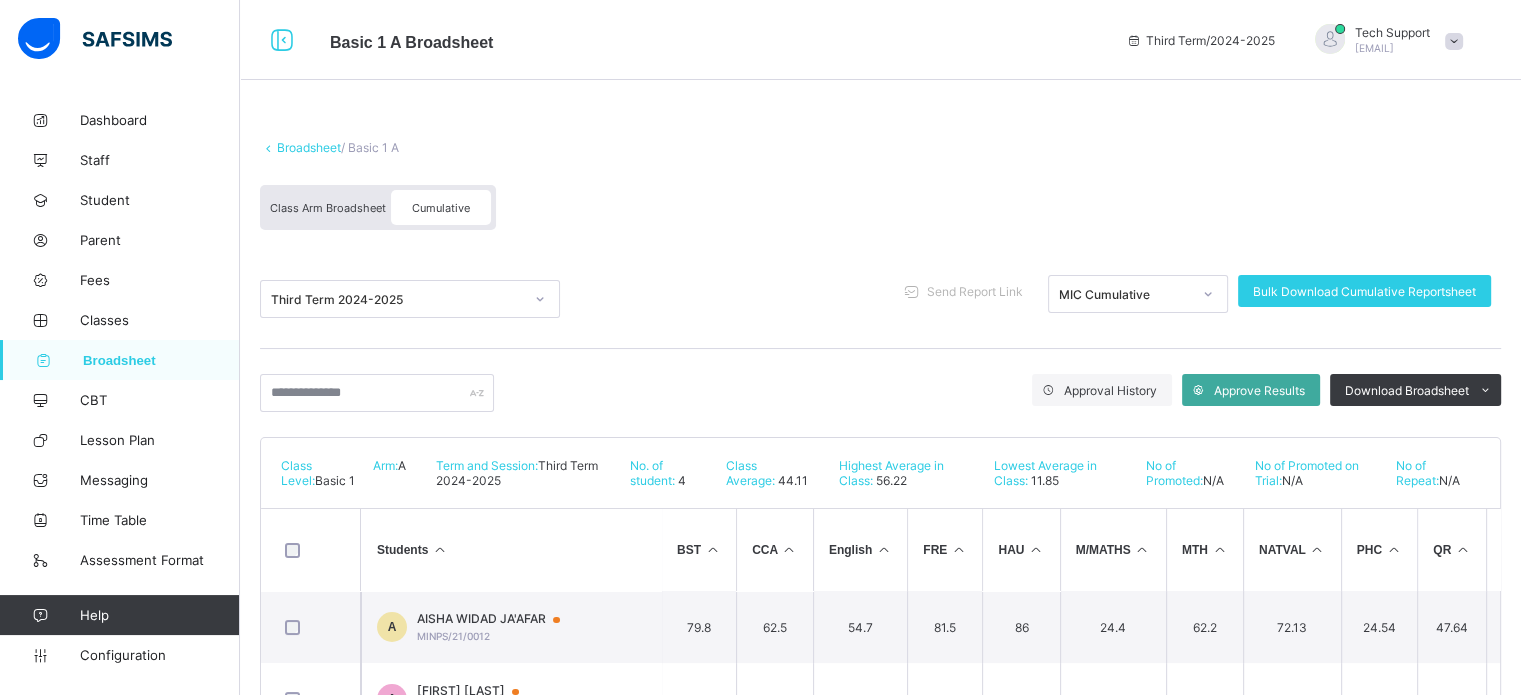 scroll, scrollTop: 200, scrollLeft: 0, axis: vertical 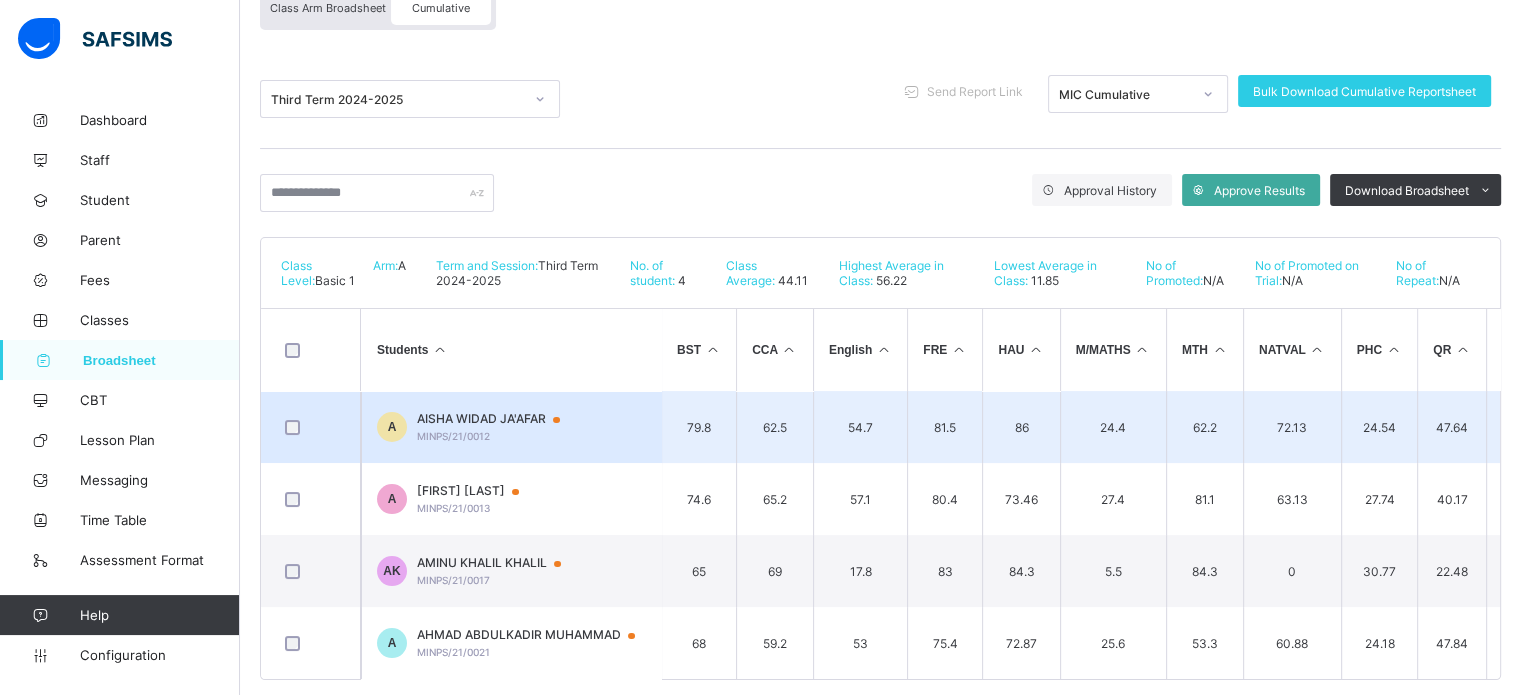 click on "AISHA WIDAD JA'AFAR      MINPS/21/0012" at bounding box center [498, 426] 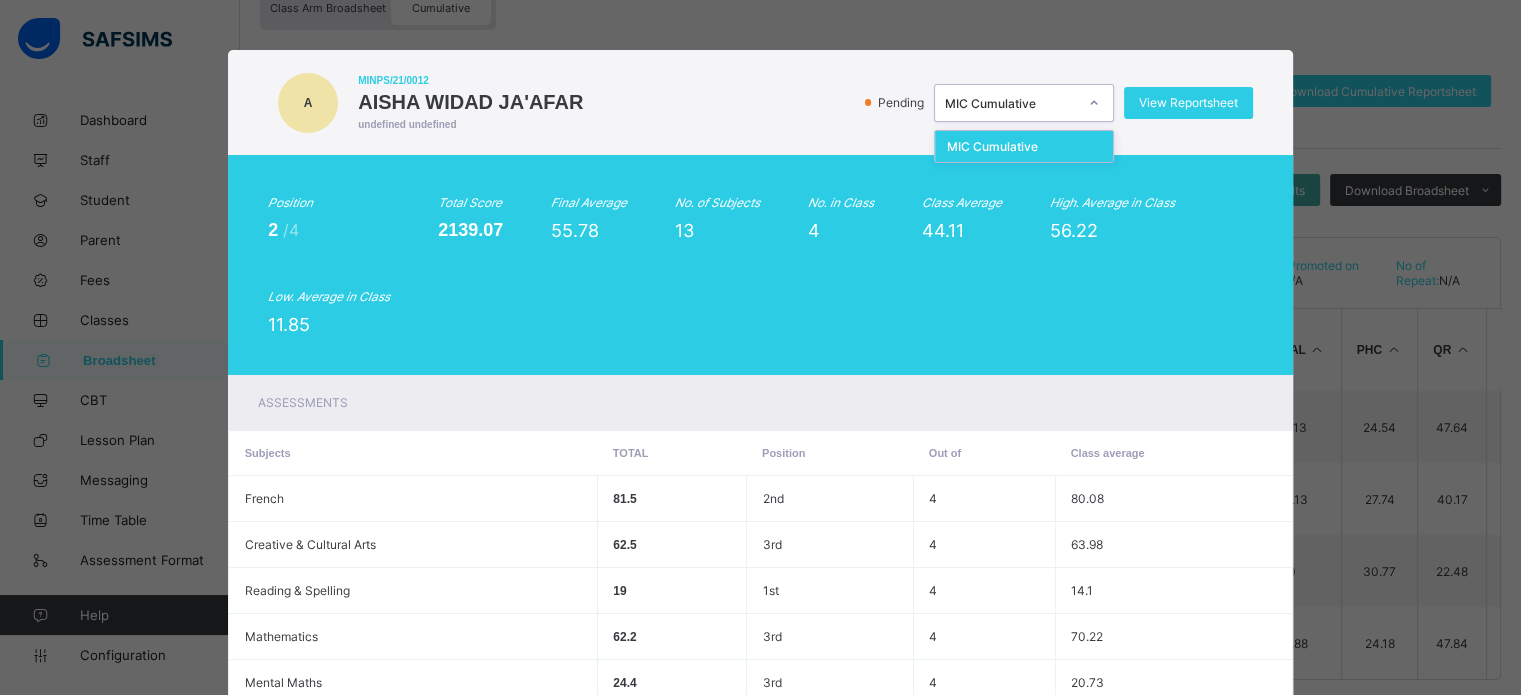click on "MIC Cumulative" at bounding box center (1005, 103) 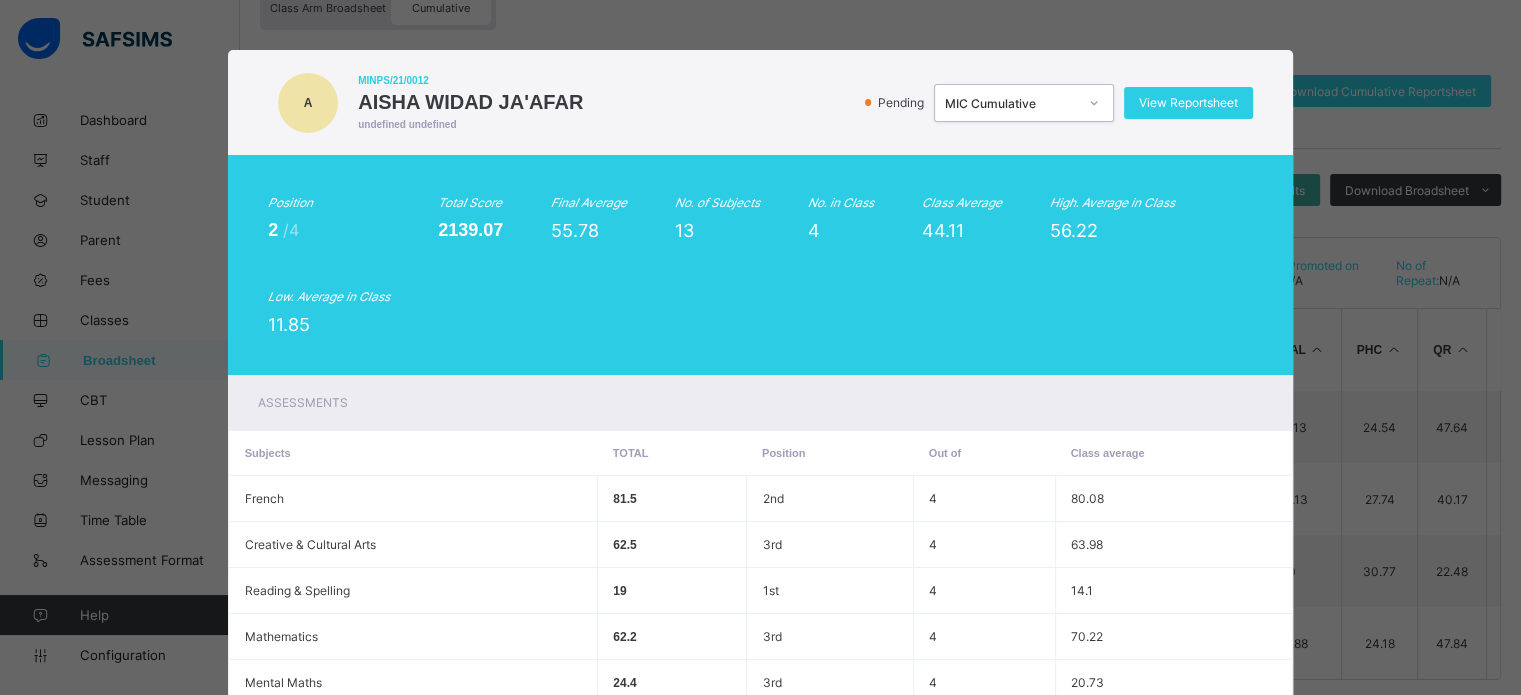 click on "MIC Cumulative" at bounding box center [1011, 102] 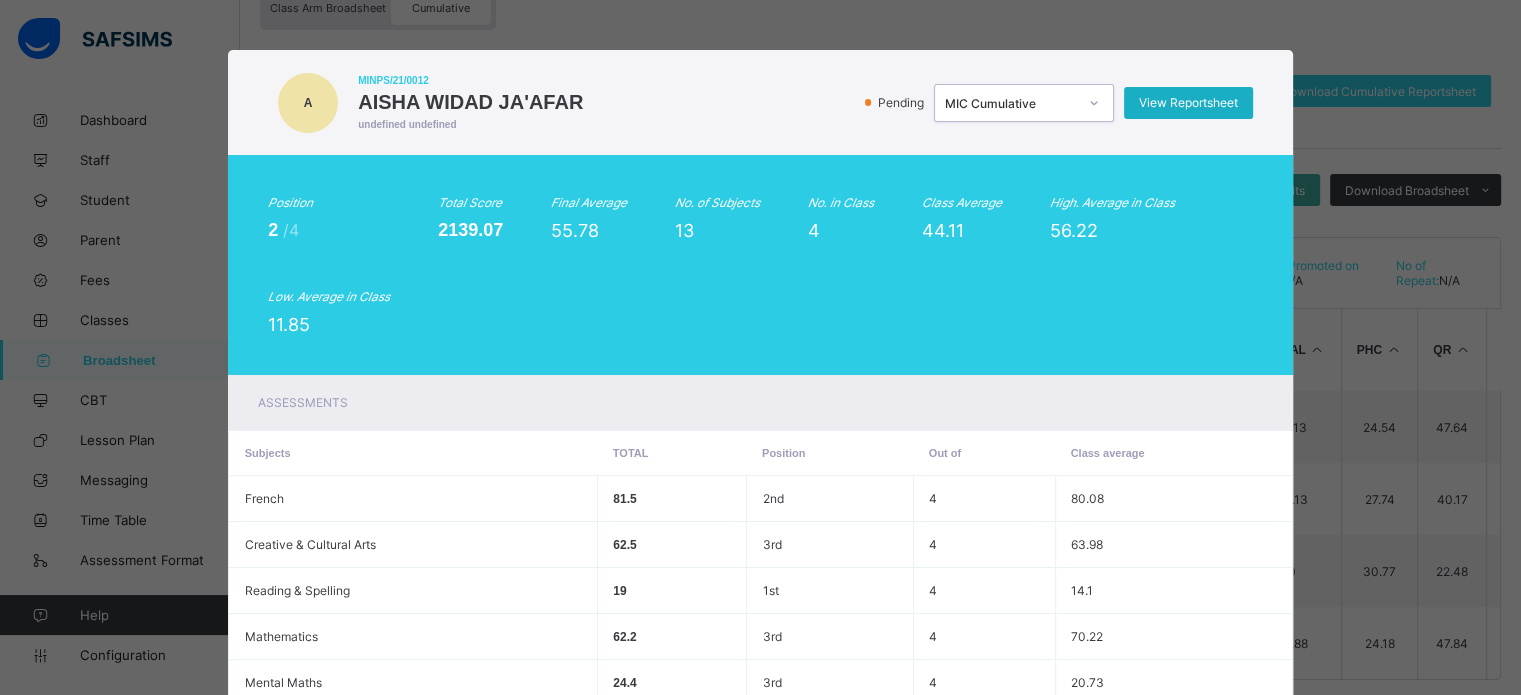 click on "View Reportsheet" at bounding box center [1188, 102] 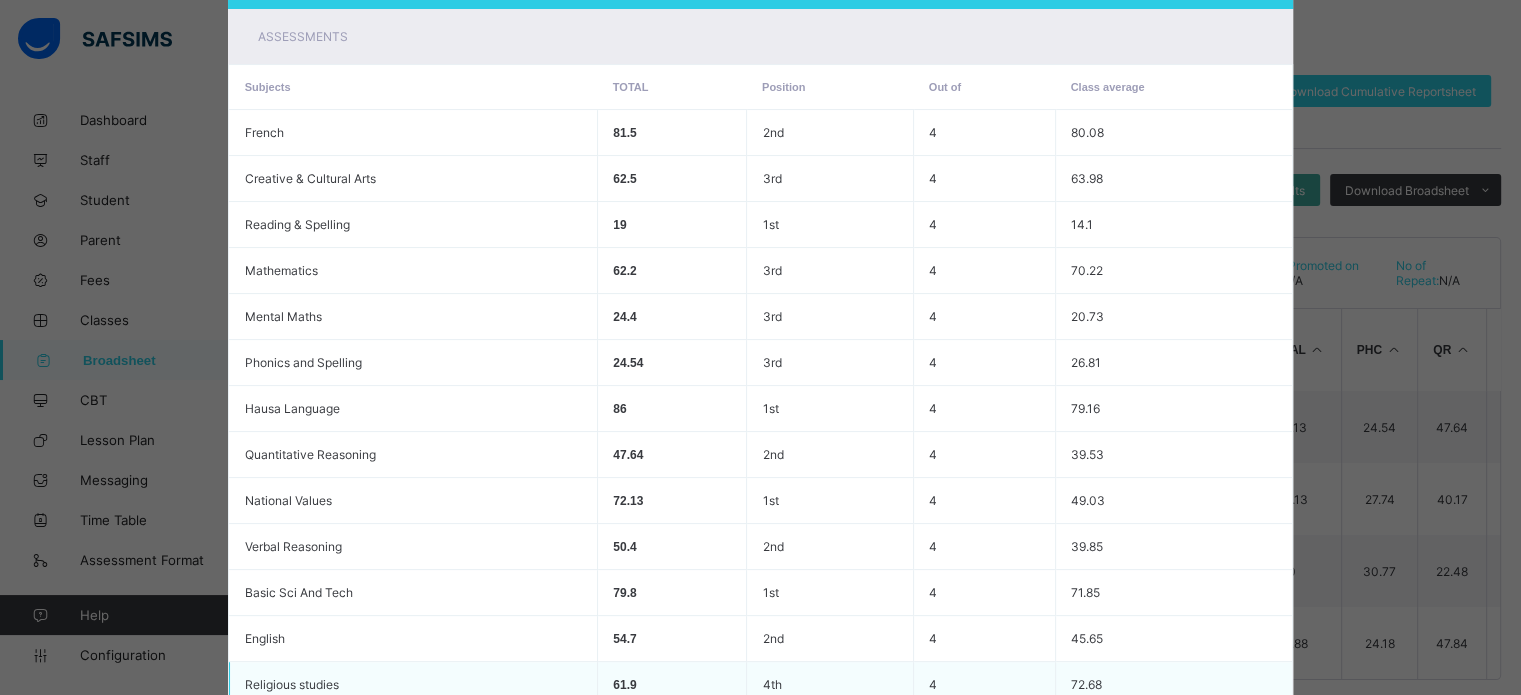 scroll, scrollTop: 566, scrollLeft: 0, axis: vertical 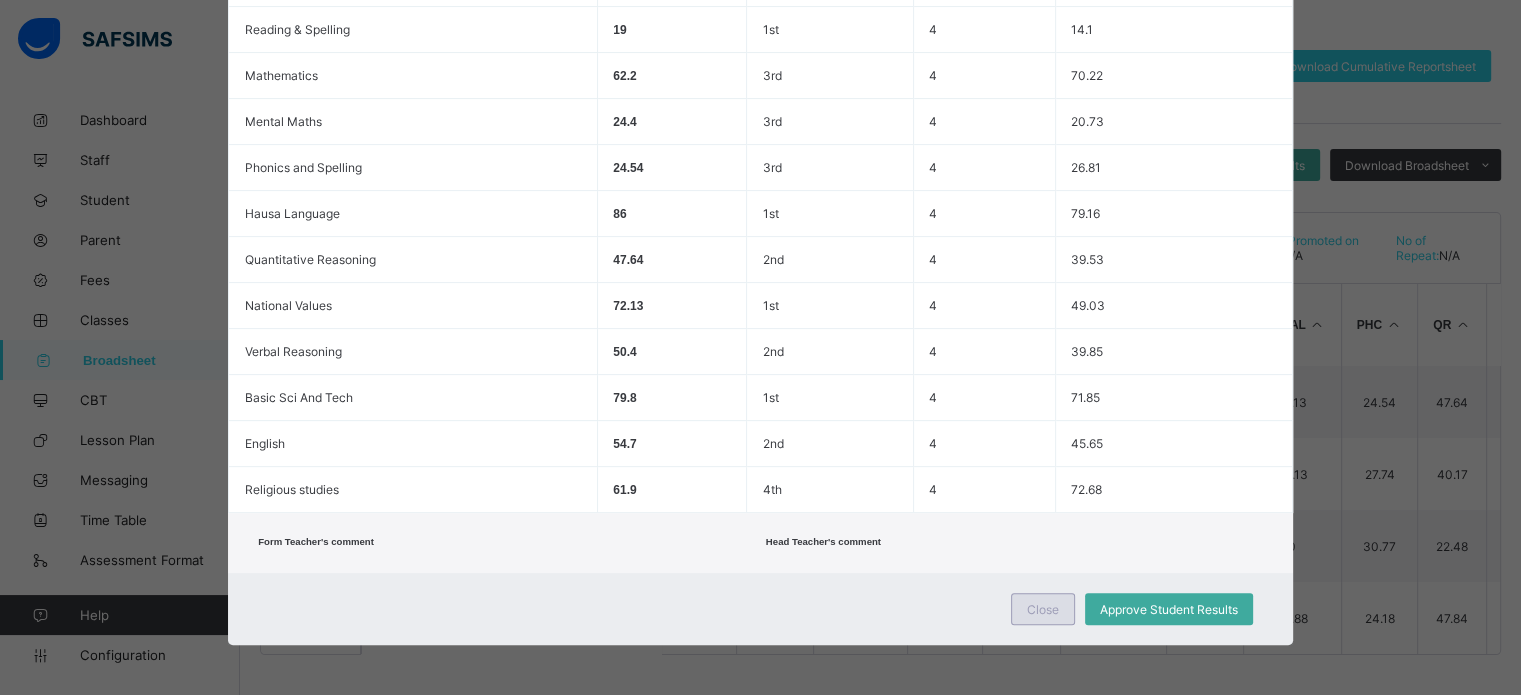 click on "Close   Approve Student Results" at bounding box center [760, 609] 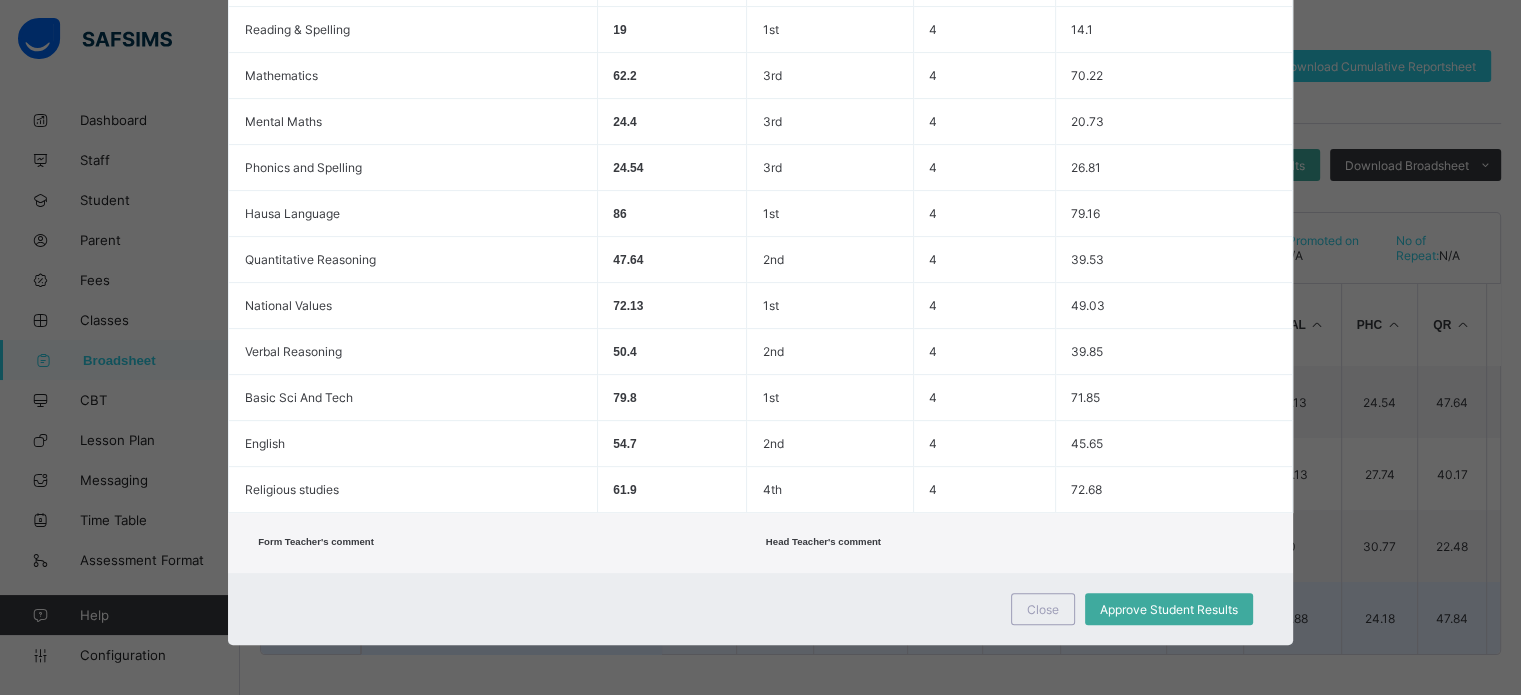 click on "Close" at bounding box center [1043, 609] 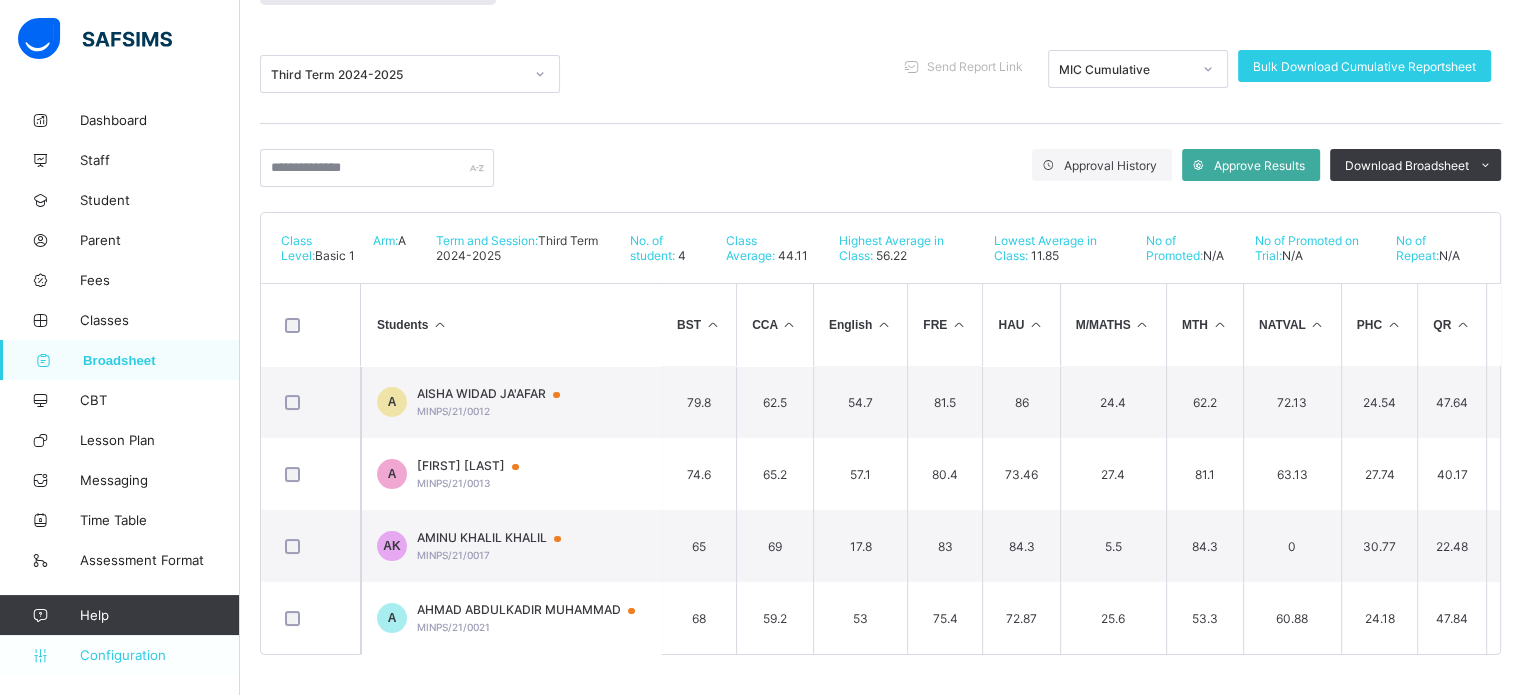 click on "Configuration" at bounding box center (159, 655) 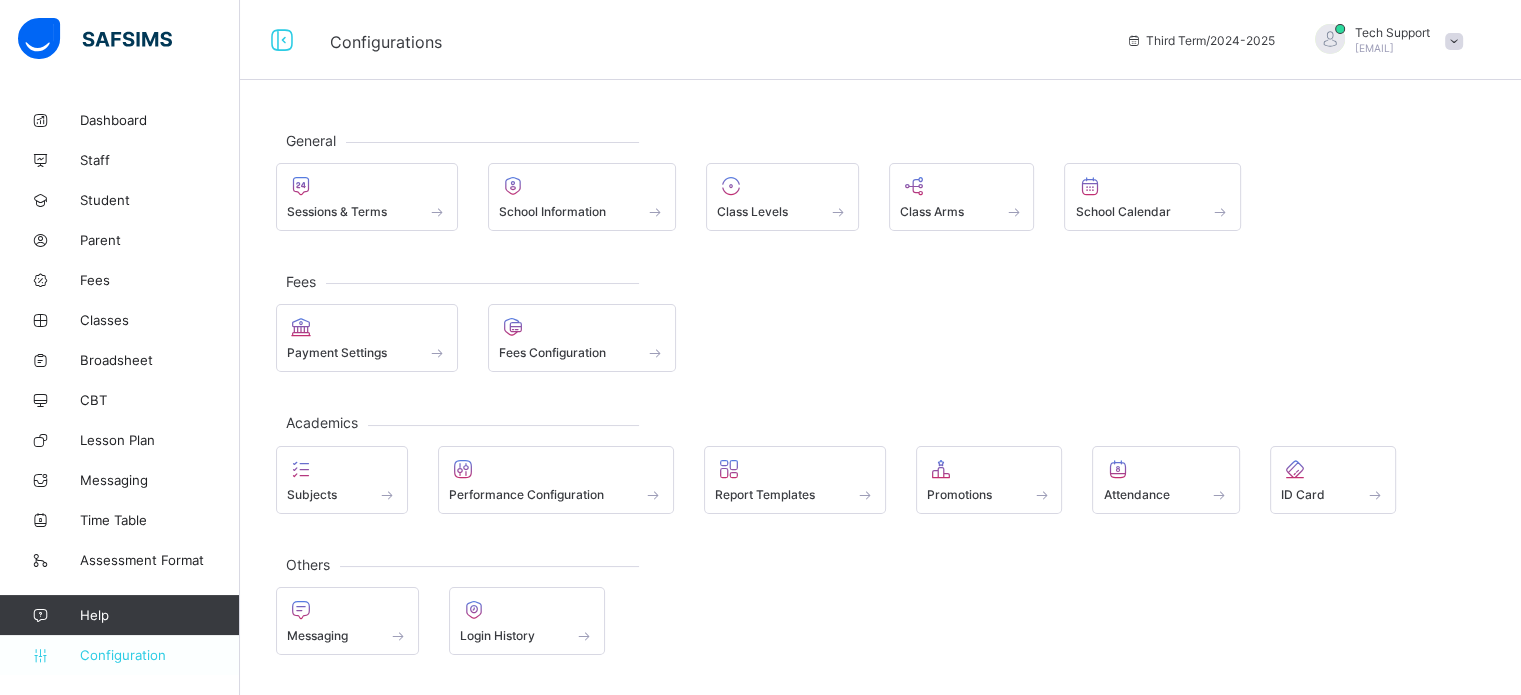 scroll, scrollTop: 0, scrollLeft: 0, axis: both 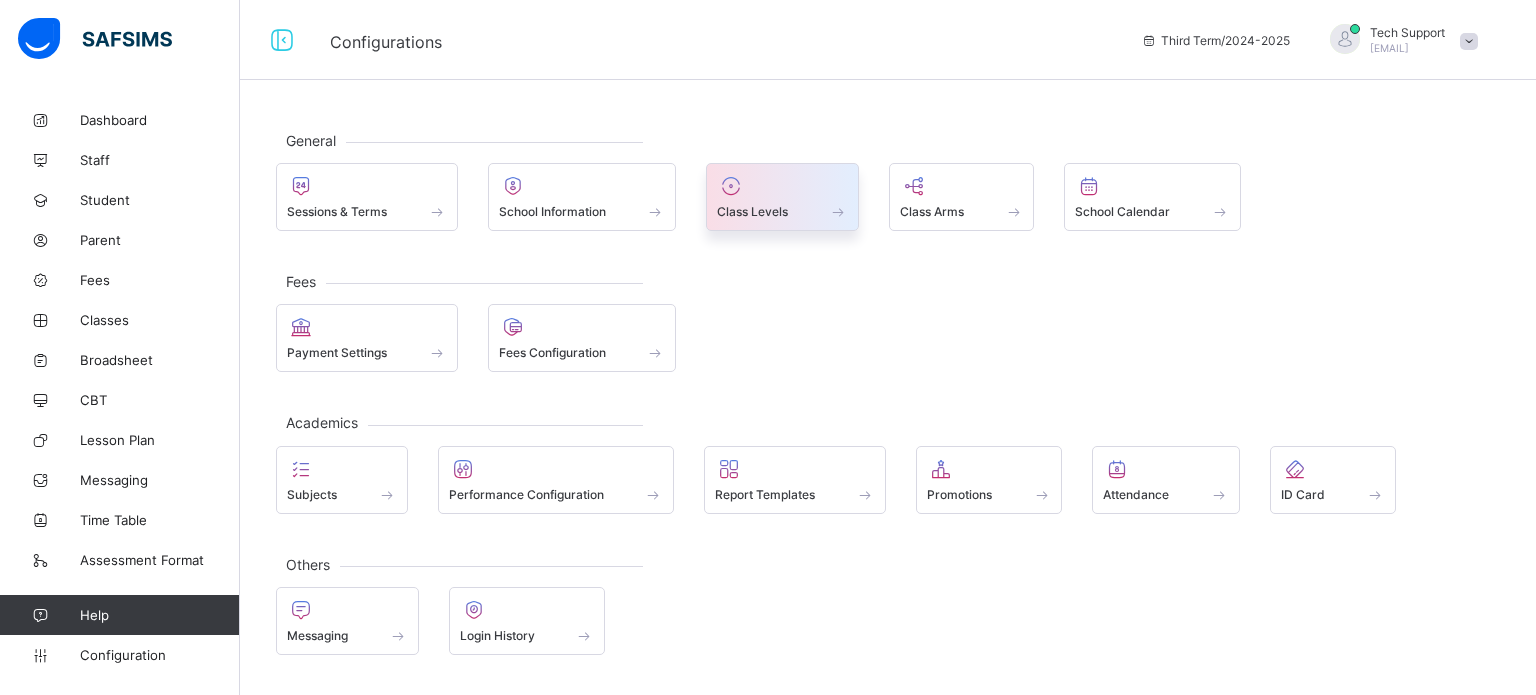 click on "Class Levels" at bounding box center [752, 211] 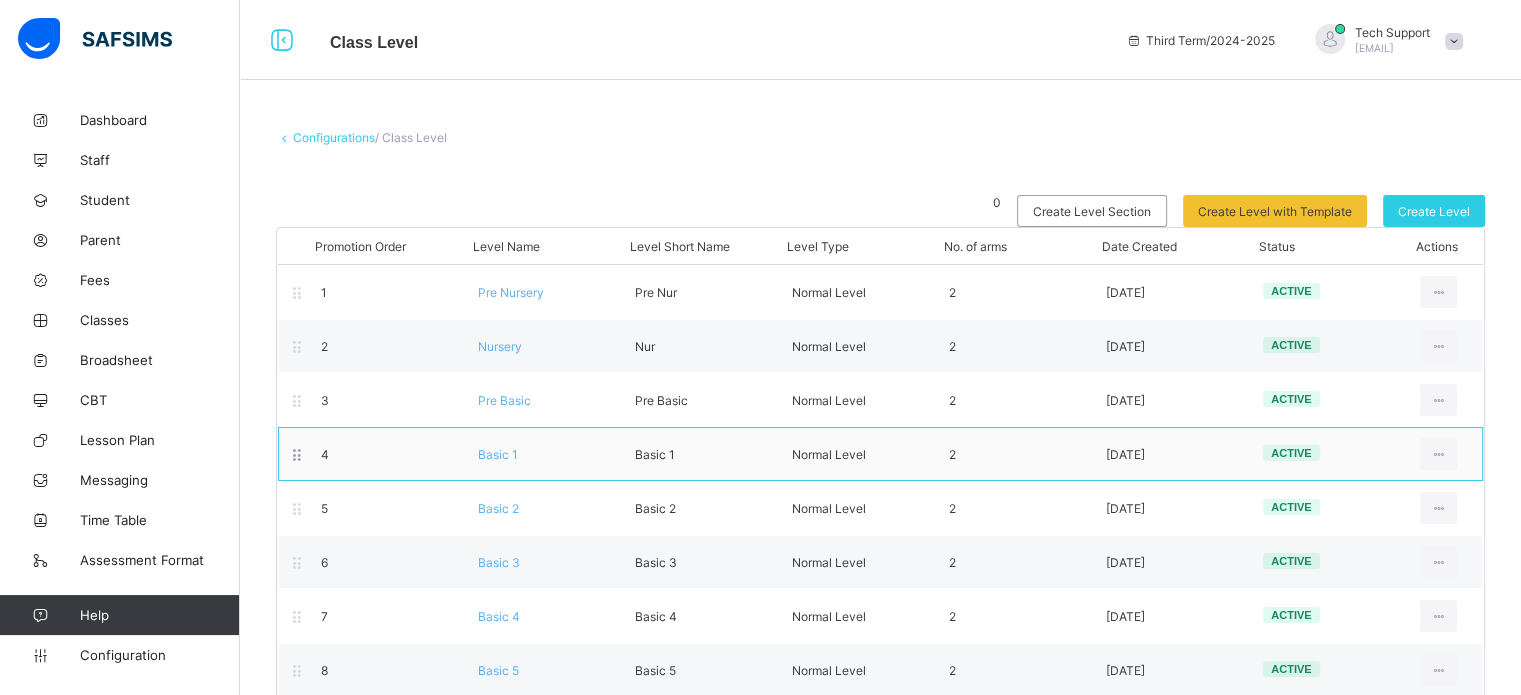 click on "4 Basic 1 Basic  1 Normal Level 2 2024-11-26 active View Class Level Edit Class Level Move to section Deactivate Class Level" at bounding box center [880, 454] 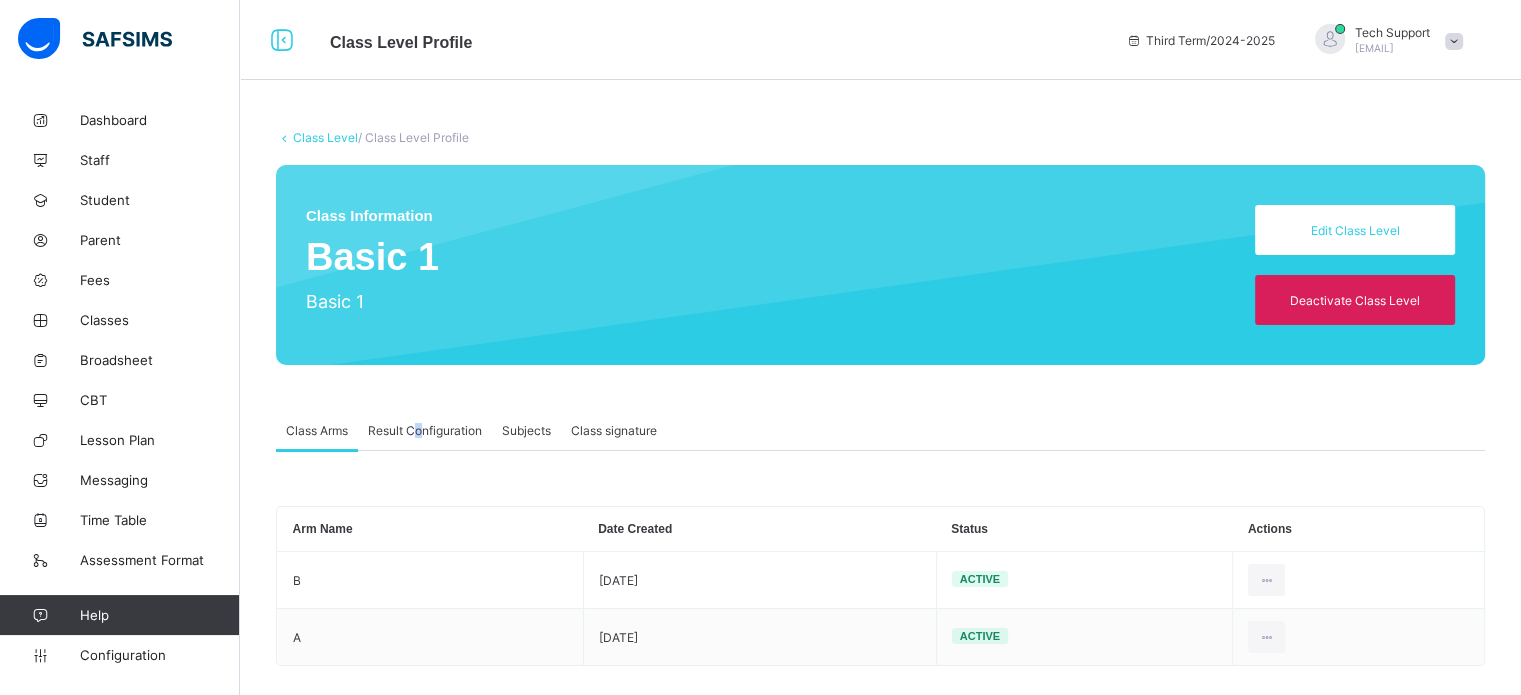 click on "Result Configuration" at bounding box center [425, 430] 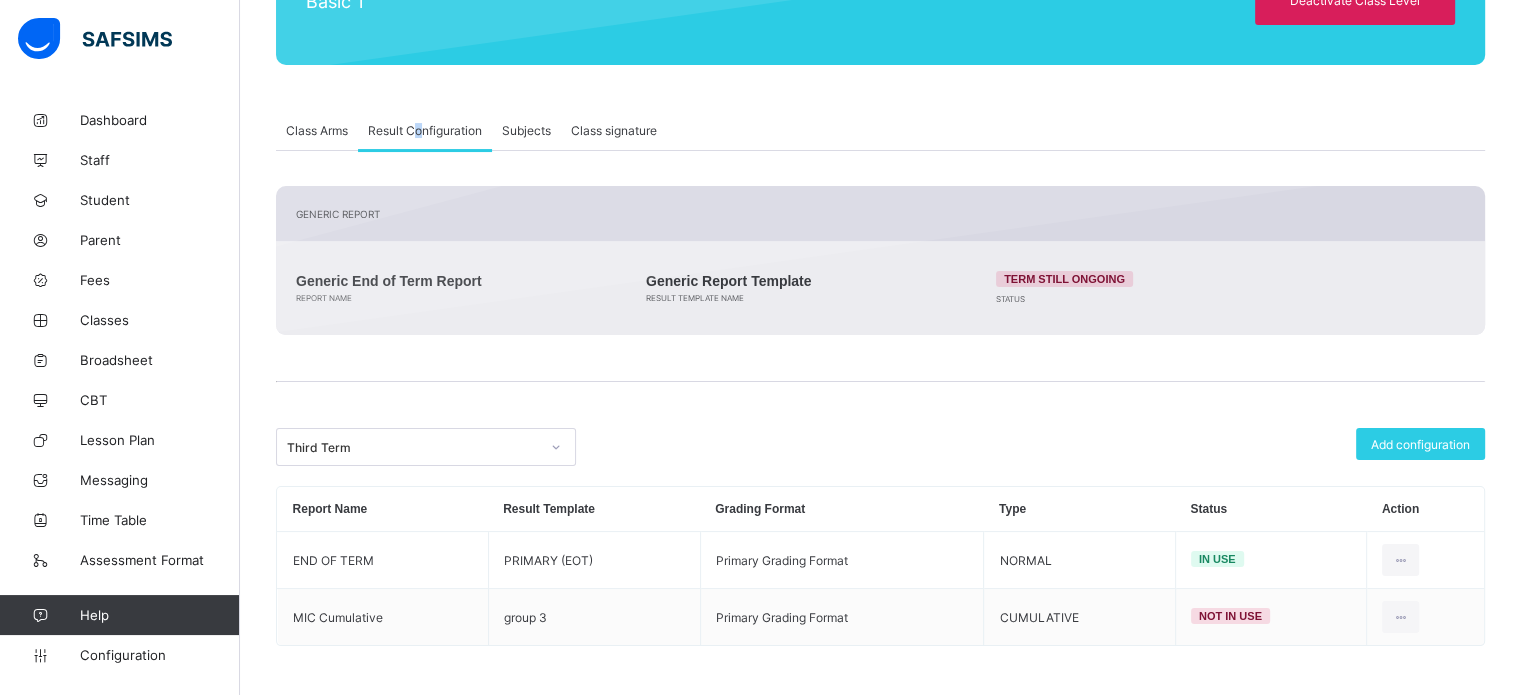 scroll, scrollTop: 301, scrollLeft: 0, axis: vertical 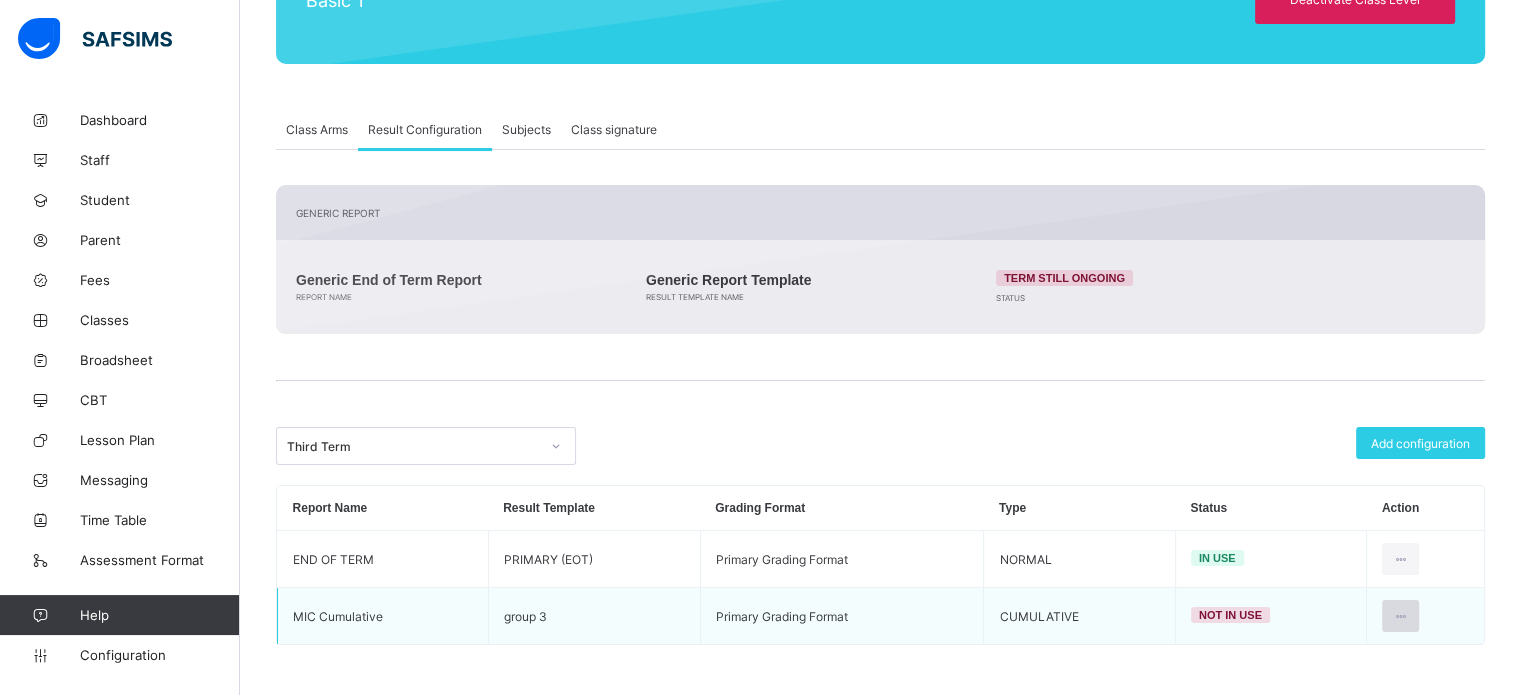 click at bounding box center (1400, 616) 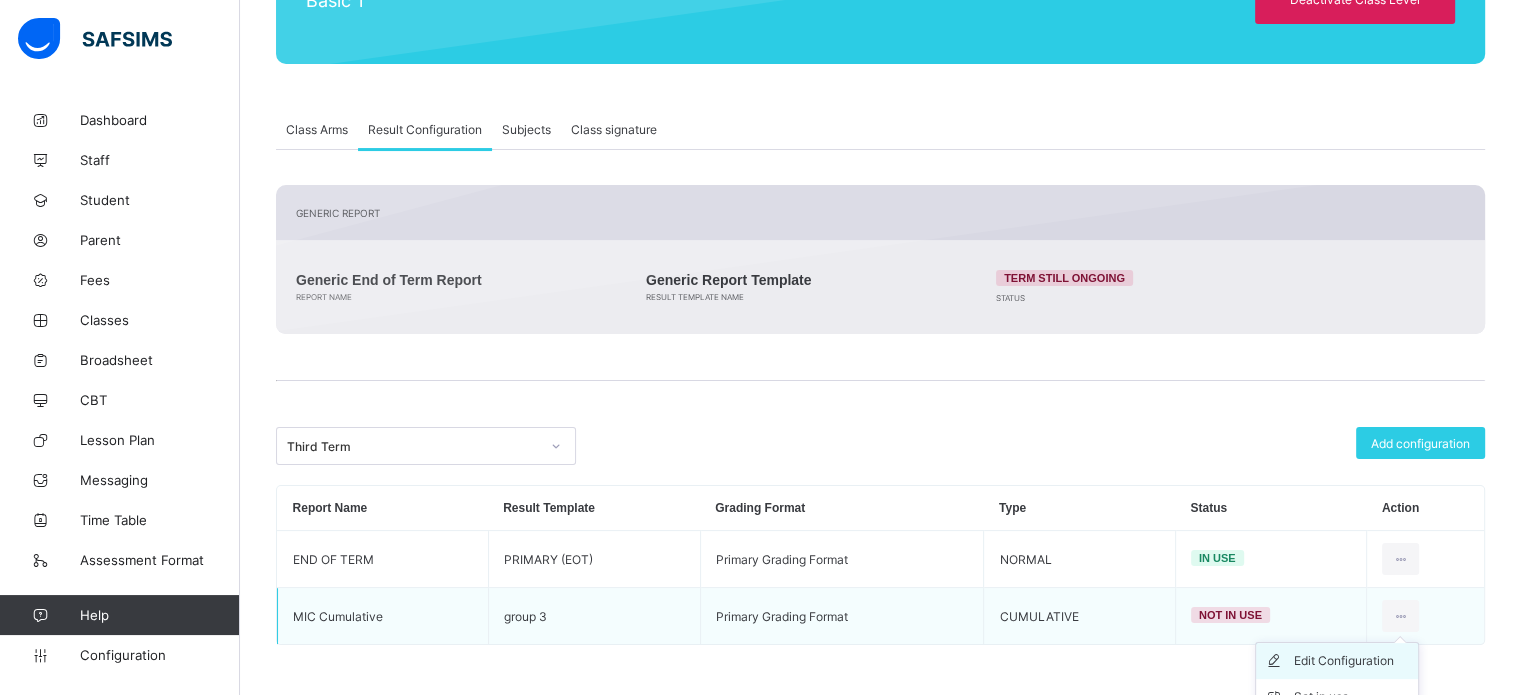 click on "Edit Configuration" at bounding box center (1352, 661) 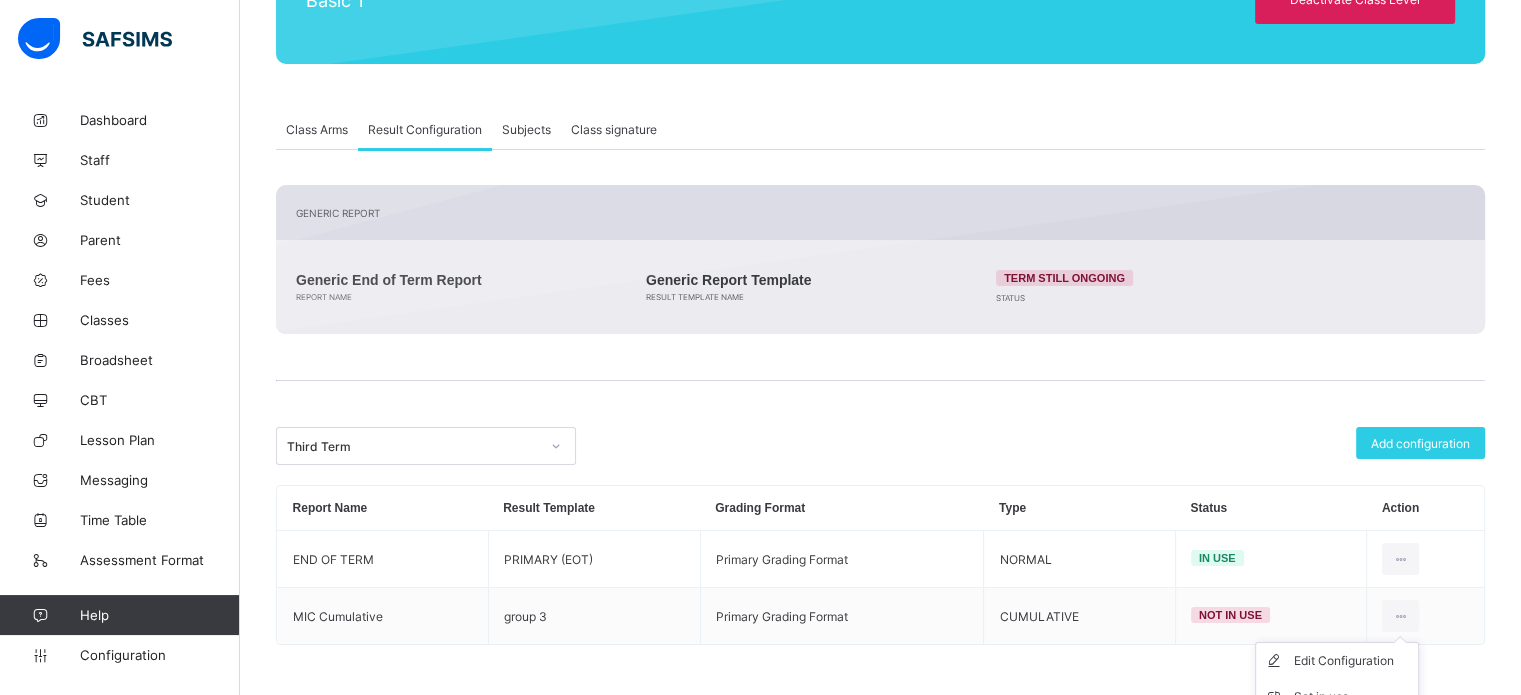 type on "**********" 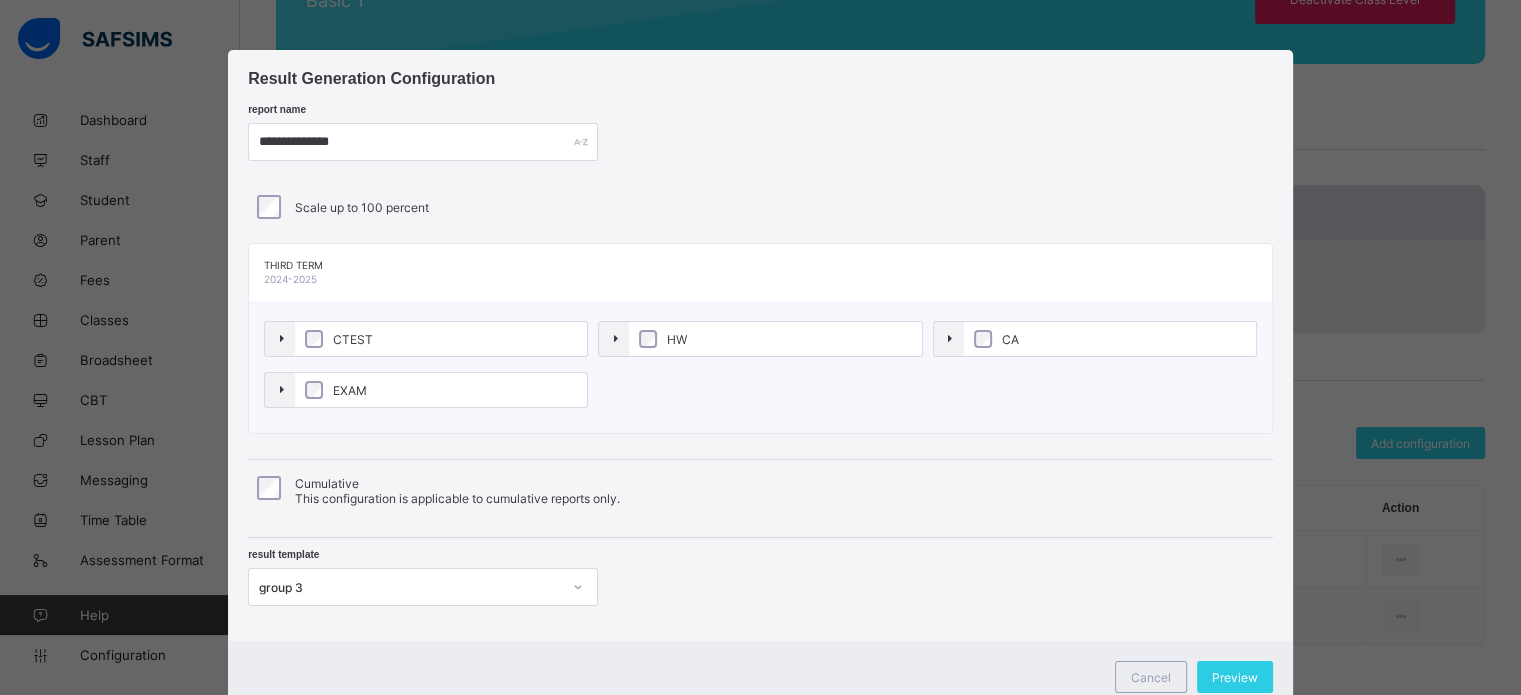 click on "group 3" at bounding box center (423, 587) 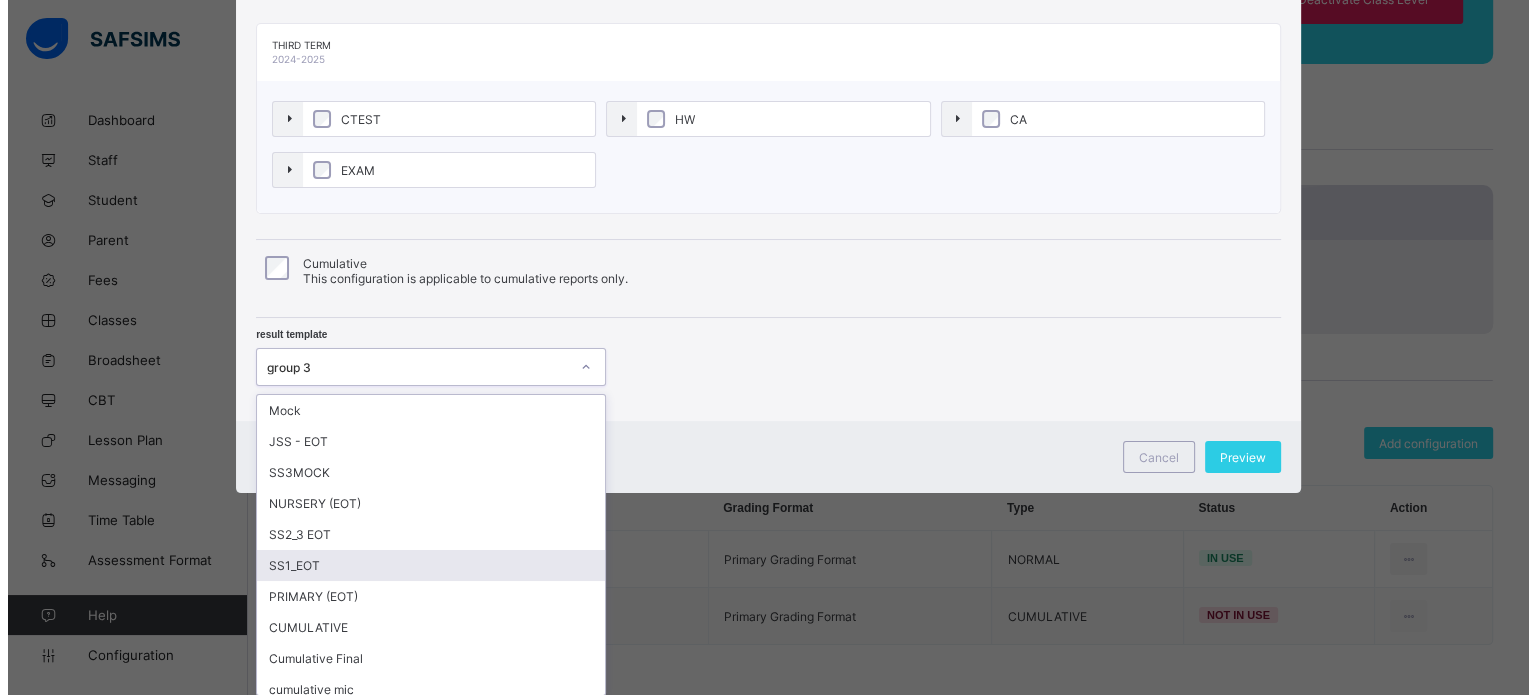 scroll, scrollTop: 168, scrollLeft: 0, axis: vertical 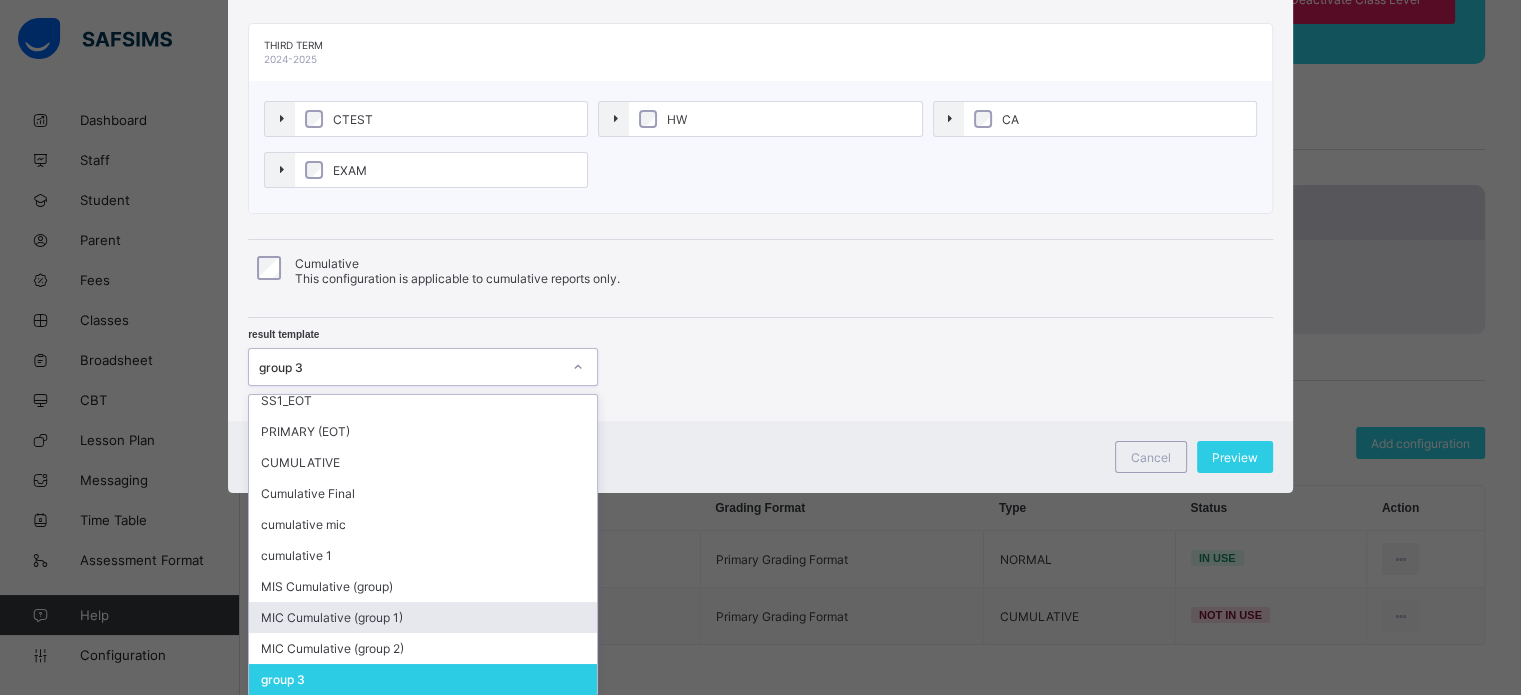click on "MIC Cumulative (group 1)" at bounding box center (423, 617) 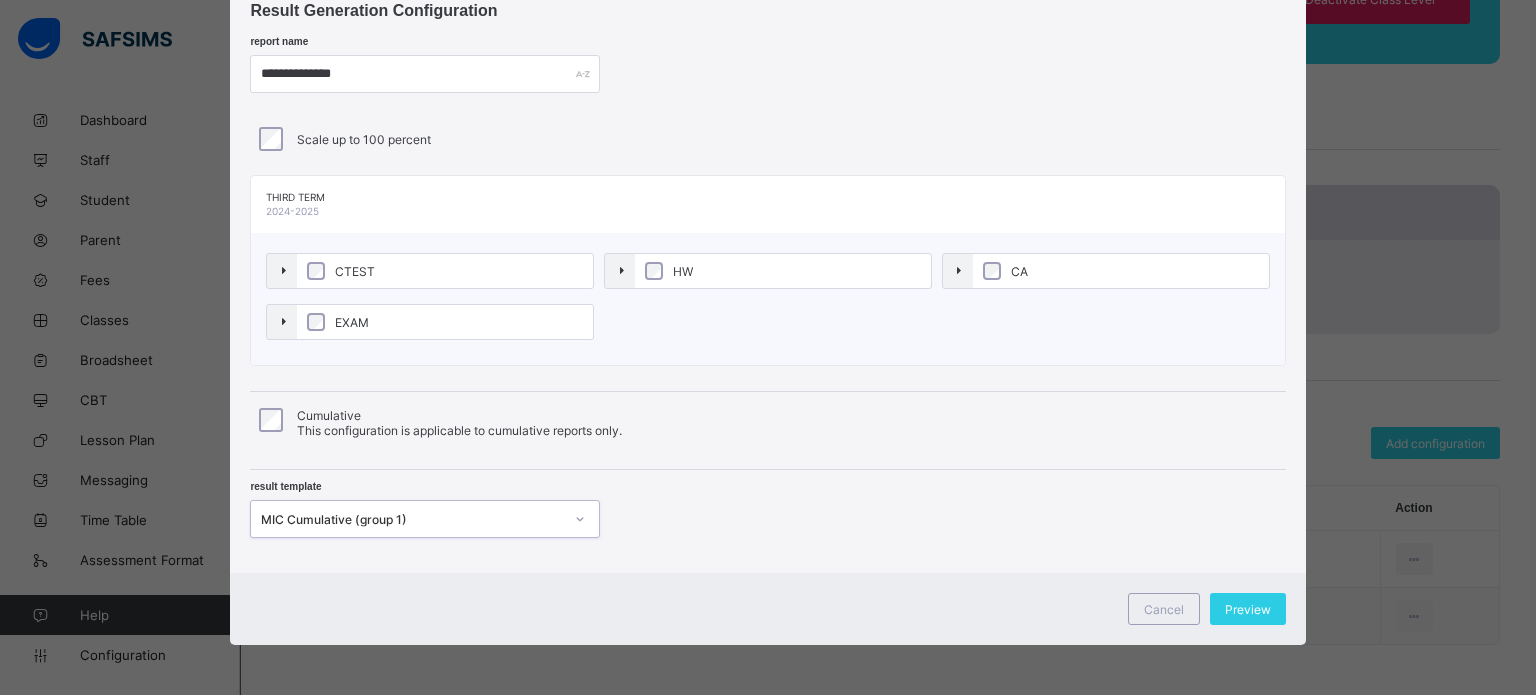 scroll, scrollTop: 68, scrollLeft: 0, axis: vertical 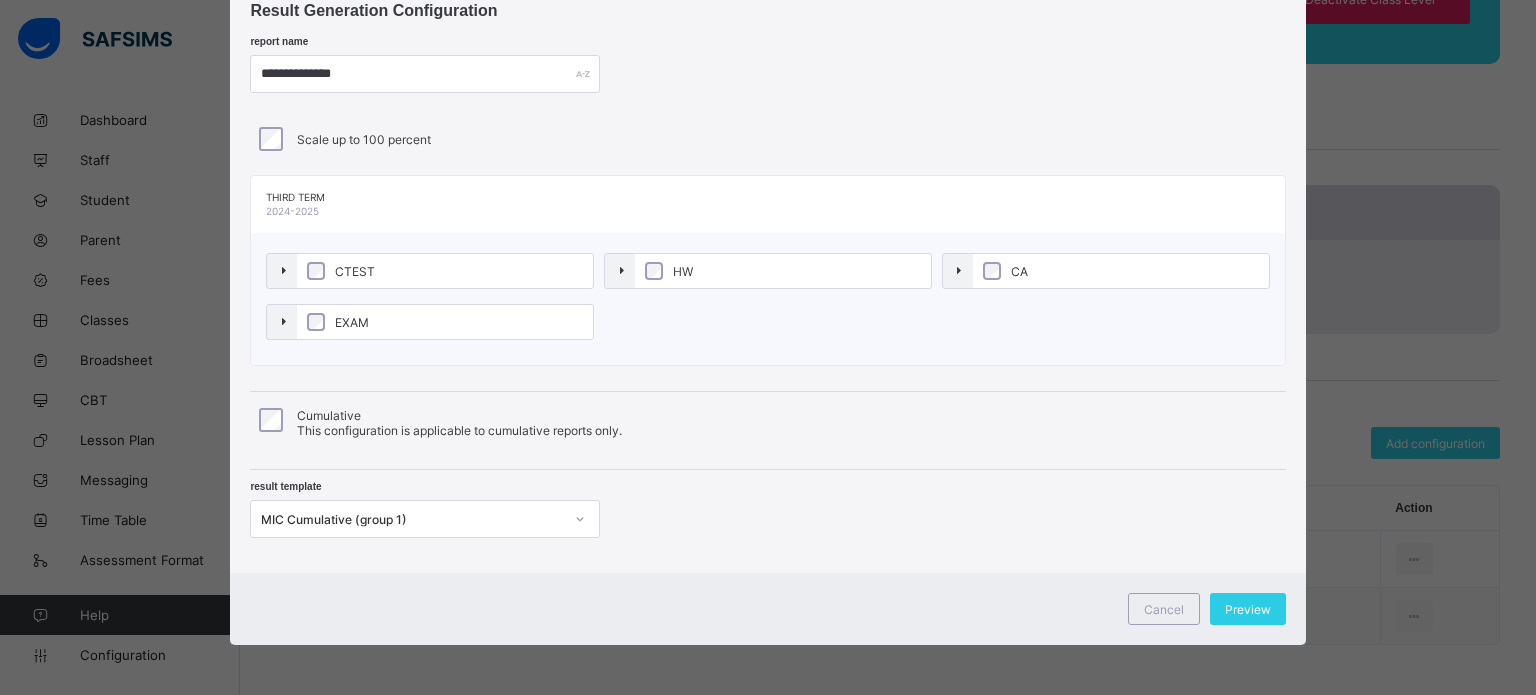 click on "Preview" at bounding box center [1248, 609] 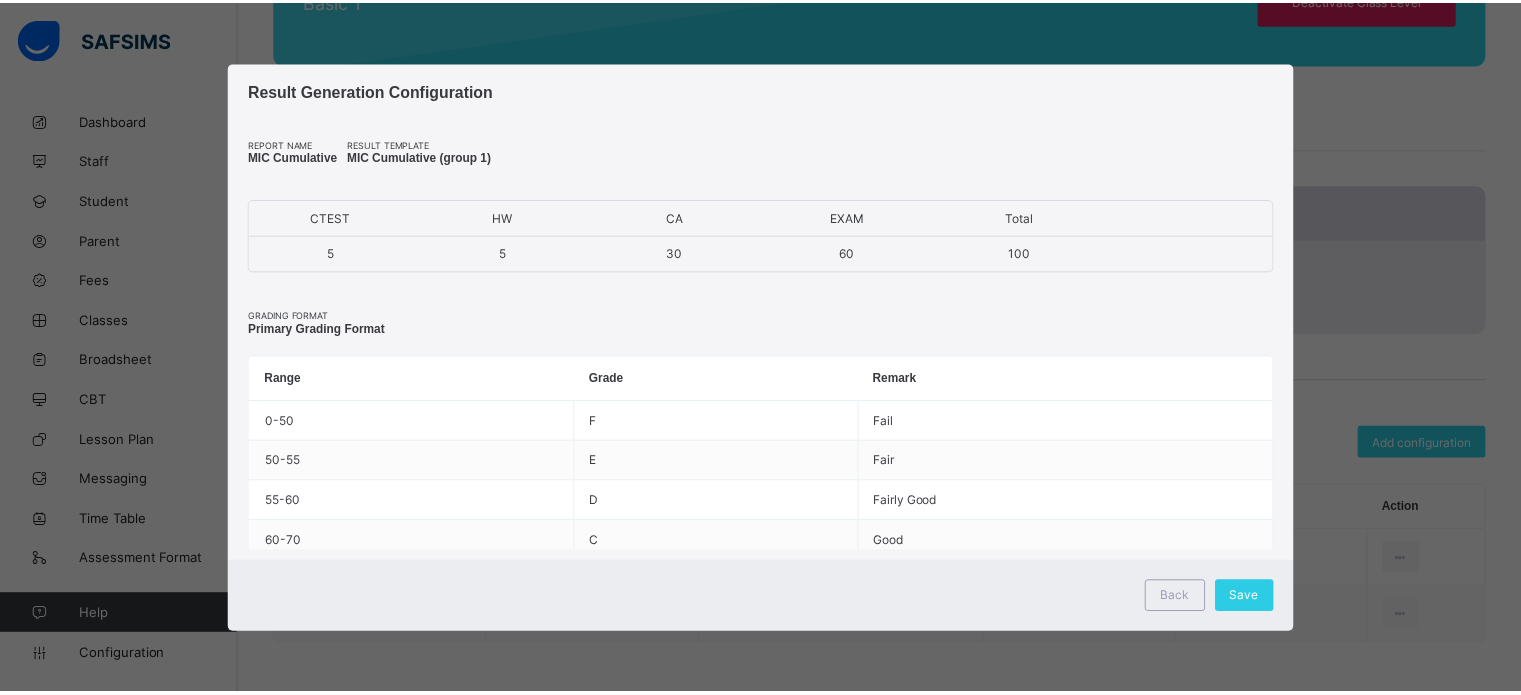 scroll, scrollTop: 0, scrollLeft: 0, axis: both 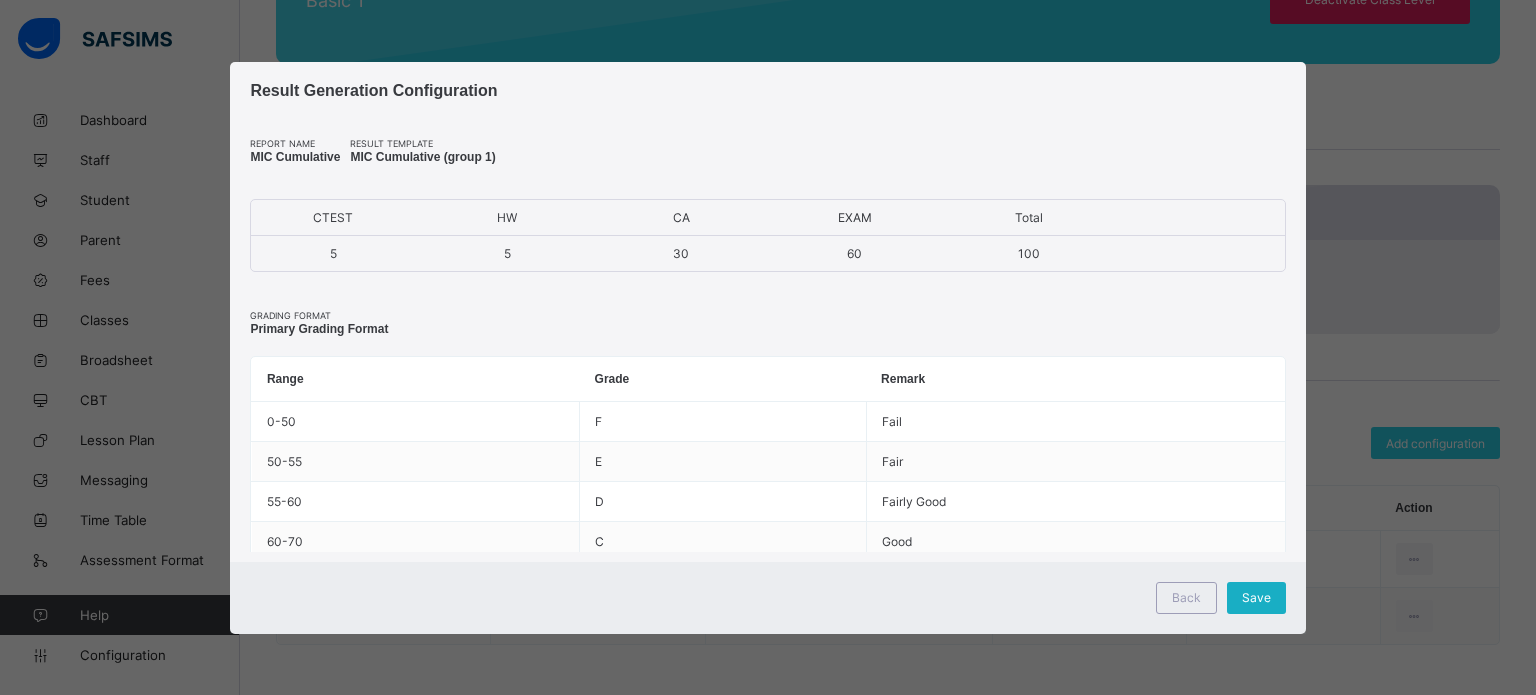 click on "Save" at bounding box center [1256, 598] 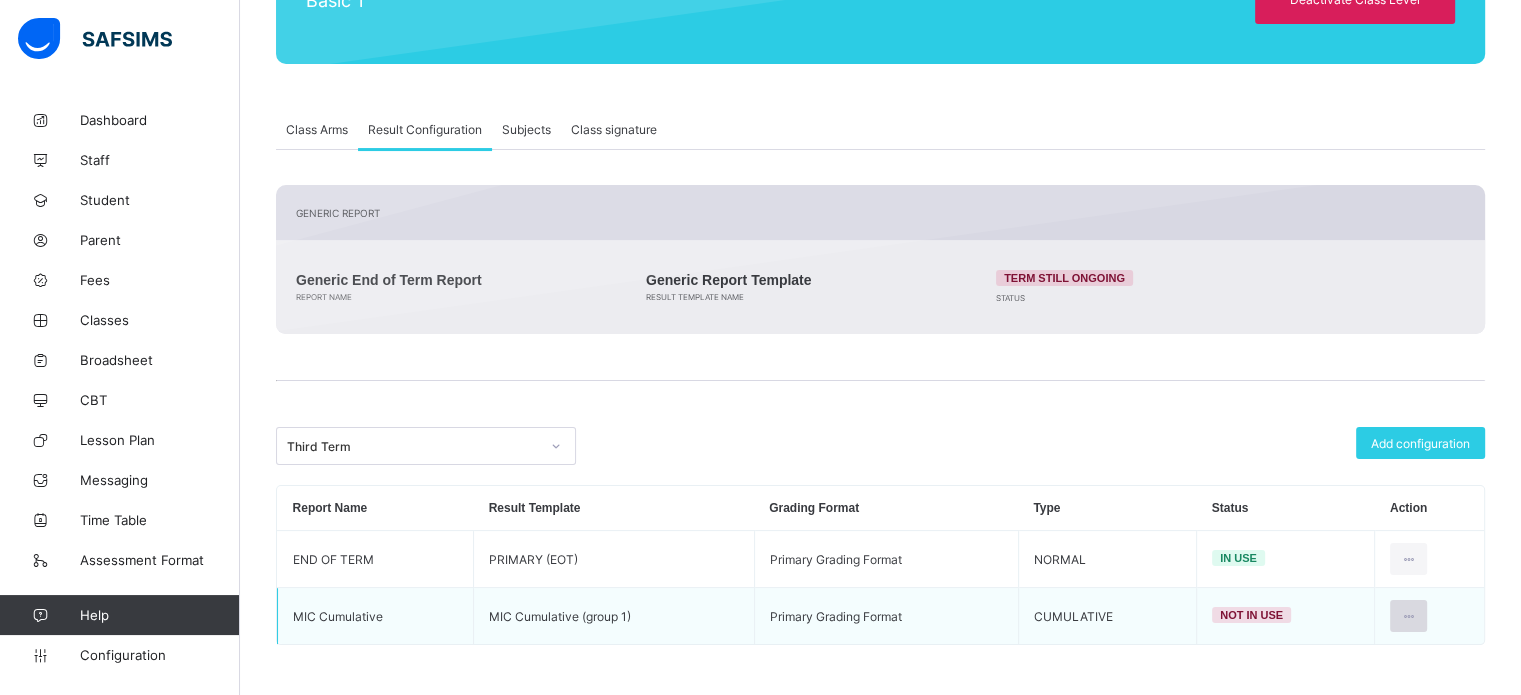 click at bounding box center (1408, 616) 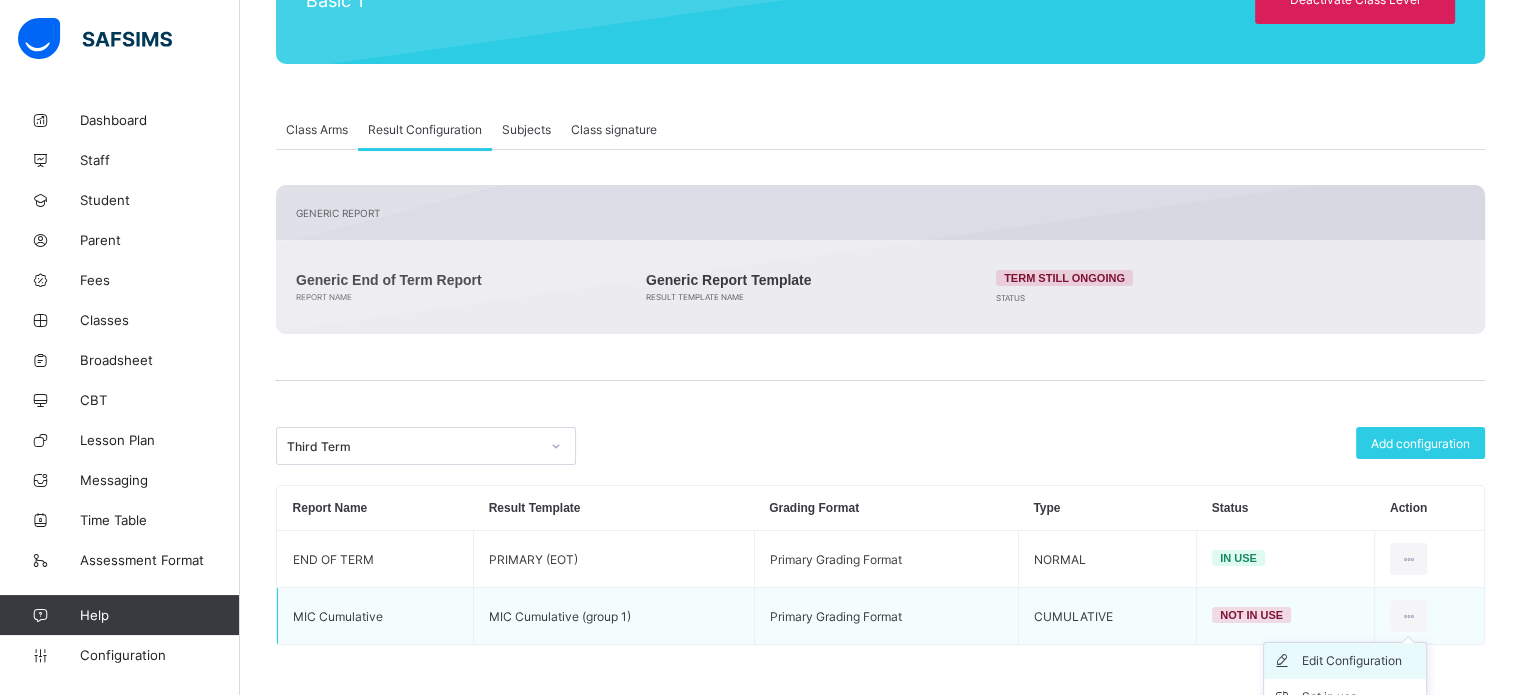 click on "Edit Configuration" at bounding box center [1360, 661] 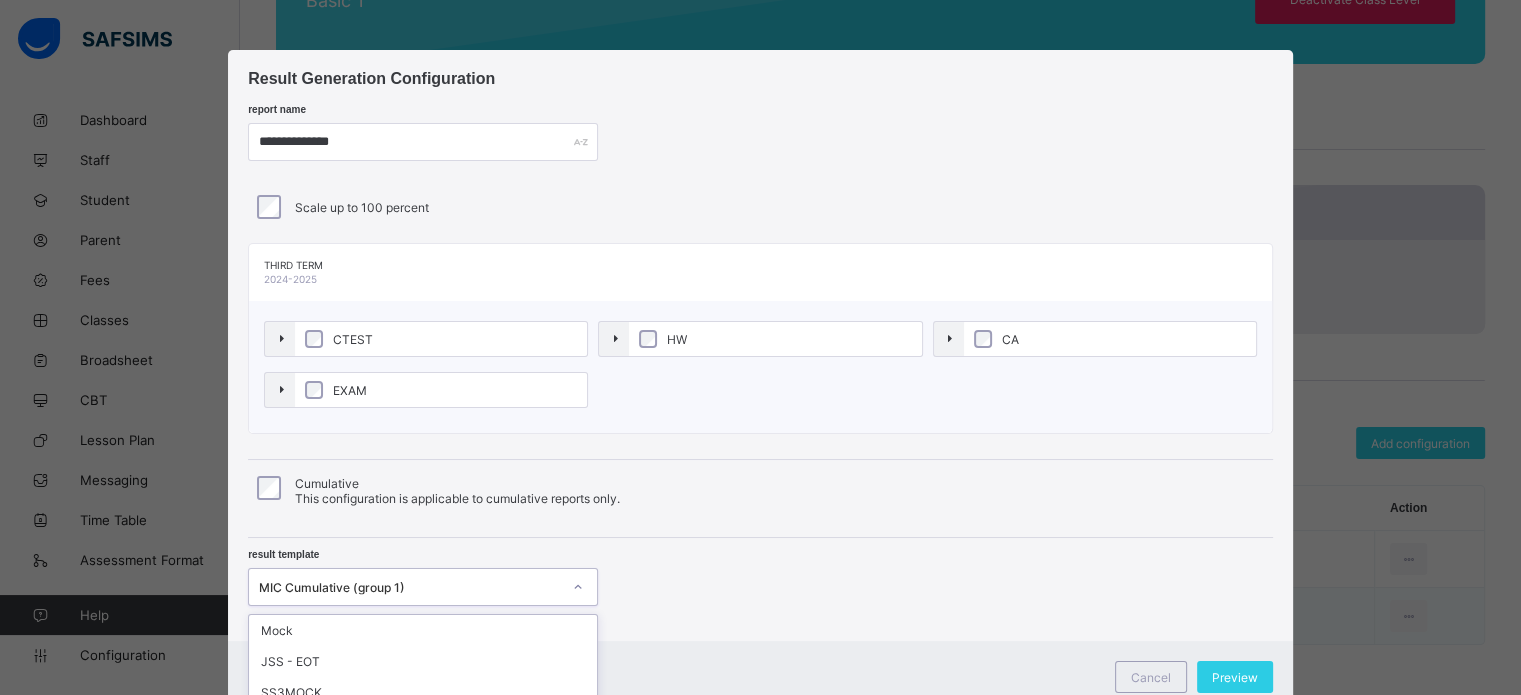 scroll, scrollTop: 220, scrollLeft: 0, axis: vertical 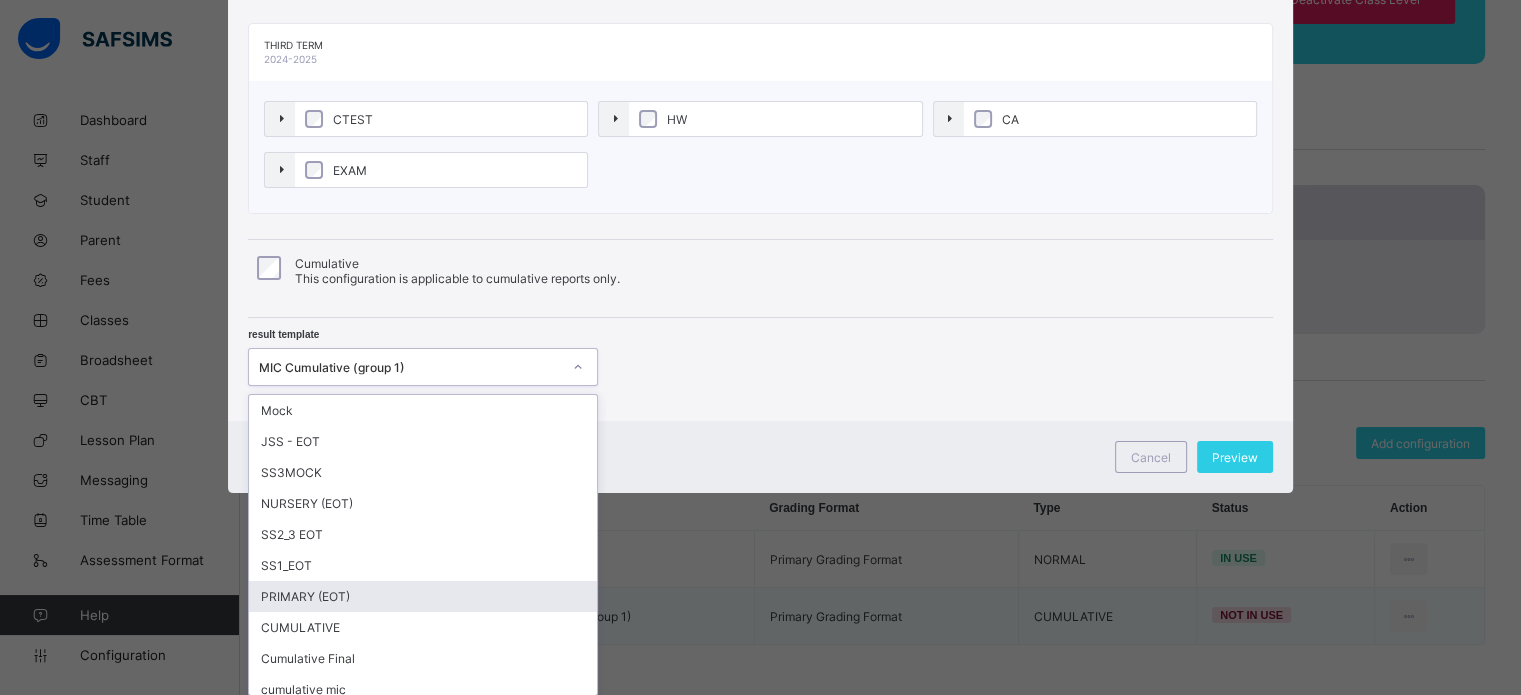 click on "option PRIMARY (EOT) focused, 7 of 15. 15 results available. Use Up and Down to choose options, press Enter to select the currently focused option, press Escape to exit the menu, press Tab to select the option and exit the menu. MIC Cumulative (group 1) Mock JSS - EOT SS3MOCK NURSERY (EOT) SS2_3 EOT SS1_EOT PRIMARY (EOT) CUMULATIVE Cumulative Final cumulative mic cumulative 1 MIS Cumulative (group) MIC Cumulative (group 1) MIC Cumulative (group 2) group 3" at bounding box center [423, 367] 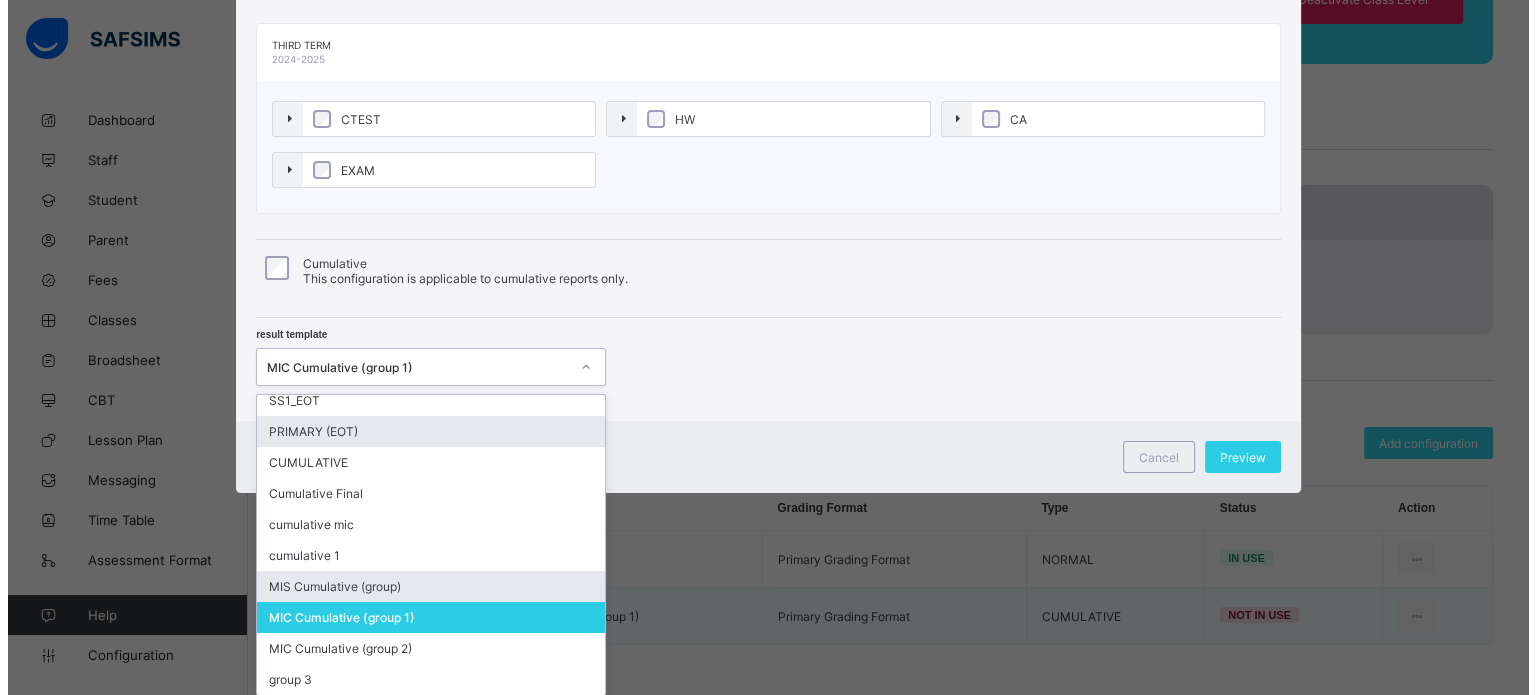 scroll, scrollTop: 168, scrollLeft: 0, axis: vertical 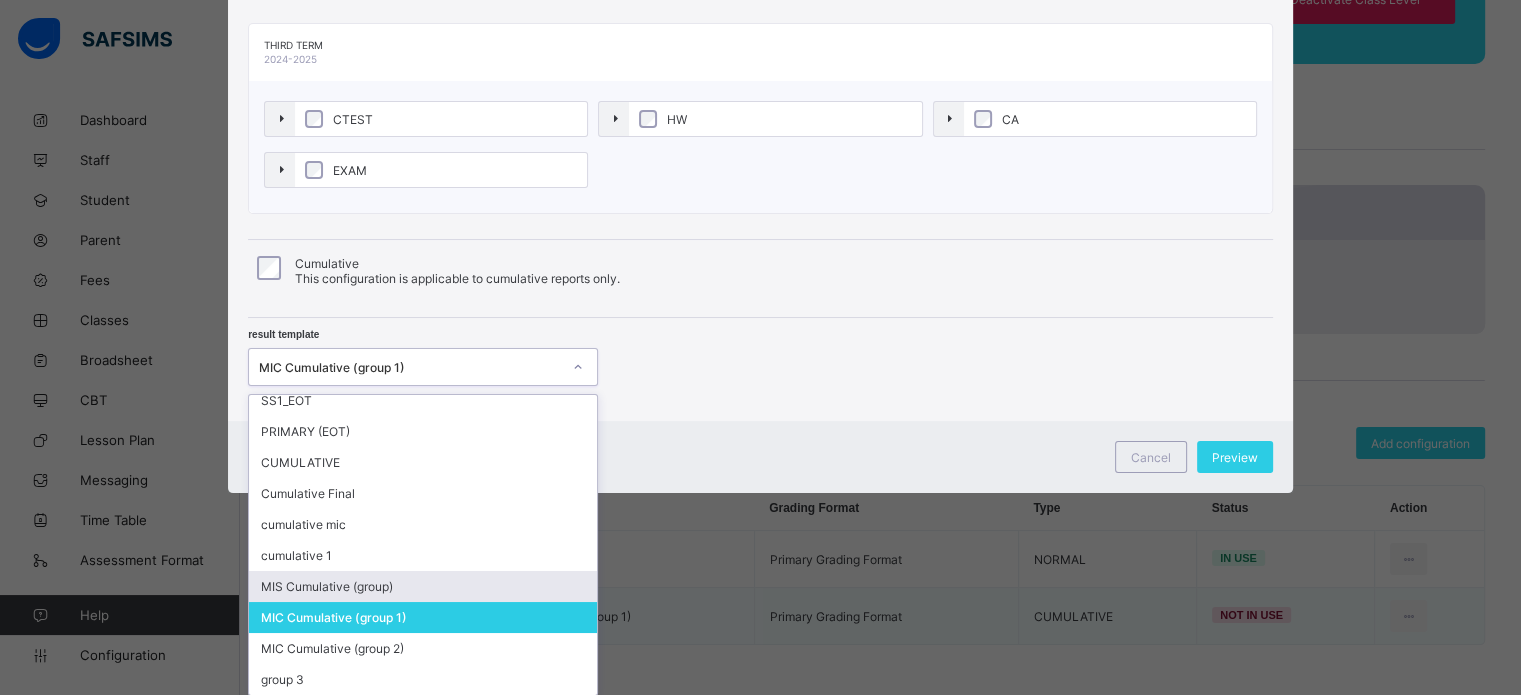 click on "MIS Cumulative (group)" at bounding box center (423, 586) 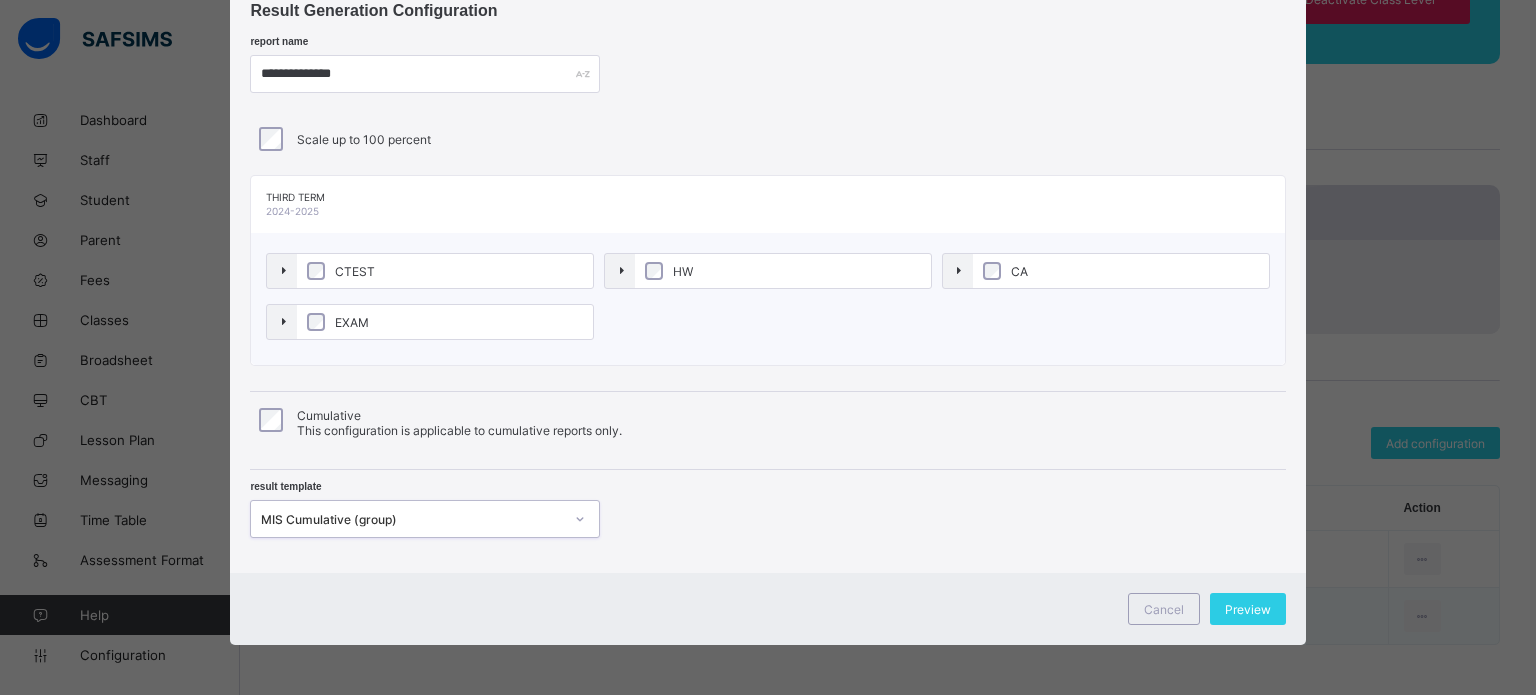 scroll, scrollTop: 68, scrollLeft: 0, axis: vertical 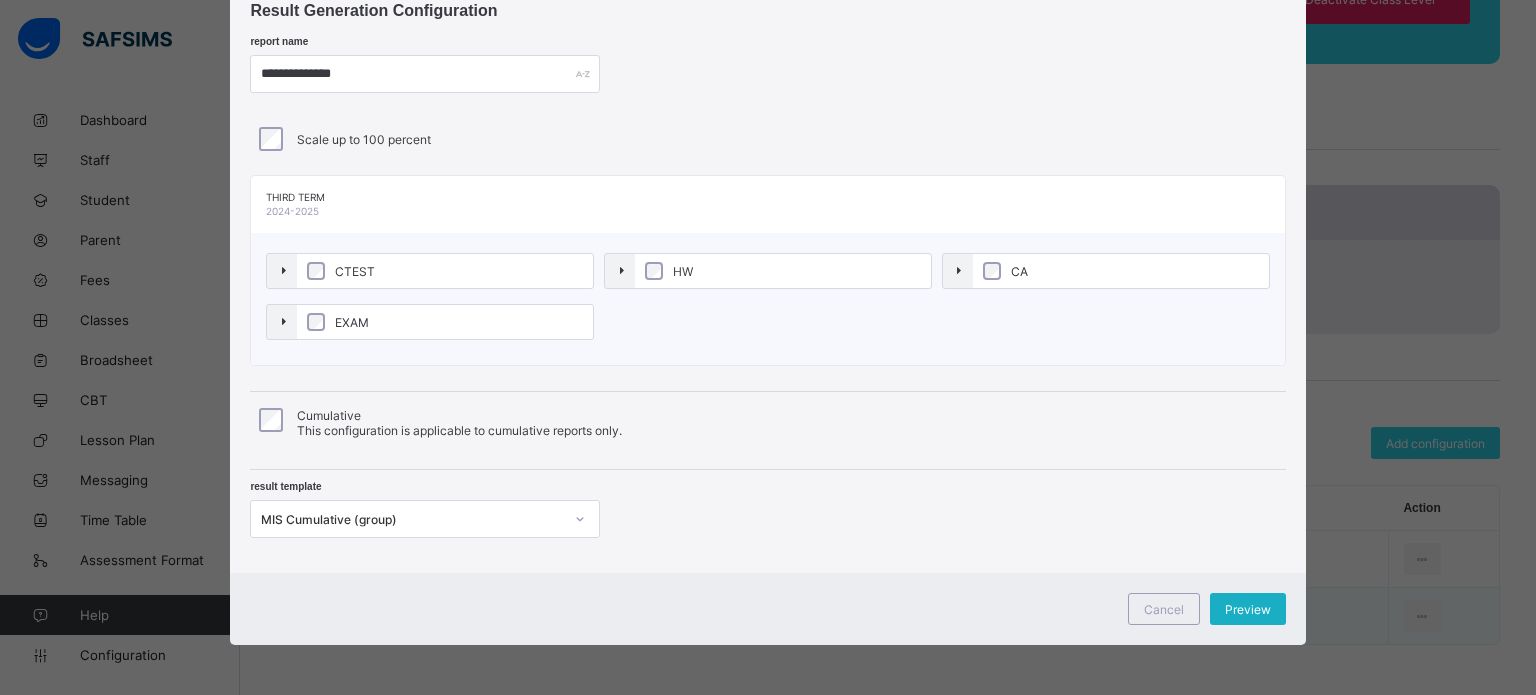 click on "Preview" at bounding box center (1248, 609) 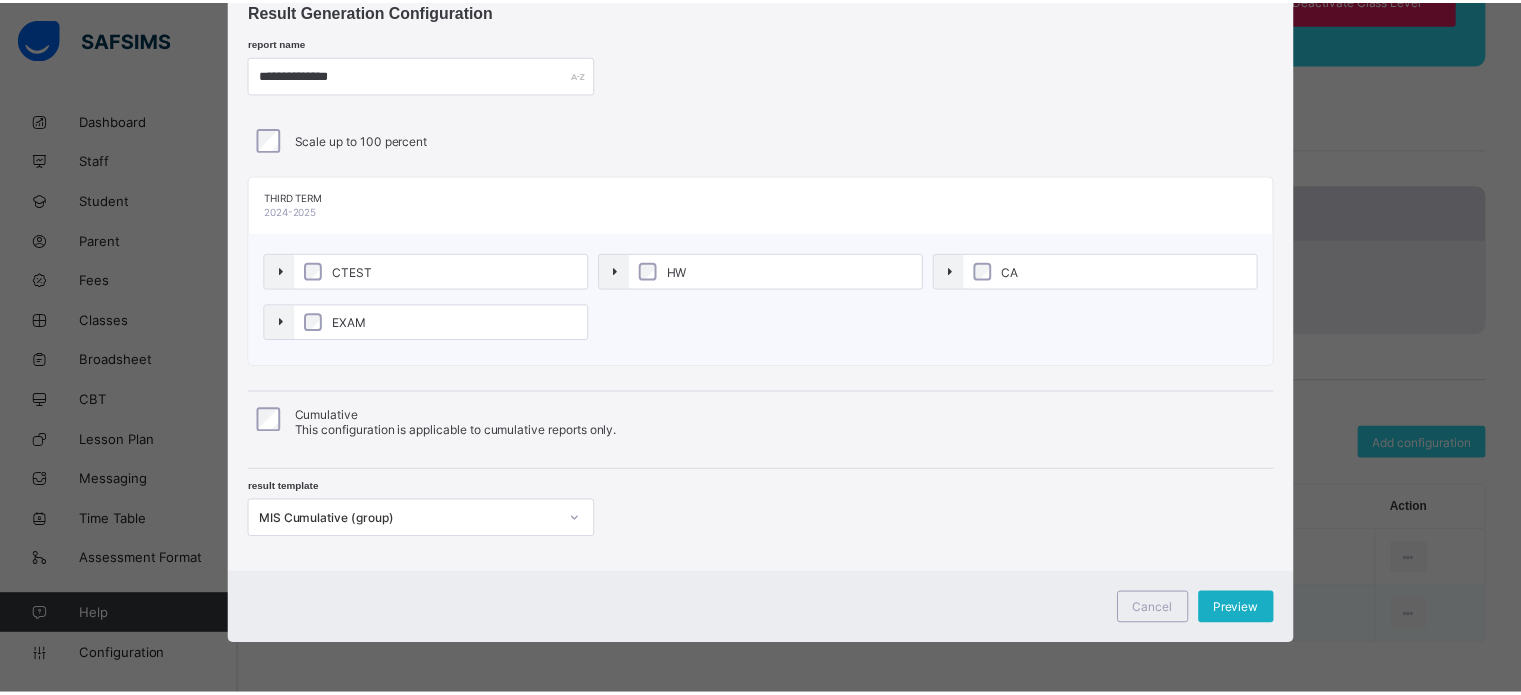 scroll, scrollTop: 0, scrollLeft: 0, axis: both 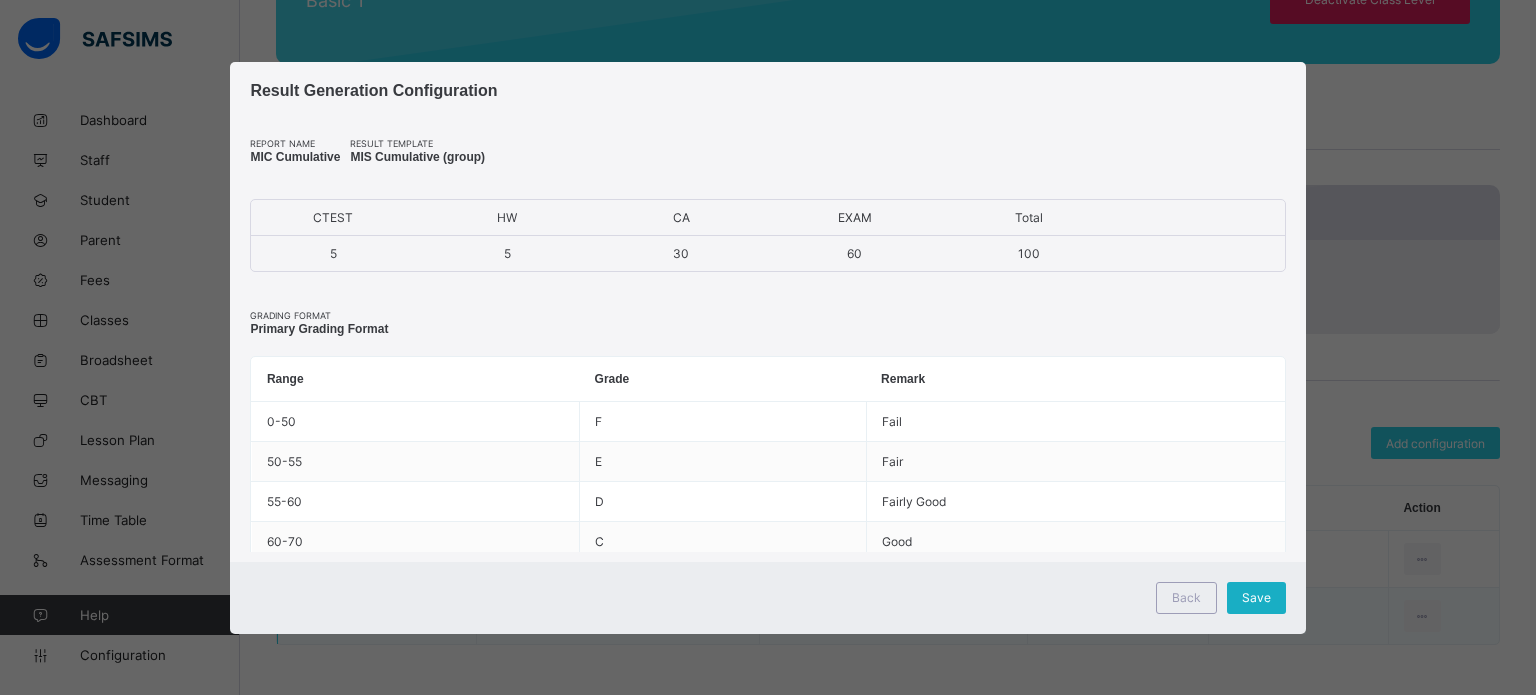 click on "Save" at bounding box center (1256, 597) 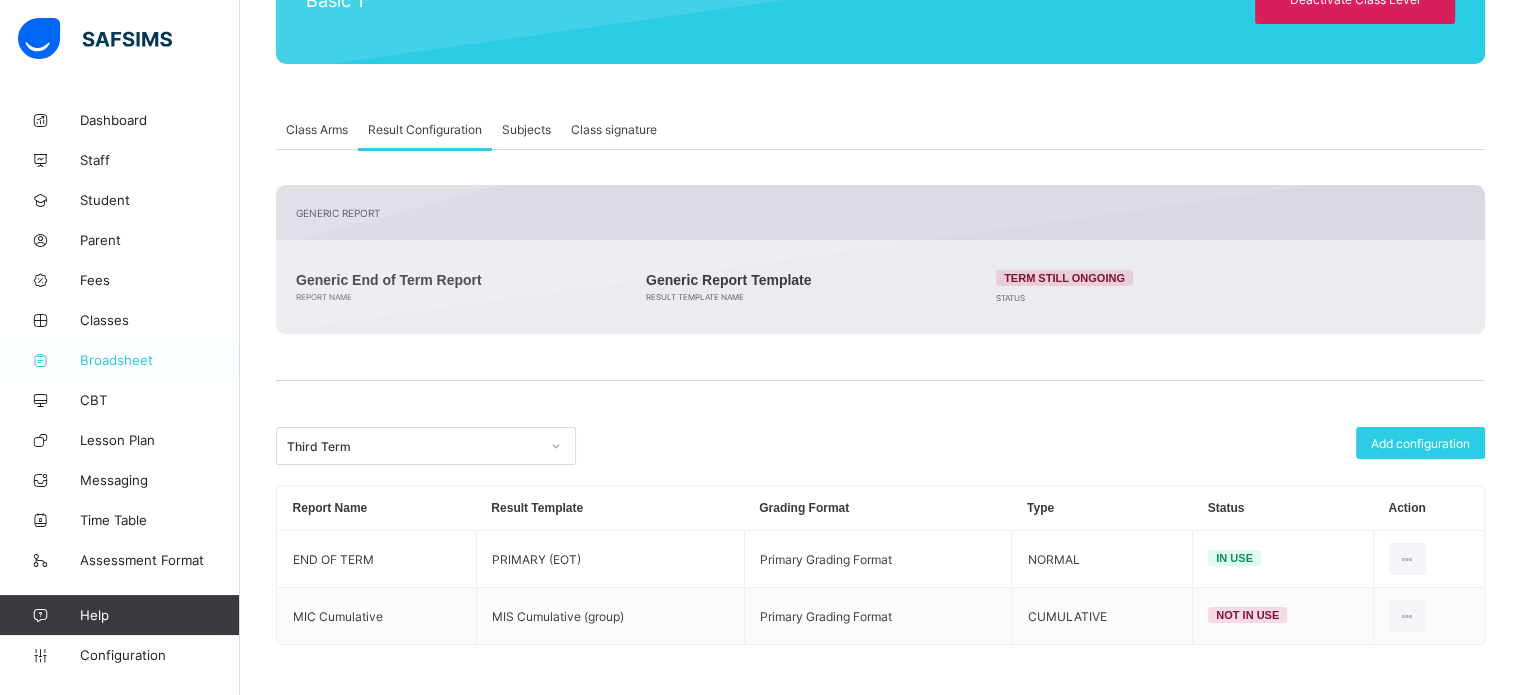 click on "Broadsheet" at bounding box center [160, 360] 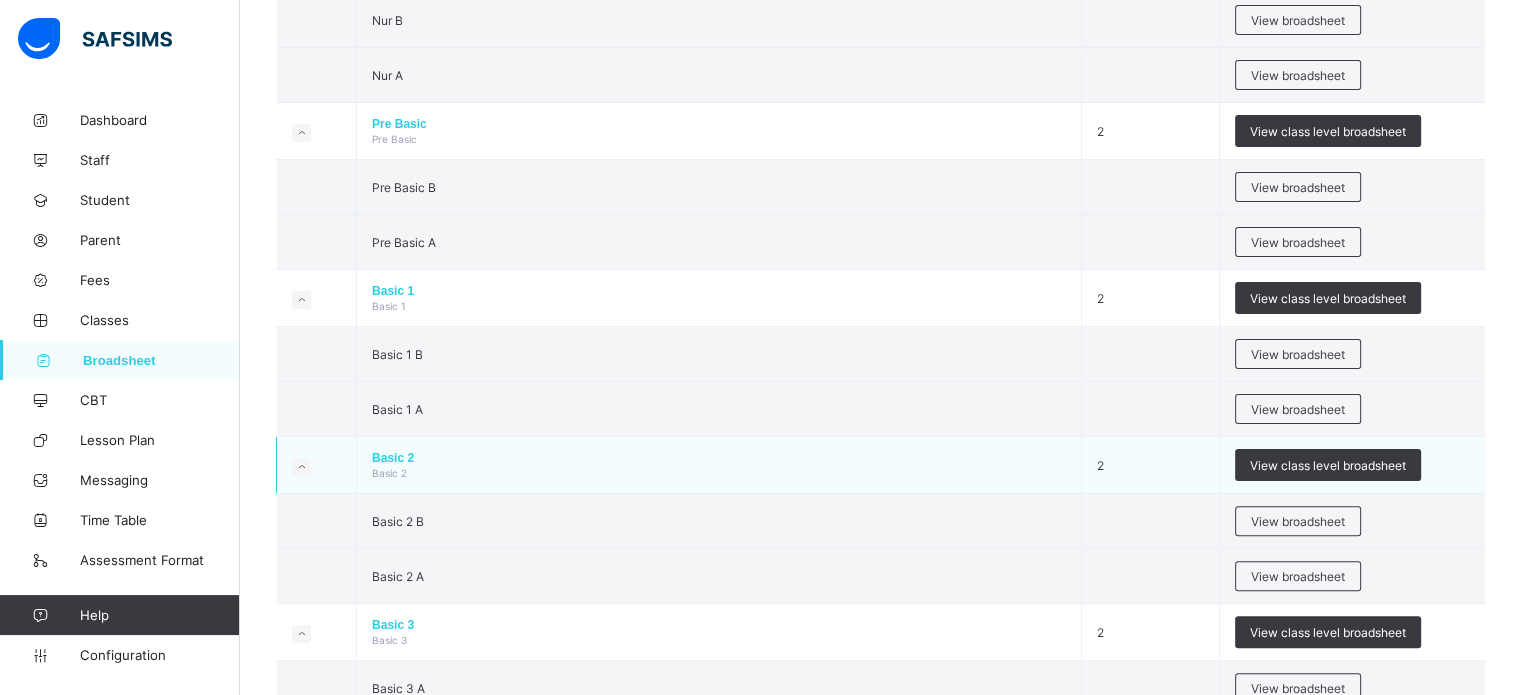 scroll, scrollTop: 500, scrollLeft: 0, axis: vertical 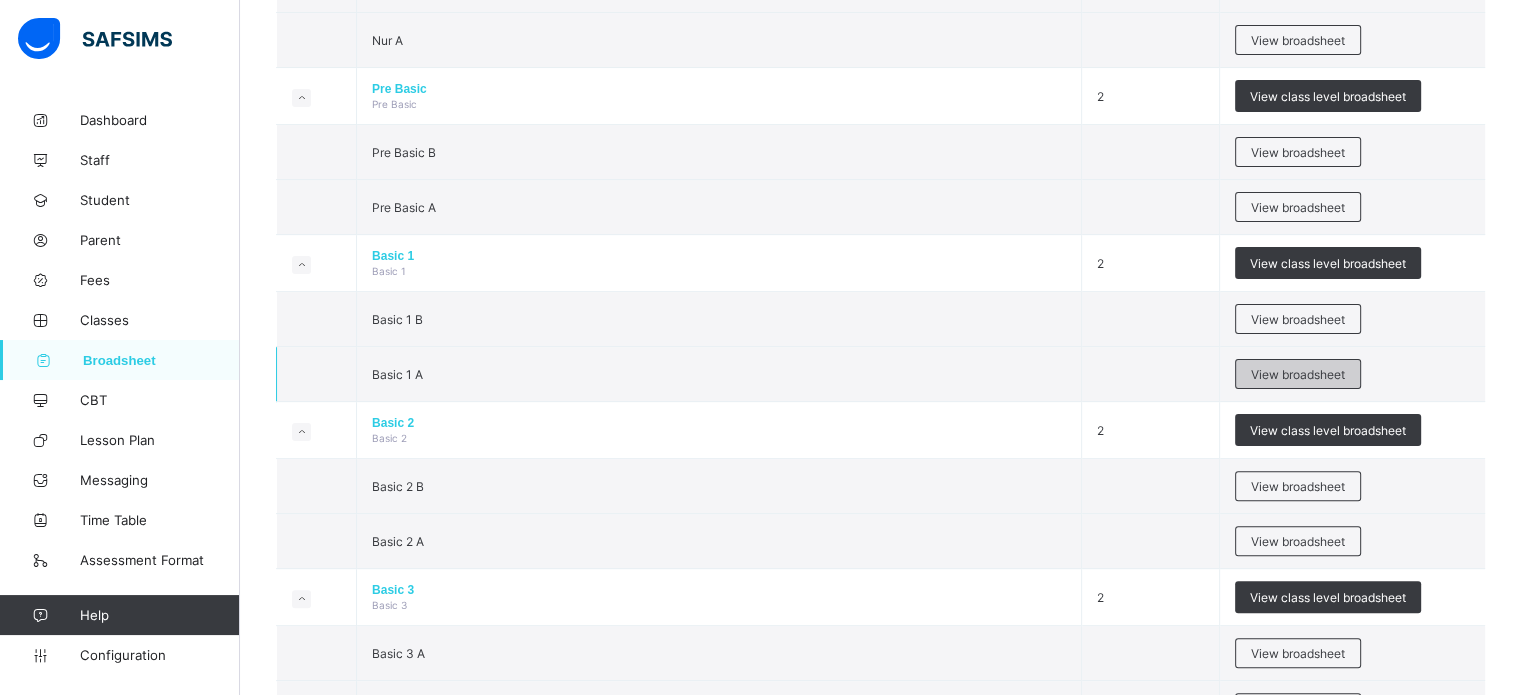 click on "View broadsheet" at bounding box center (1298, 374) 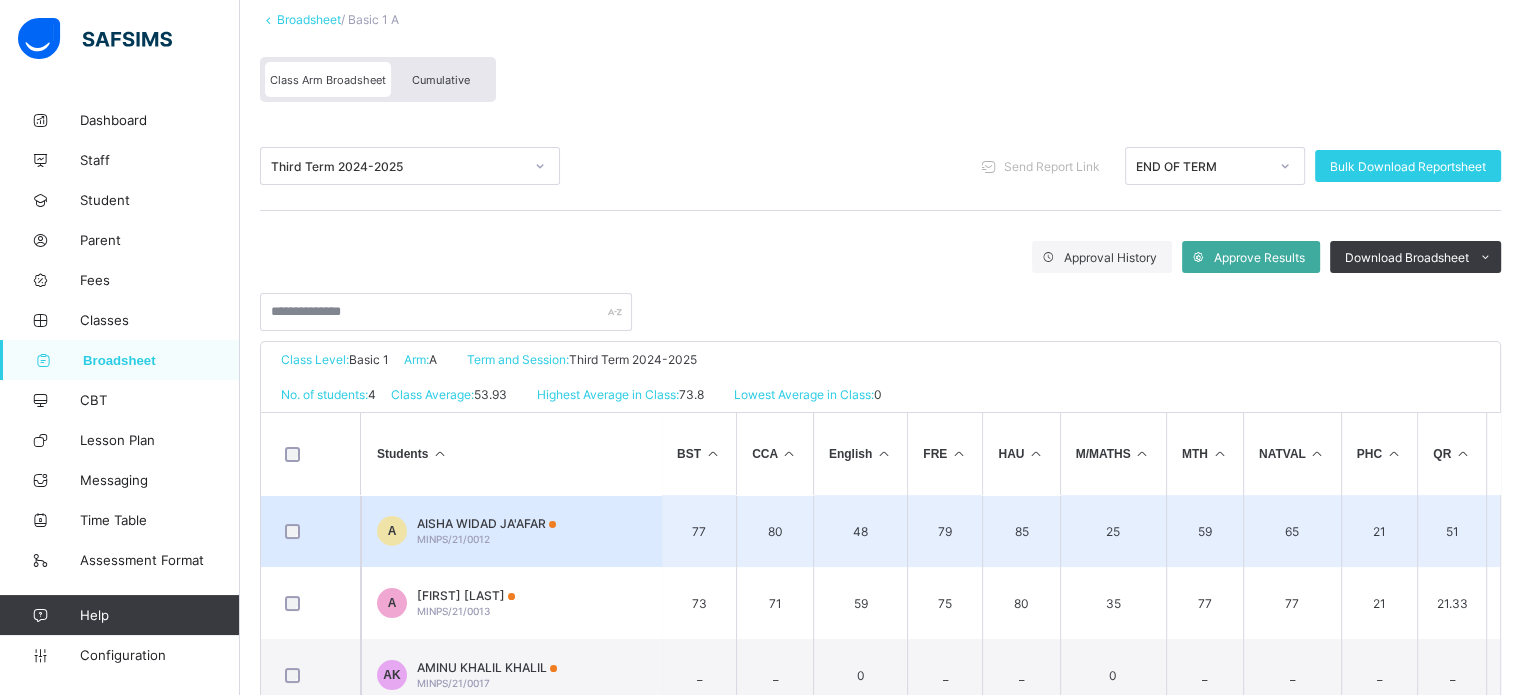 scroll, scrollTop: 264, scrollLeft: 0, axis: vertical 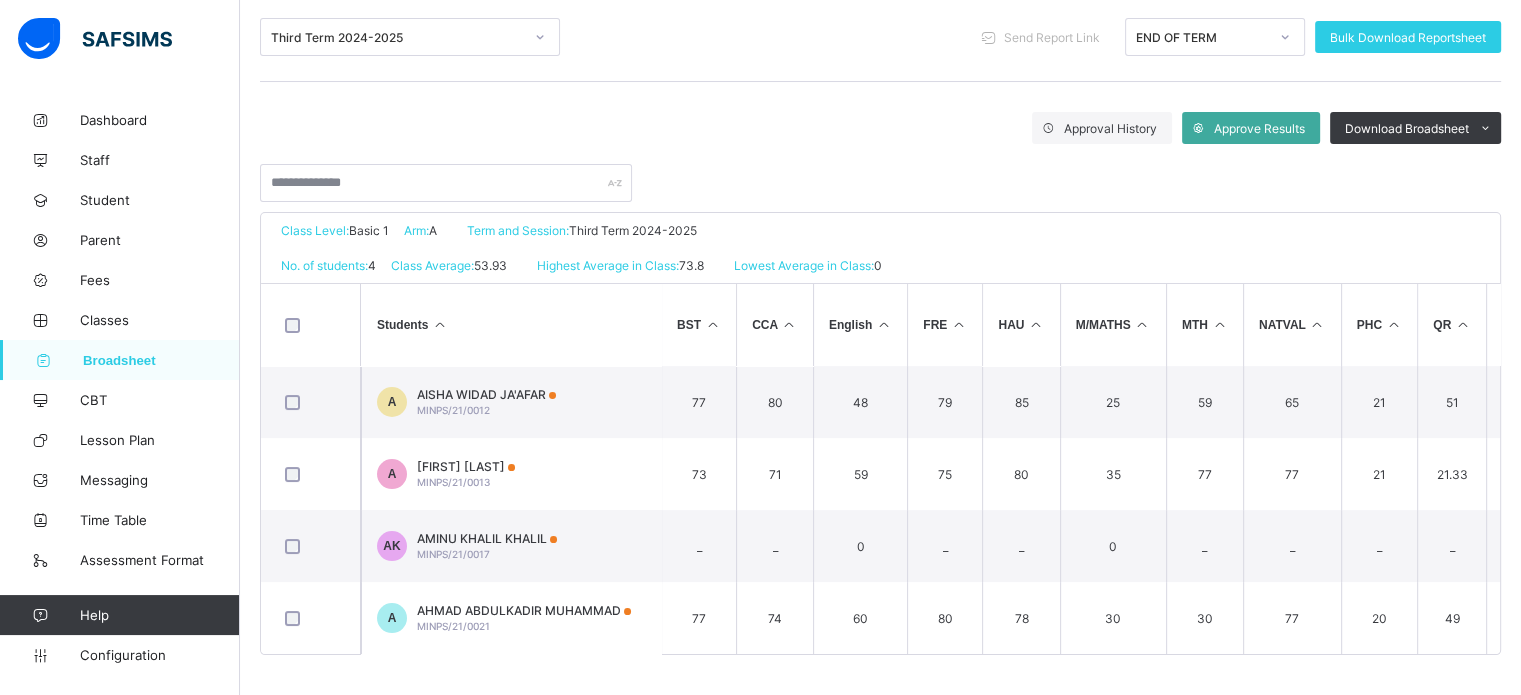 click on "AISHA WIDAD JA'AFAR" at bounding box center [486, 394] 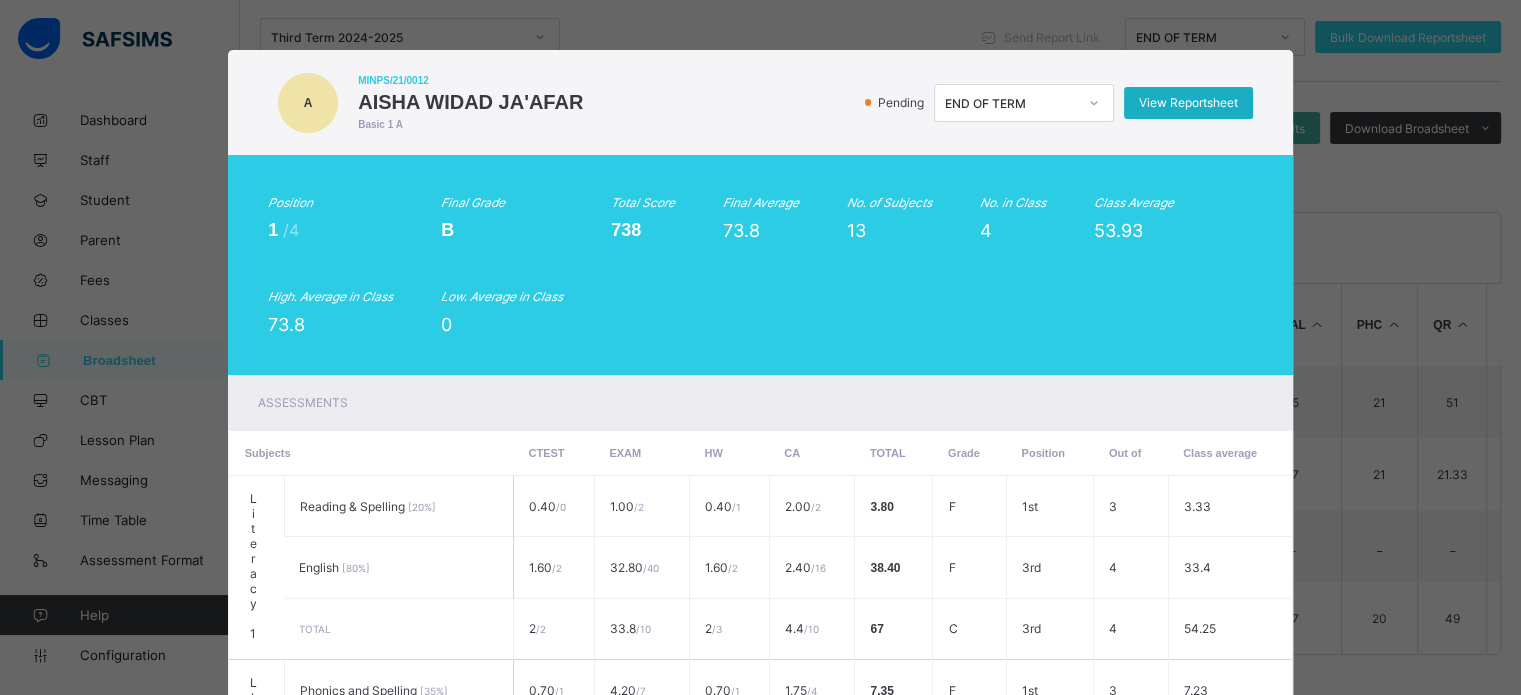 click on "View Reportsheet" at bounding box center [1188, 102] 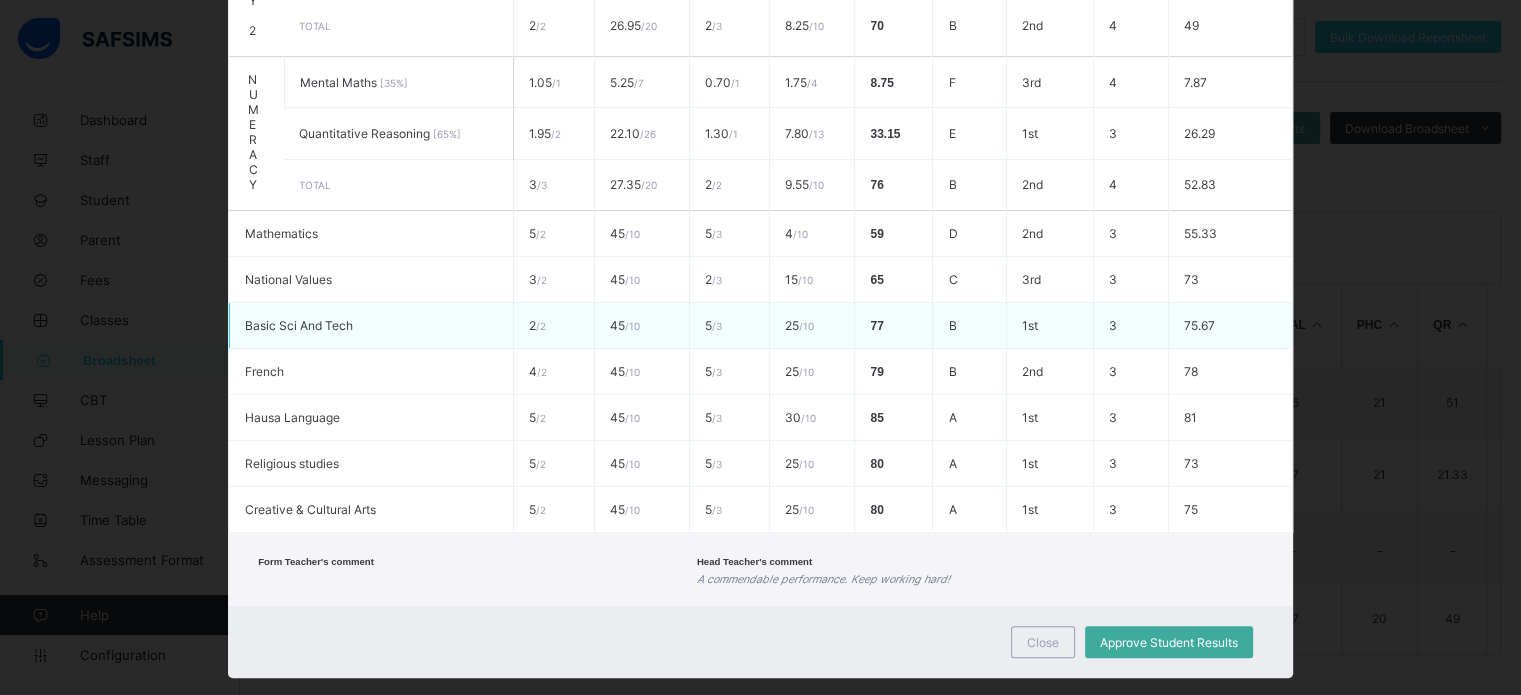 scroll, scrollTop: 831, scrollLeft: 0, axis: vertical 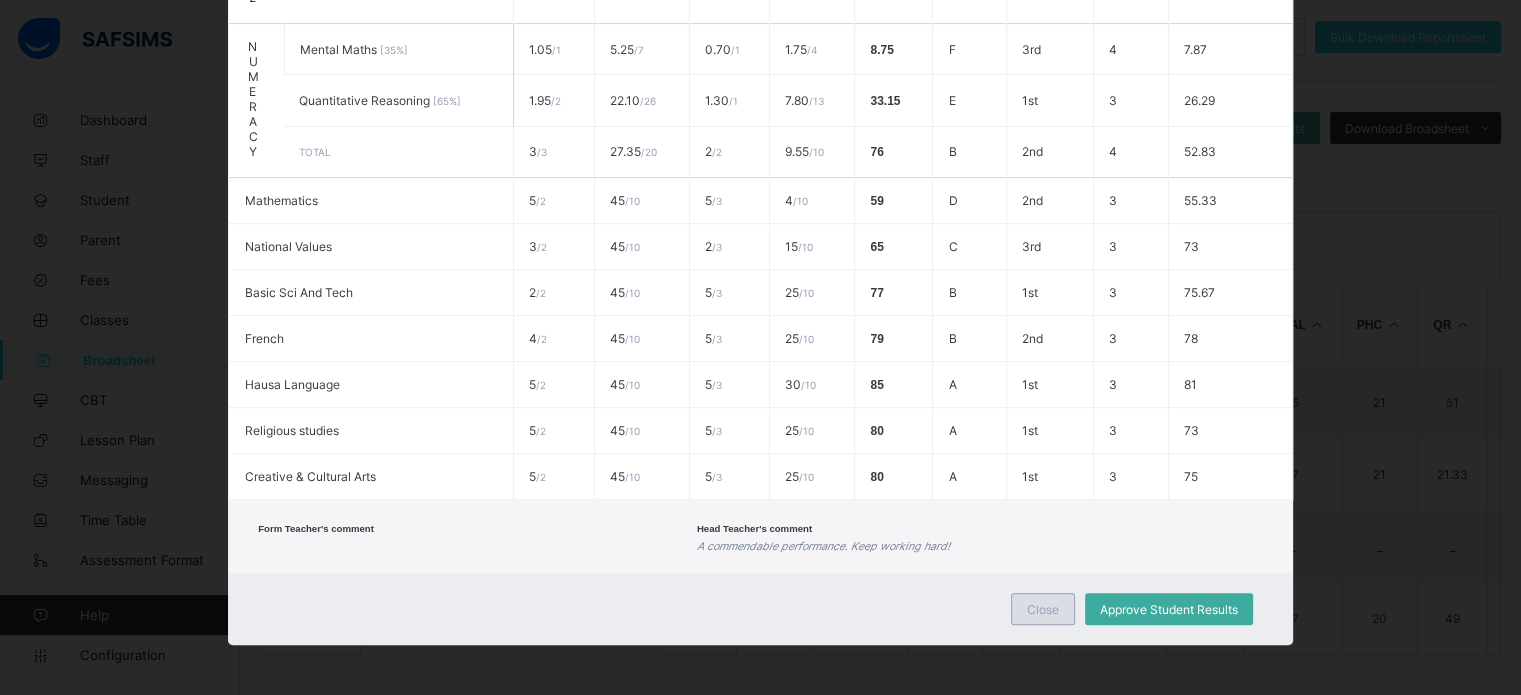 click on "Close" at bounding box center [1043, 609] 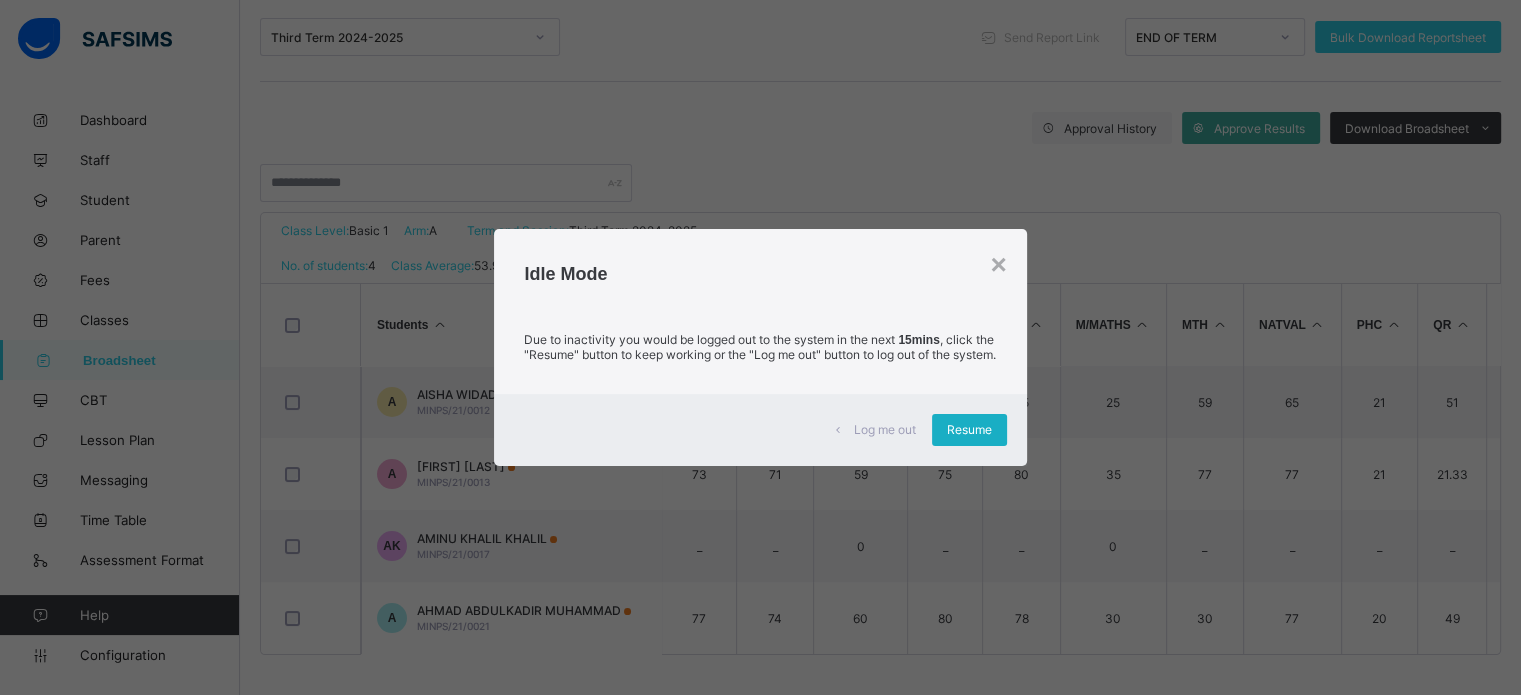 click on "Resume" at bounding box center [969, 430] 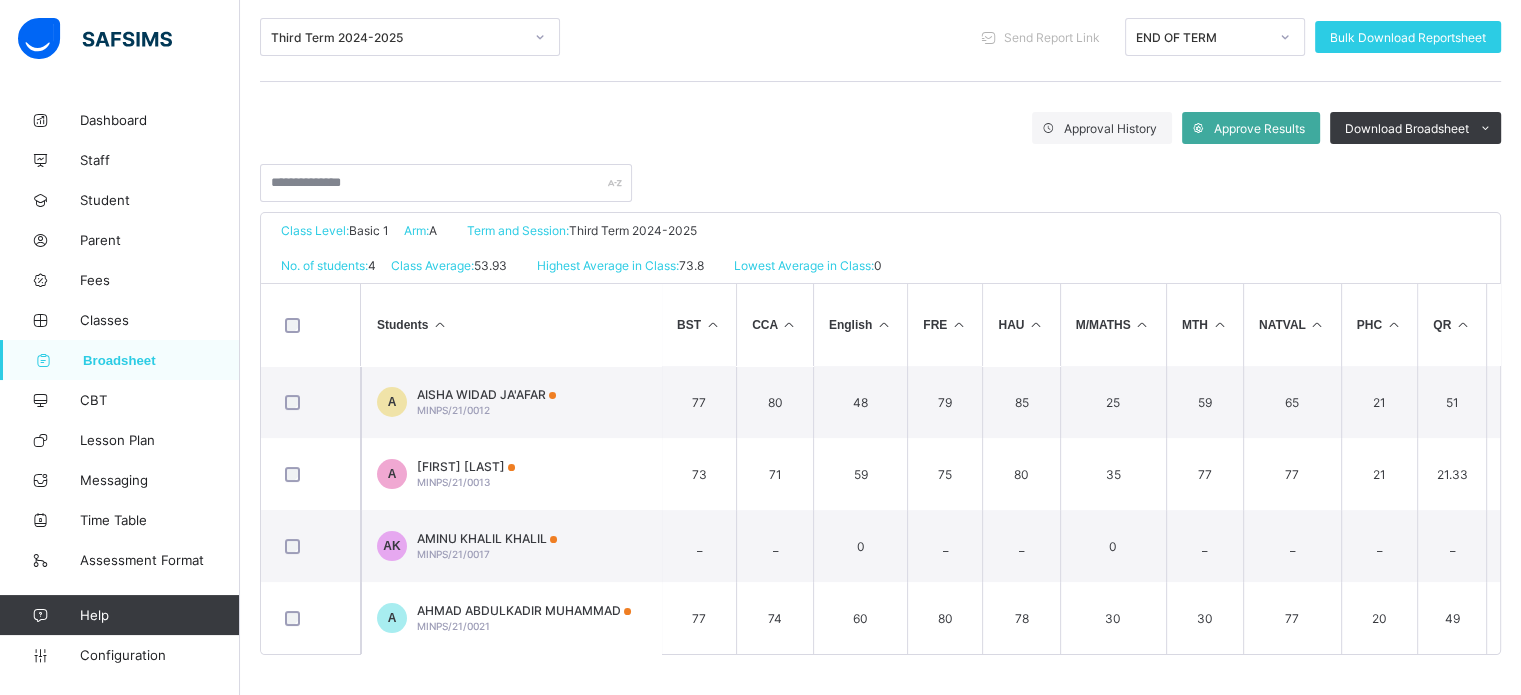 click on "Broadsheet" at bounding box center [161, 360] 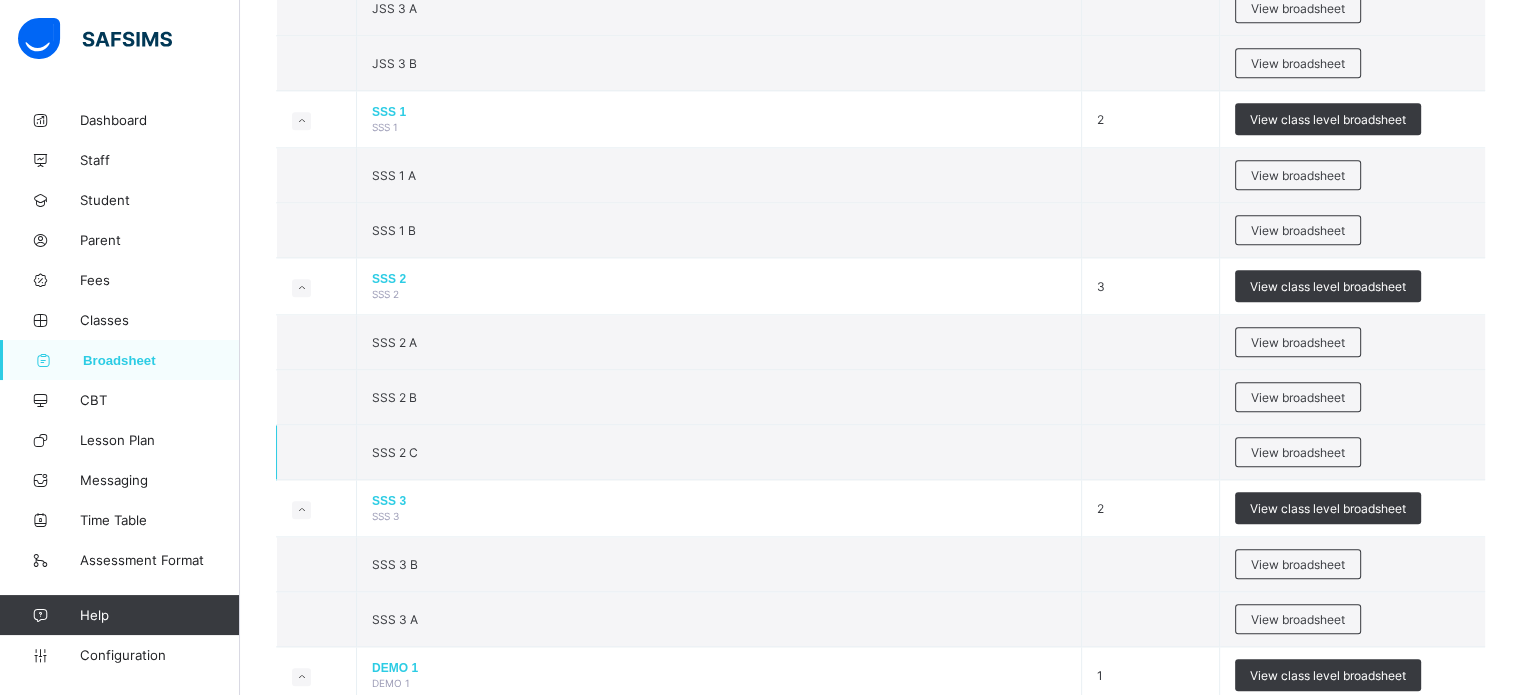scroll, scrollTop: 2252, scrollLeft: 0, axis: vertical 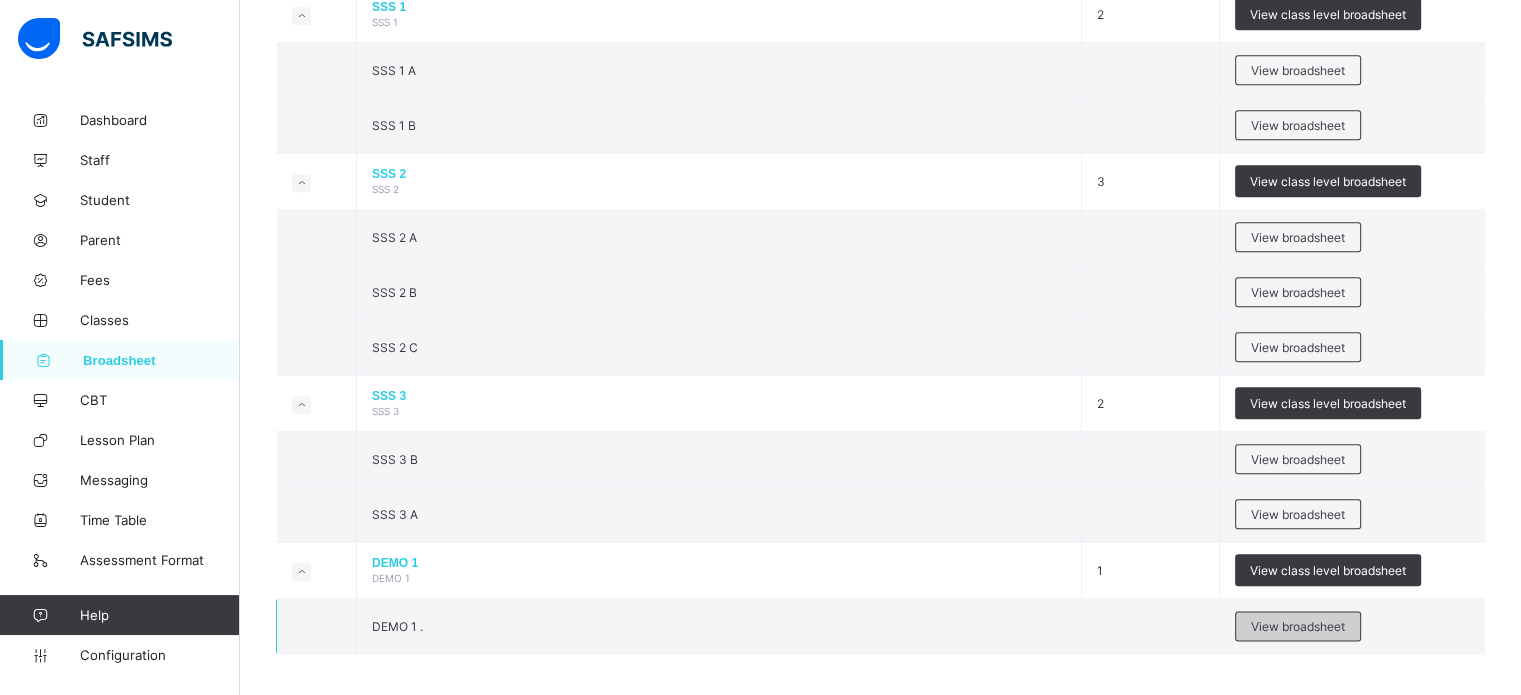 click on "View broadsheet" at bounding box center (1298, 626) 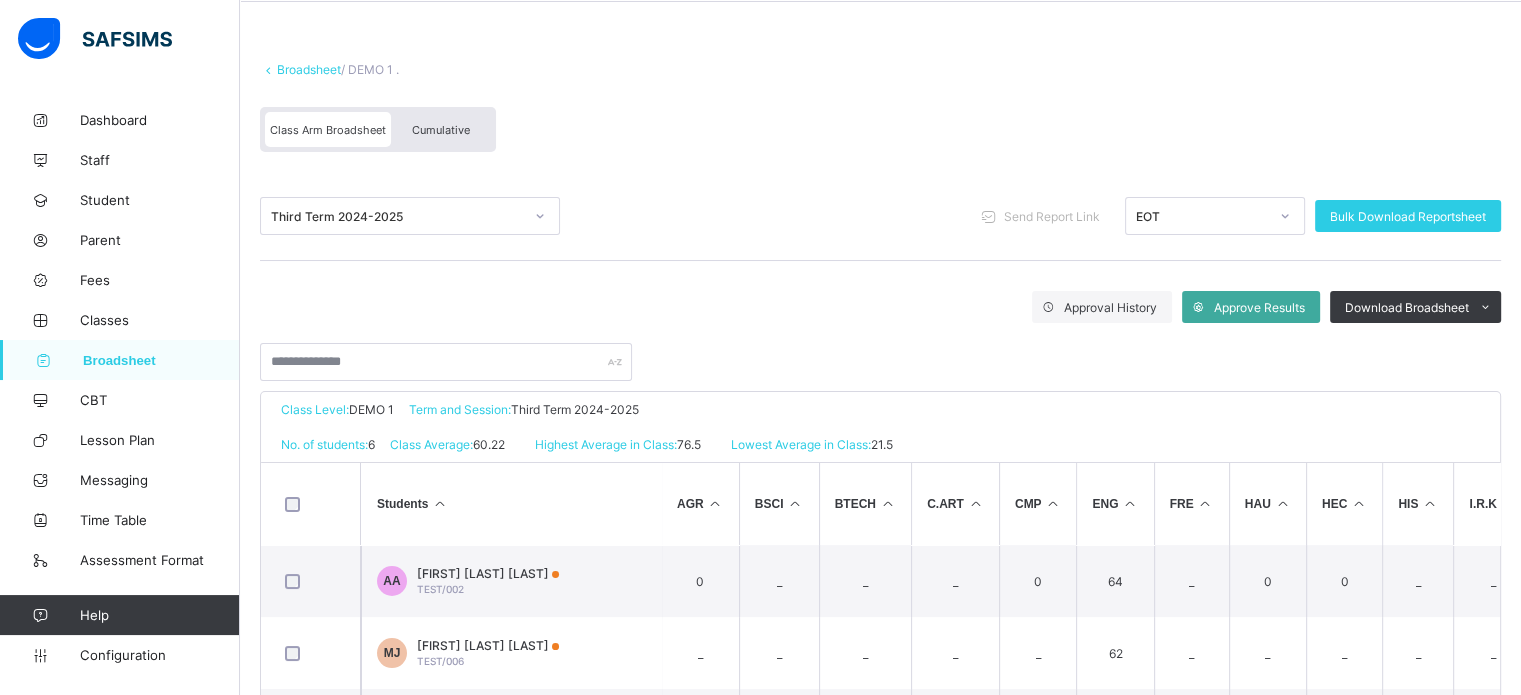 scroll, scrollTop: 200, scrollLeft: 0, axis: vertical 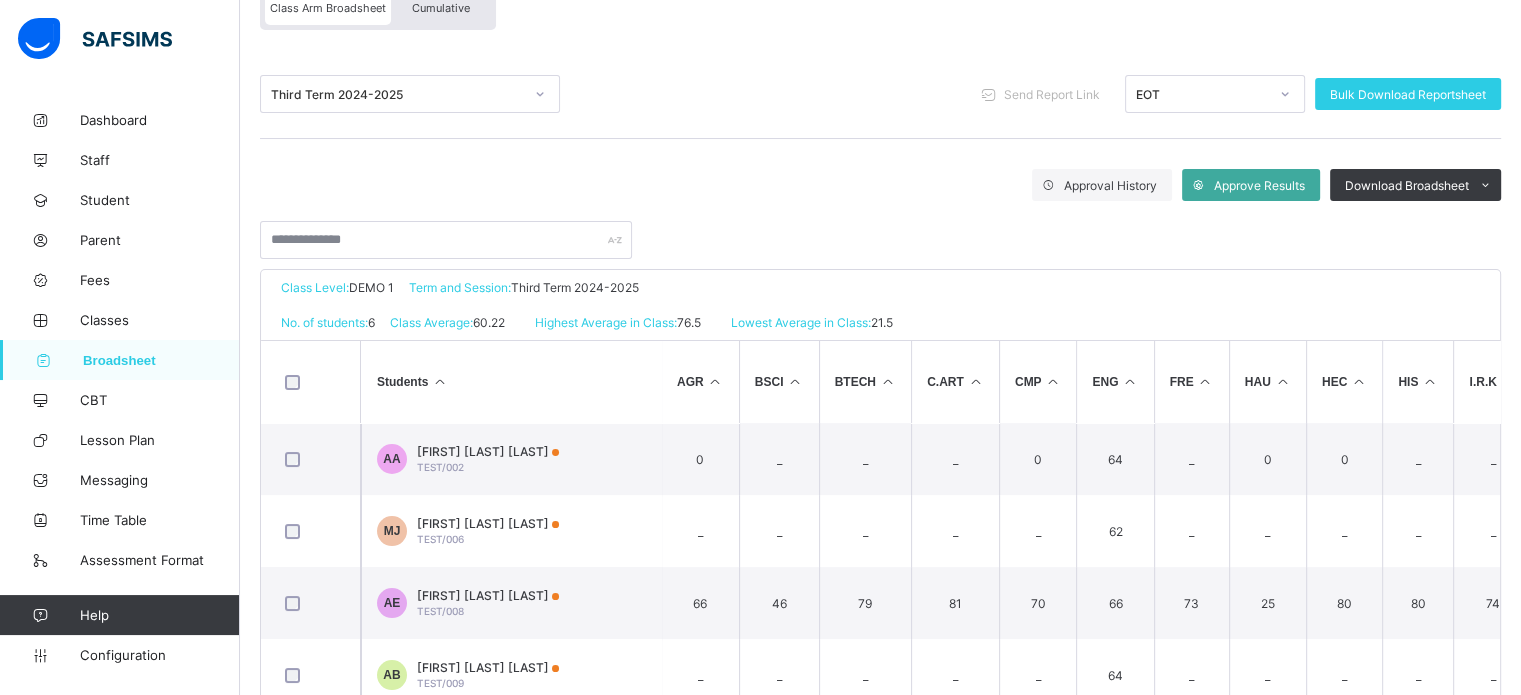 click on "Cumulative" at bounding box center (441, 7) 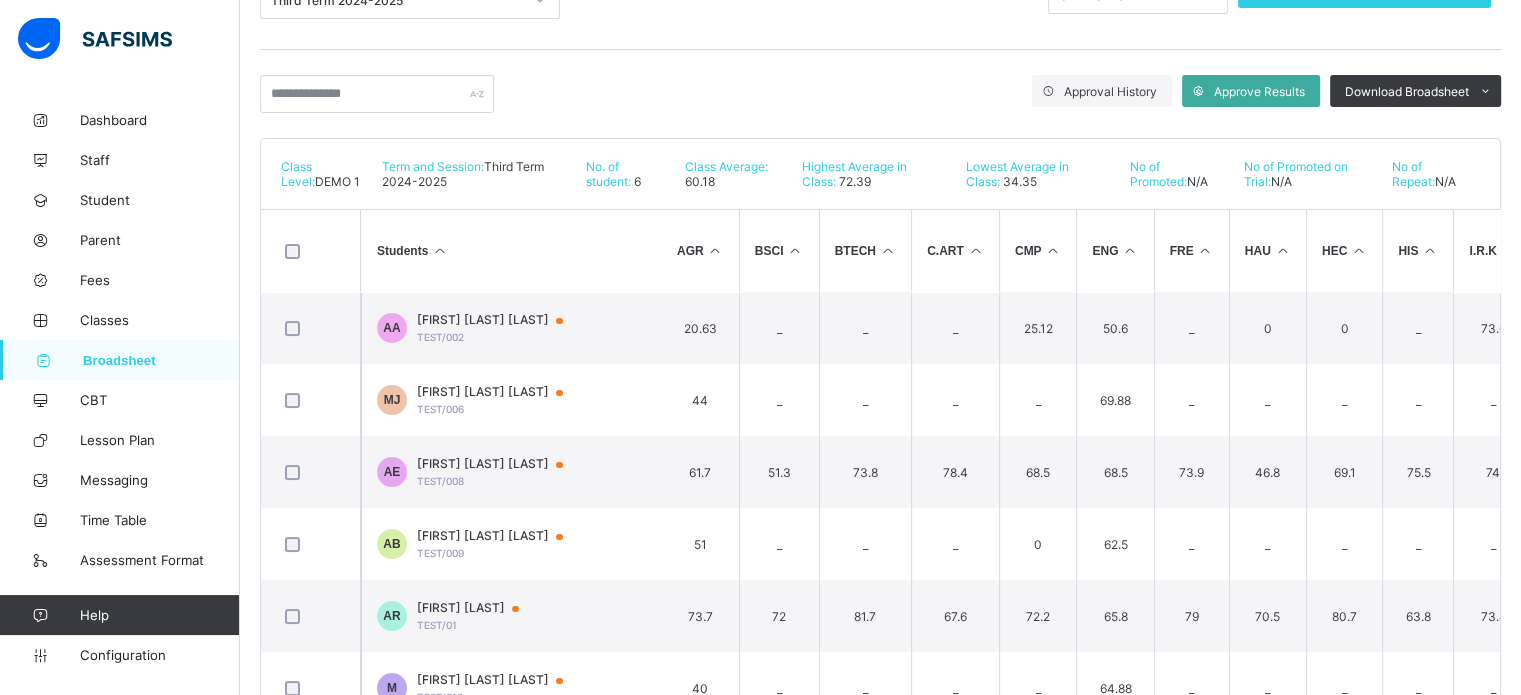 scroll, scrollTop: 300, scrollLeft: 0, axis: vertical 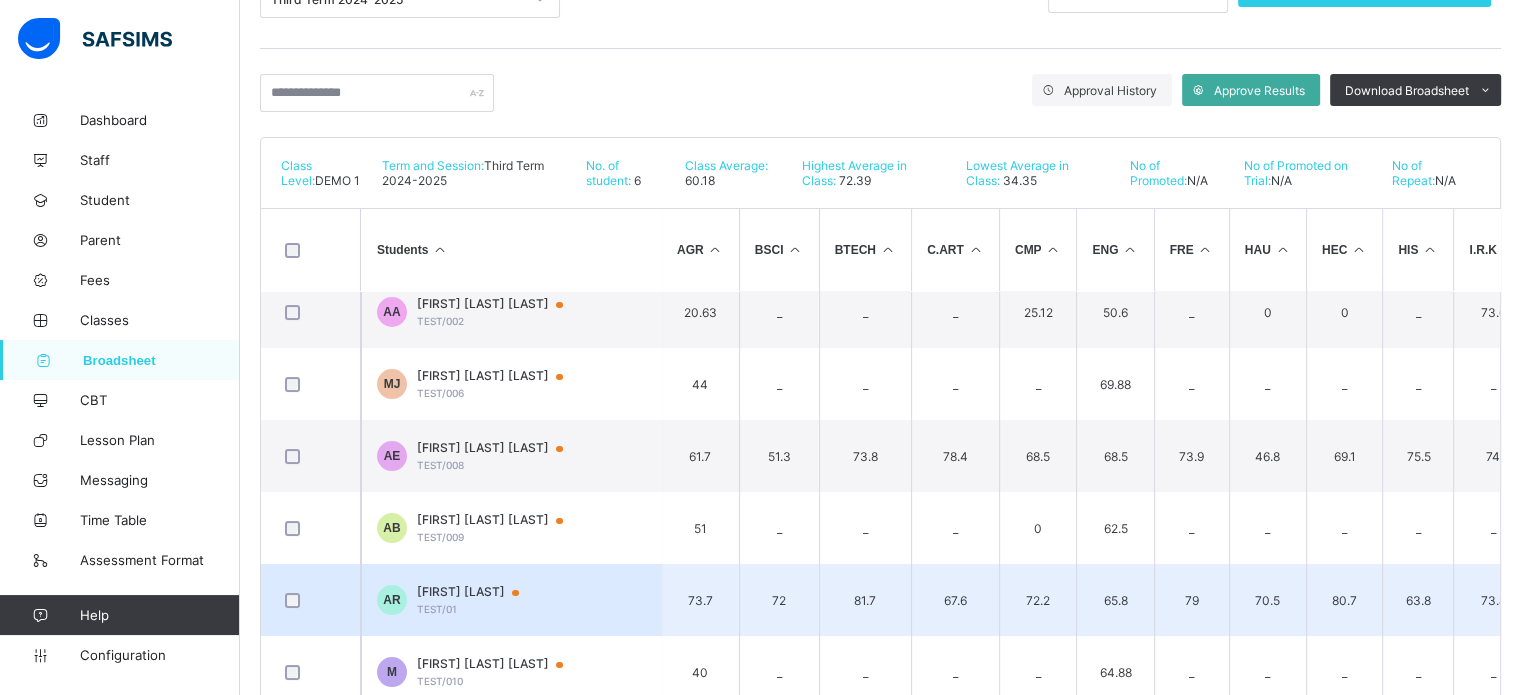click on "Abiodun  Rufai     TEST/01" at bounding box center (477, 599) 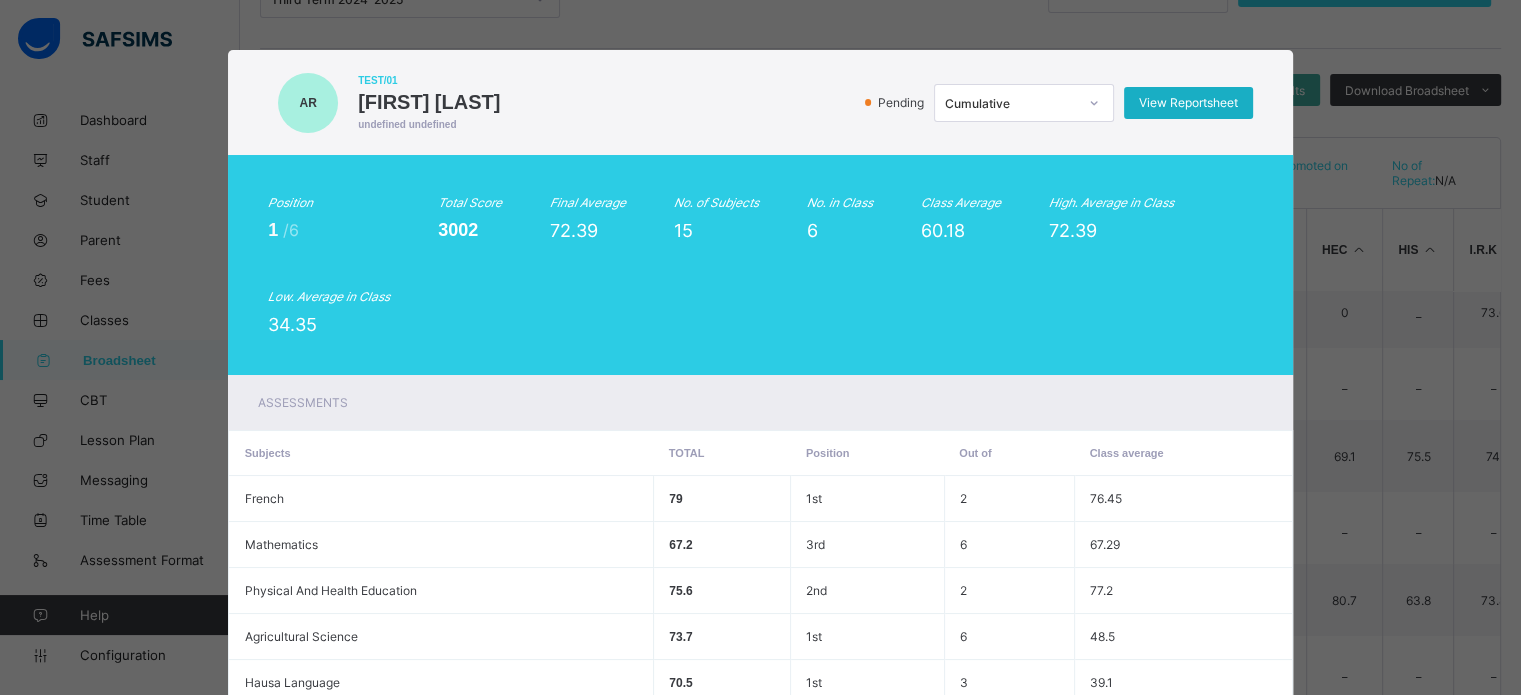 click on "View Reportsheet" at bounding box center (1188, 102) 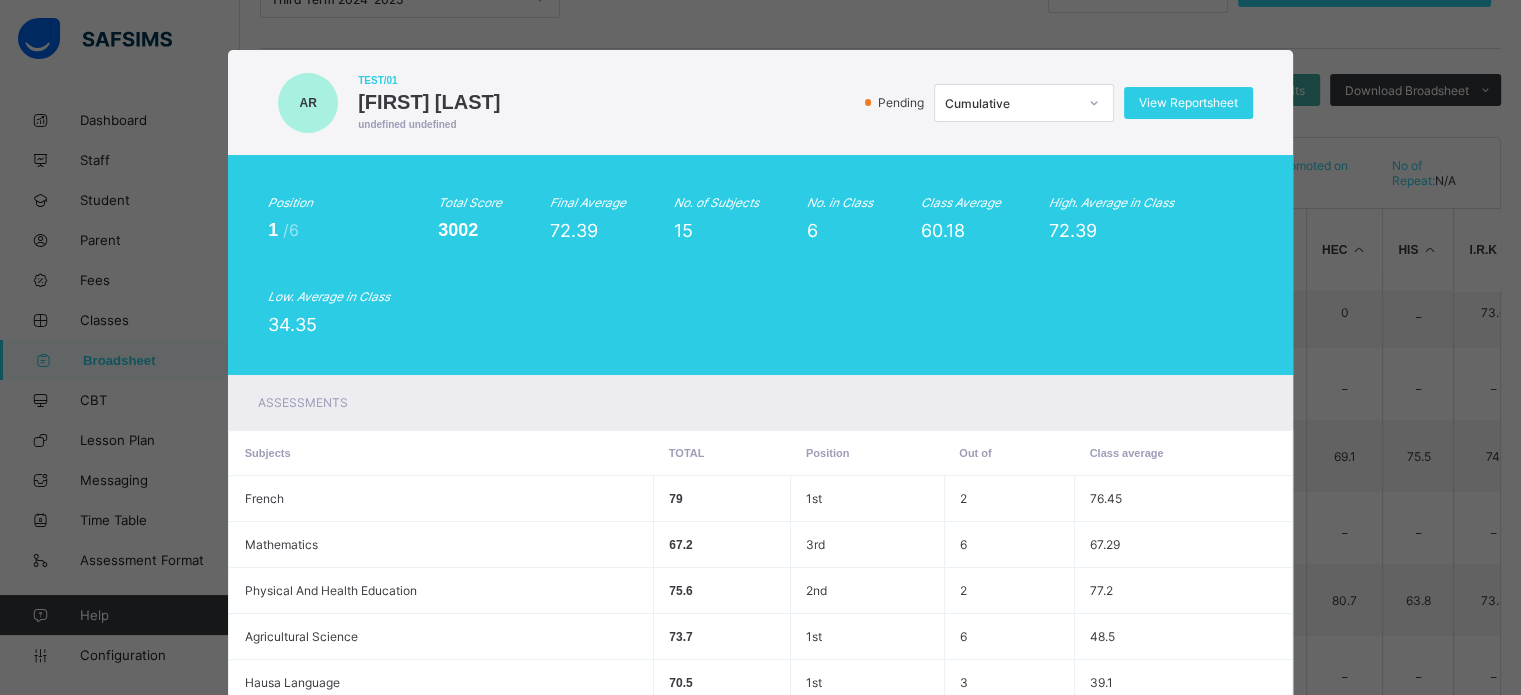 click at bounding box center (1094, 103) 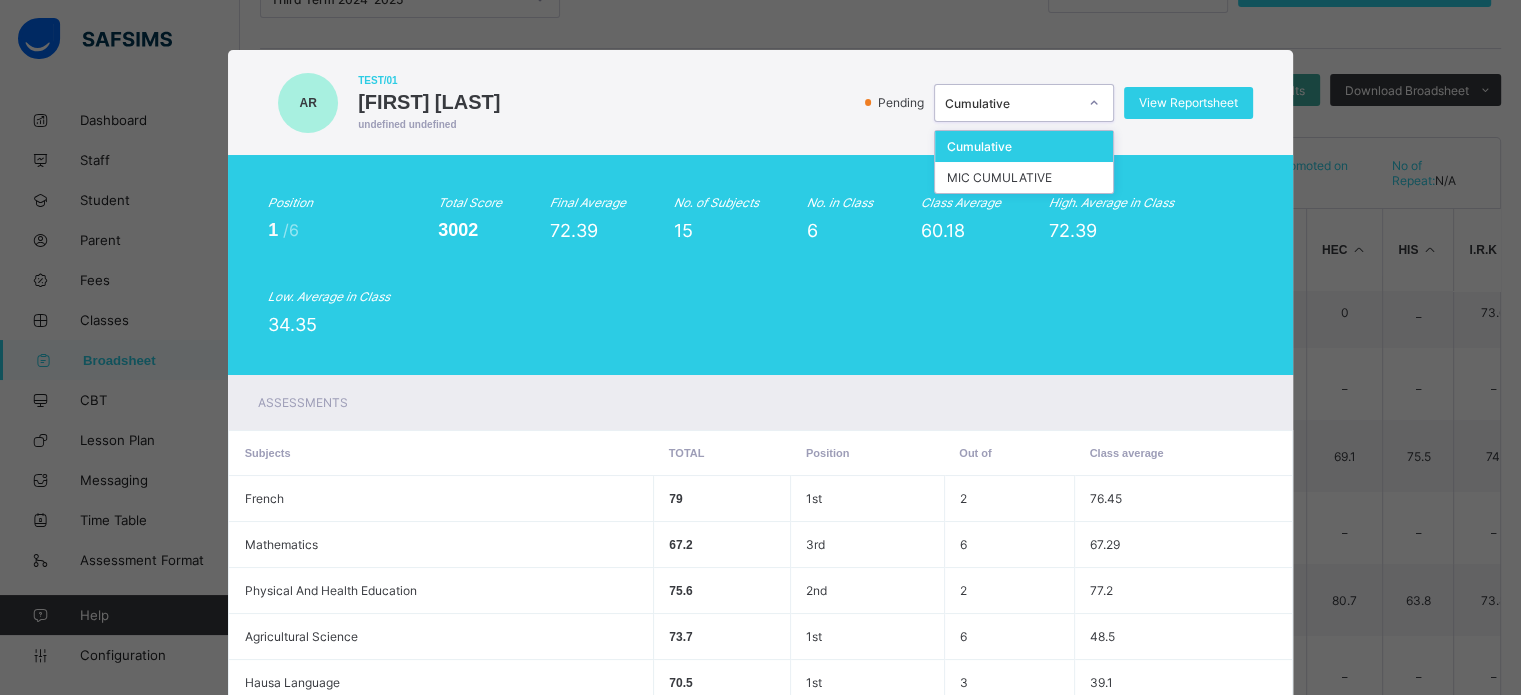click at bounding box center [1094, 103] 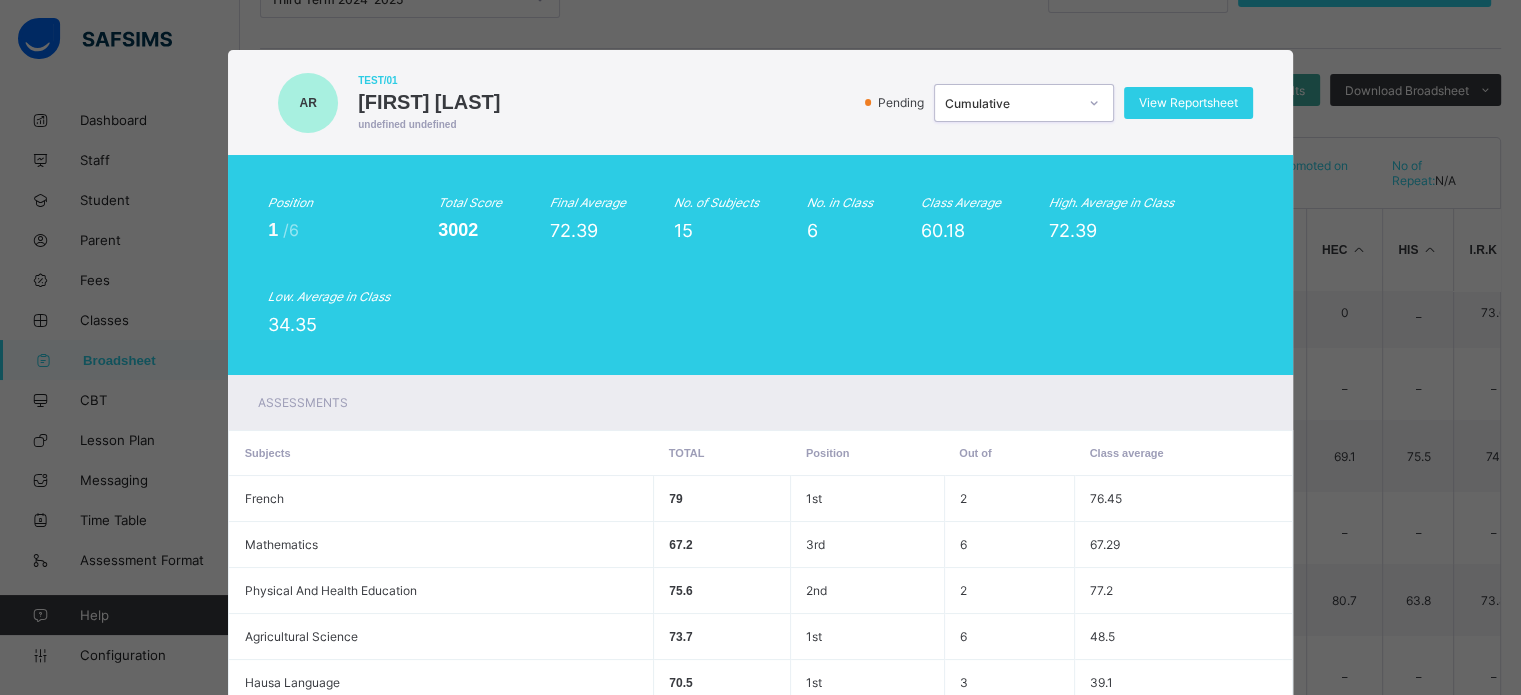 click on "Cumulative" at bounding box center (1011, 102) 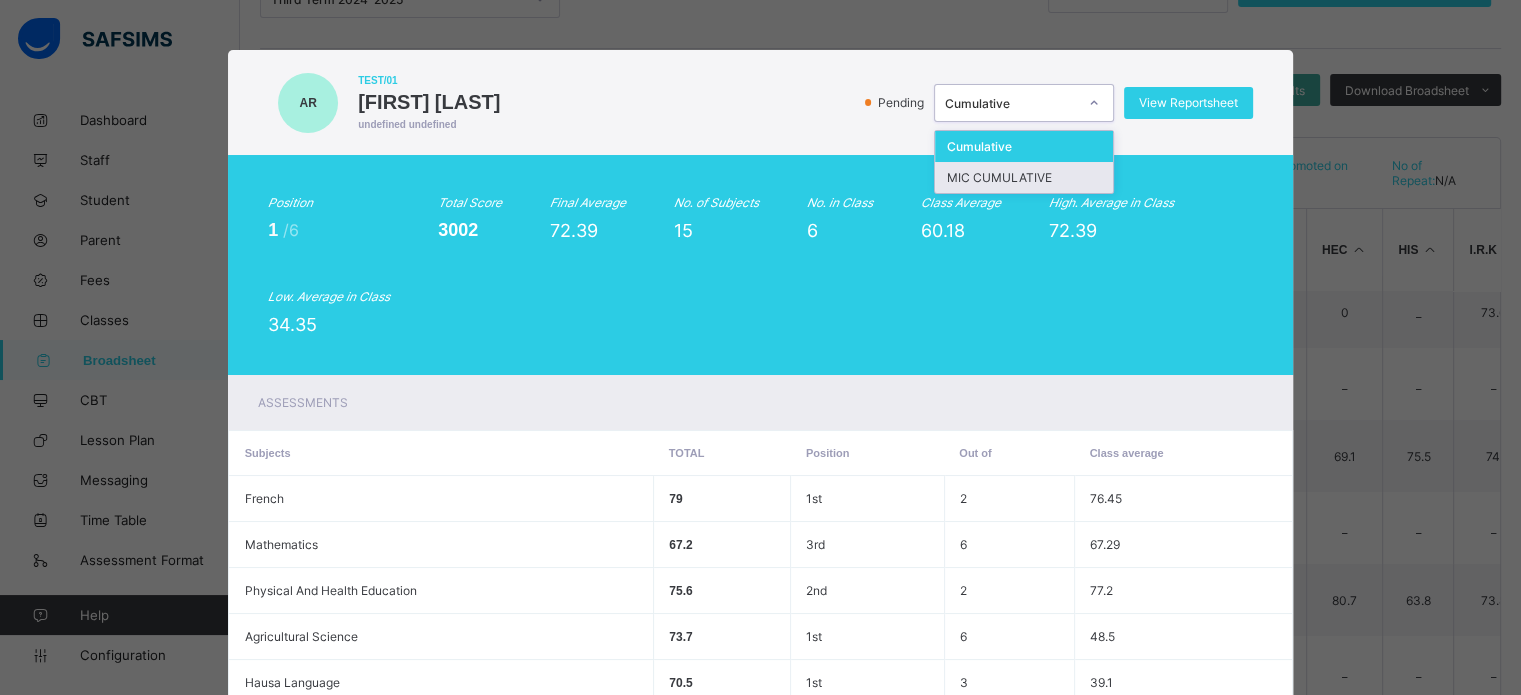 click on "MIC CUMULATIVE" at bounding box center [1024, 177] 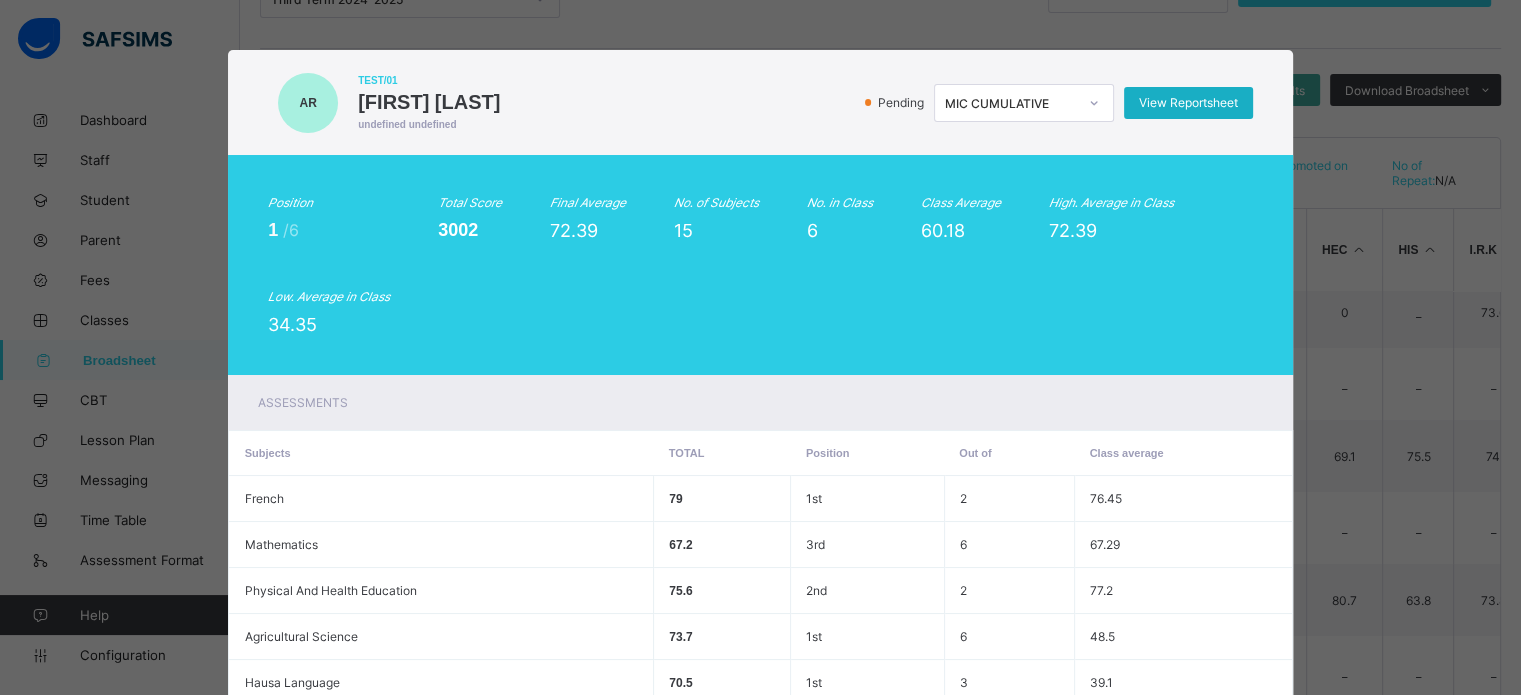 click on "View Reportsheet" at bounding box center (1188, 102) 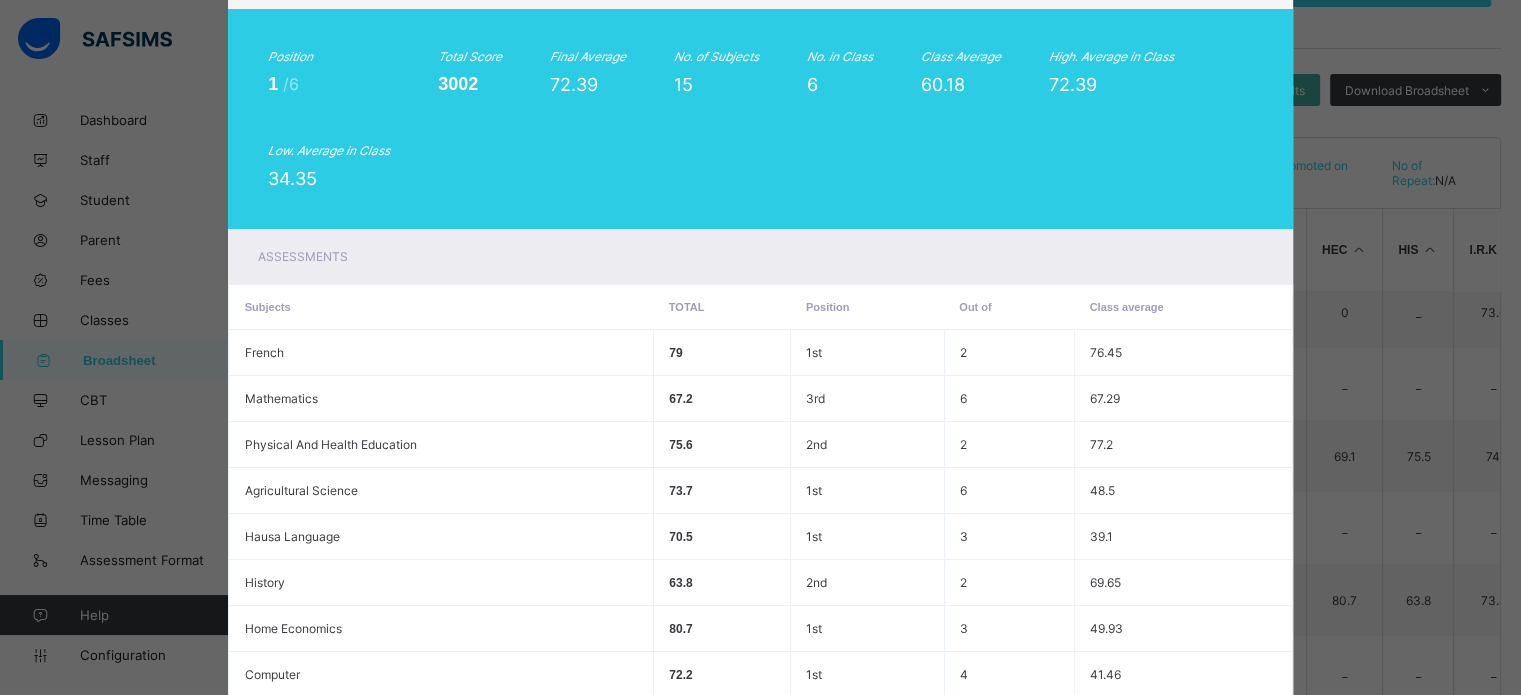 scroll, scrollTop: 200, scrollLeft: 0, axis: vertical 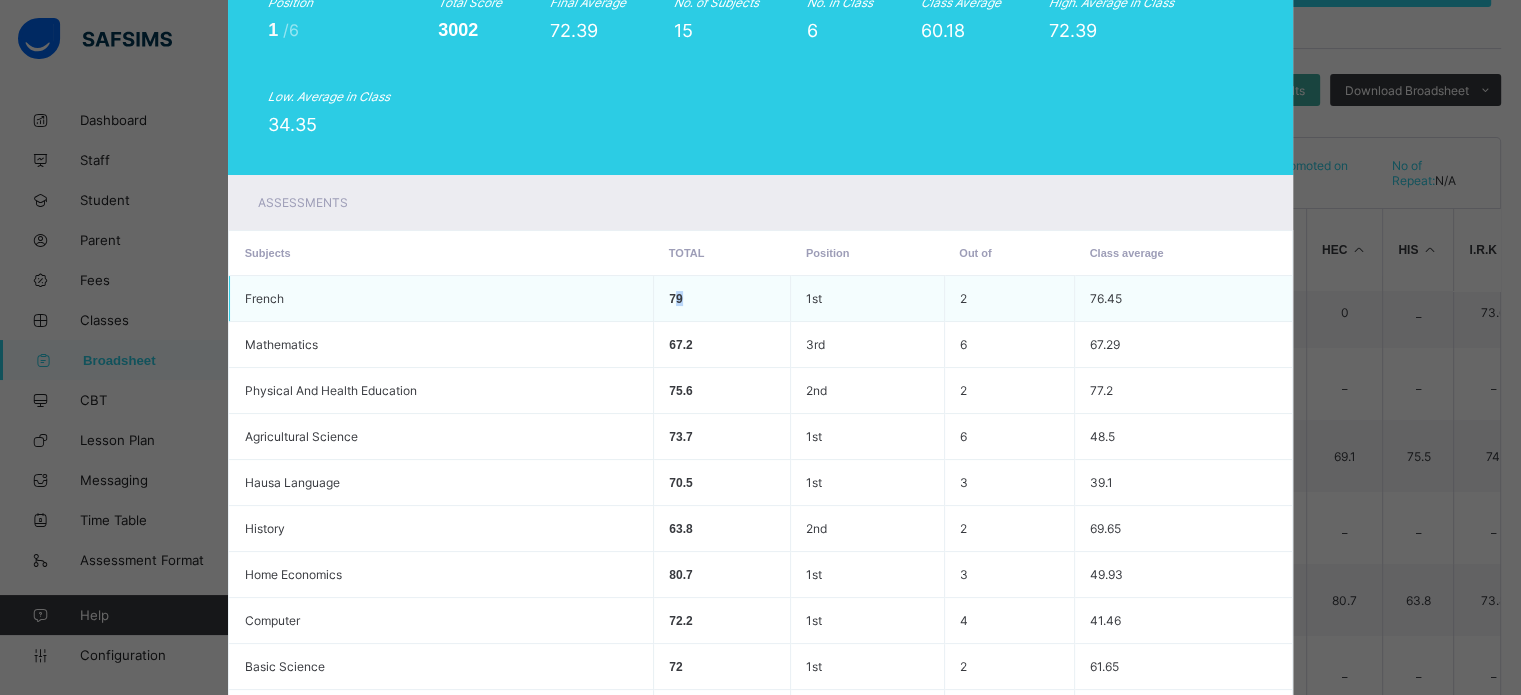 drag, startPoint x: 667, startPoint y: 302, endPoint x: 686, endPoint y: 301, distance: 19.026299 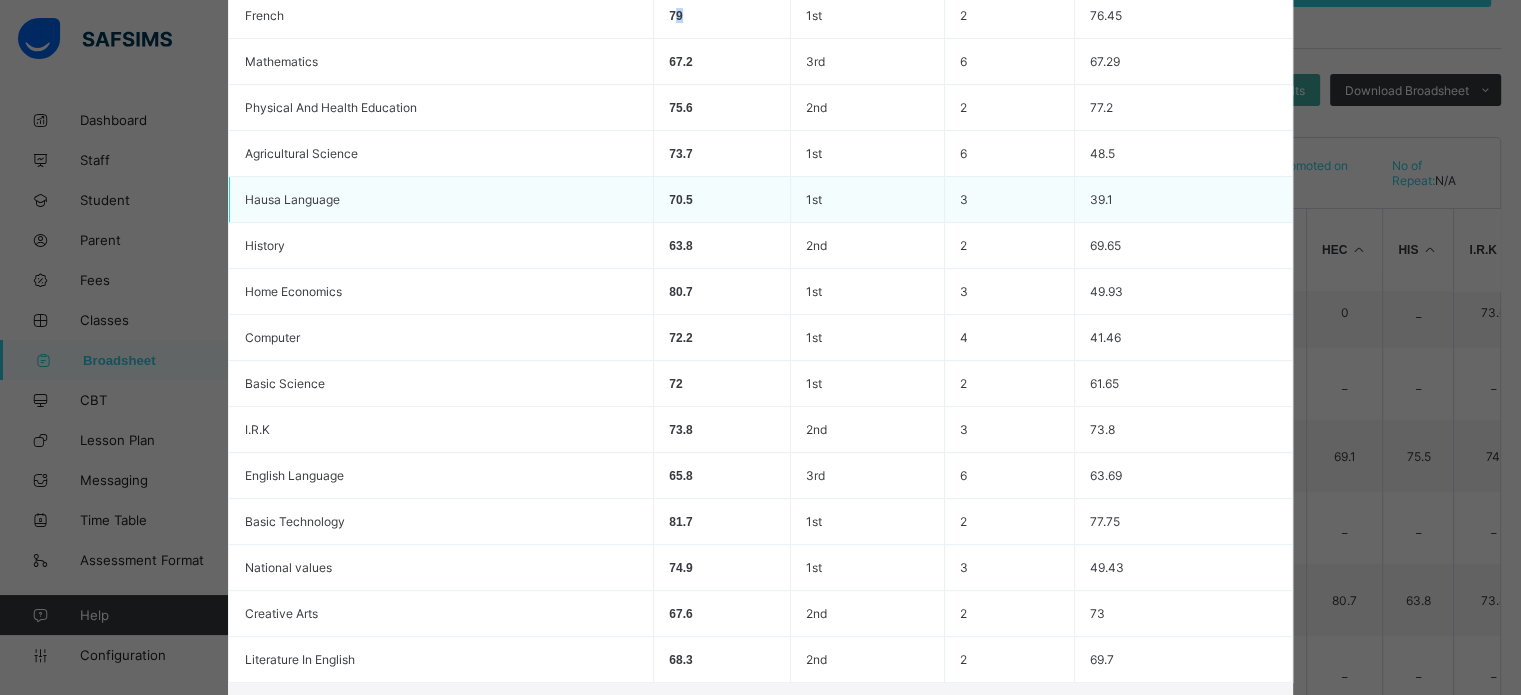 scroll, scrollTop: 600, scrollLeft: 0, axis: vertical 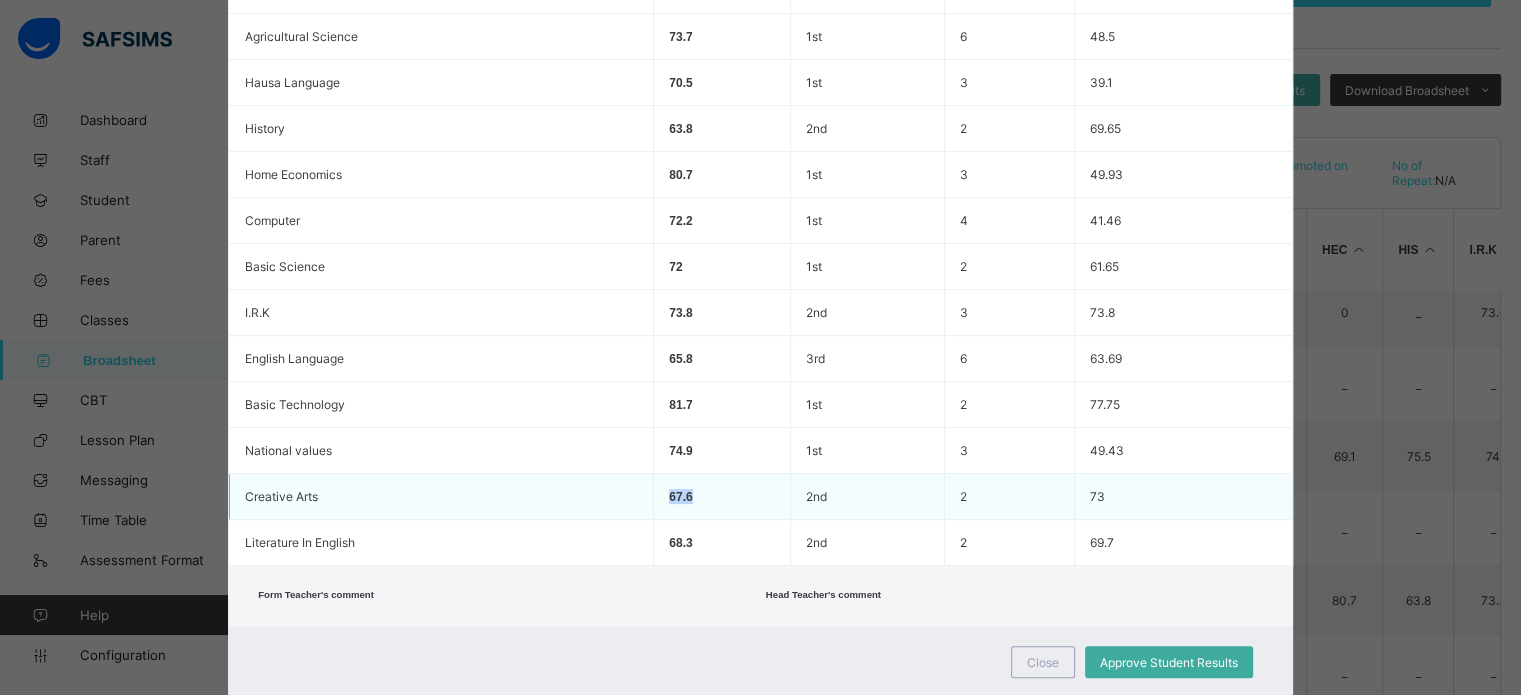 drag, startPoint x: 660, startPoint y: 502, endPoint x: 704, endPoint y: 500, distance: 44.04543 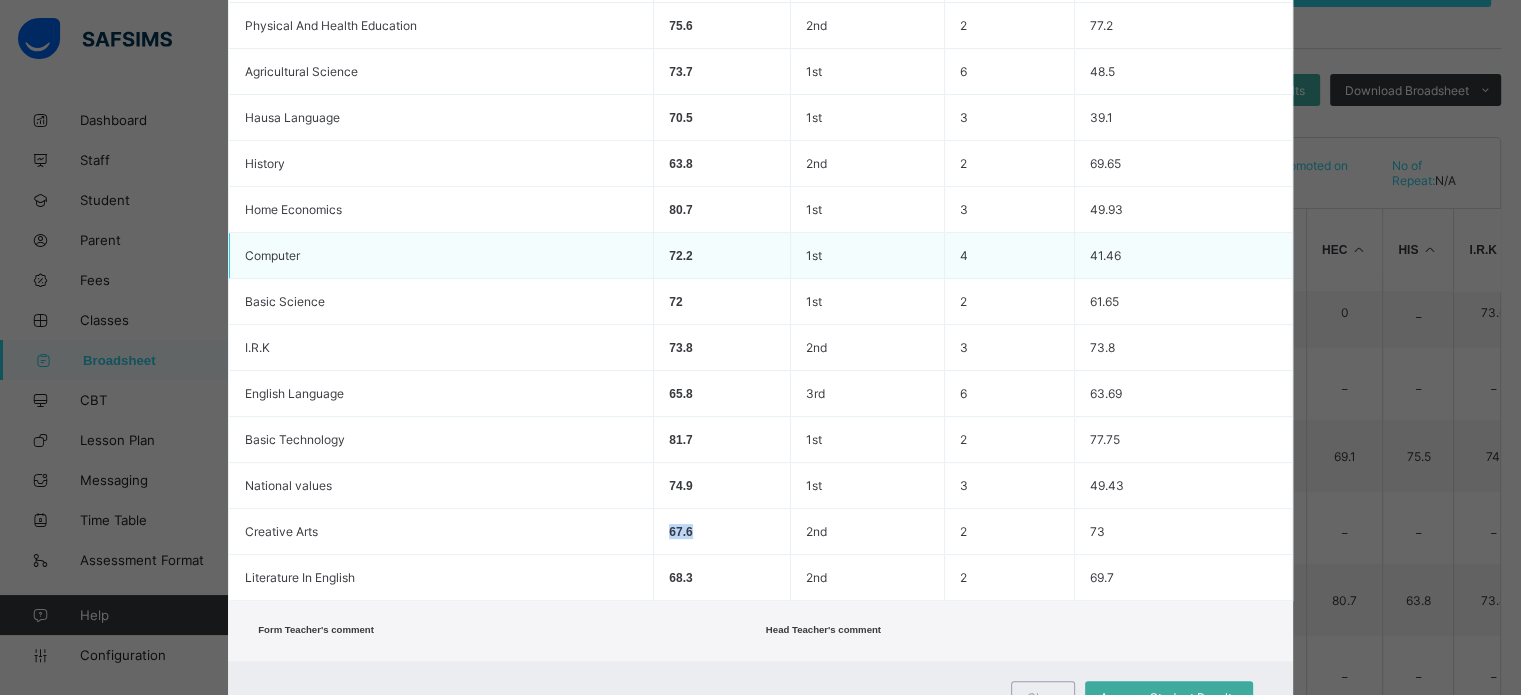 scroll, scrollTop: 658, scrollLeft: 0, axis: vertical 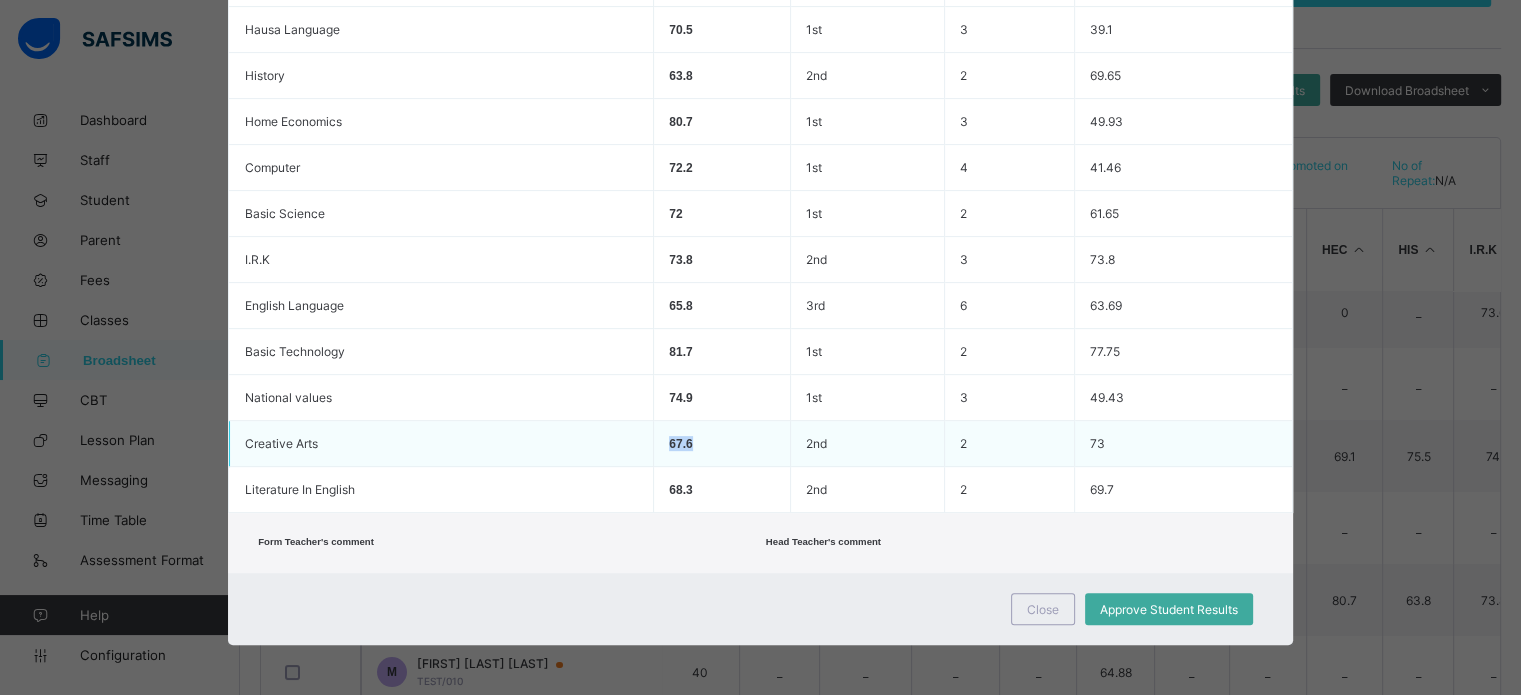 click on "67.6" at bounding box center (722, 444) 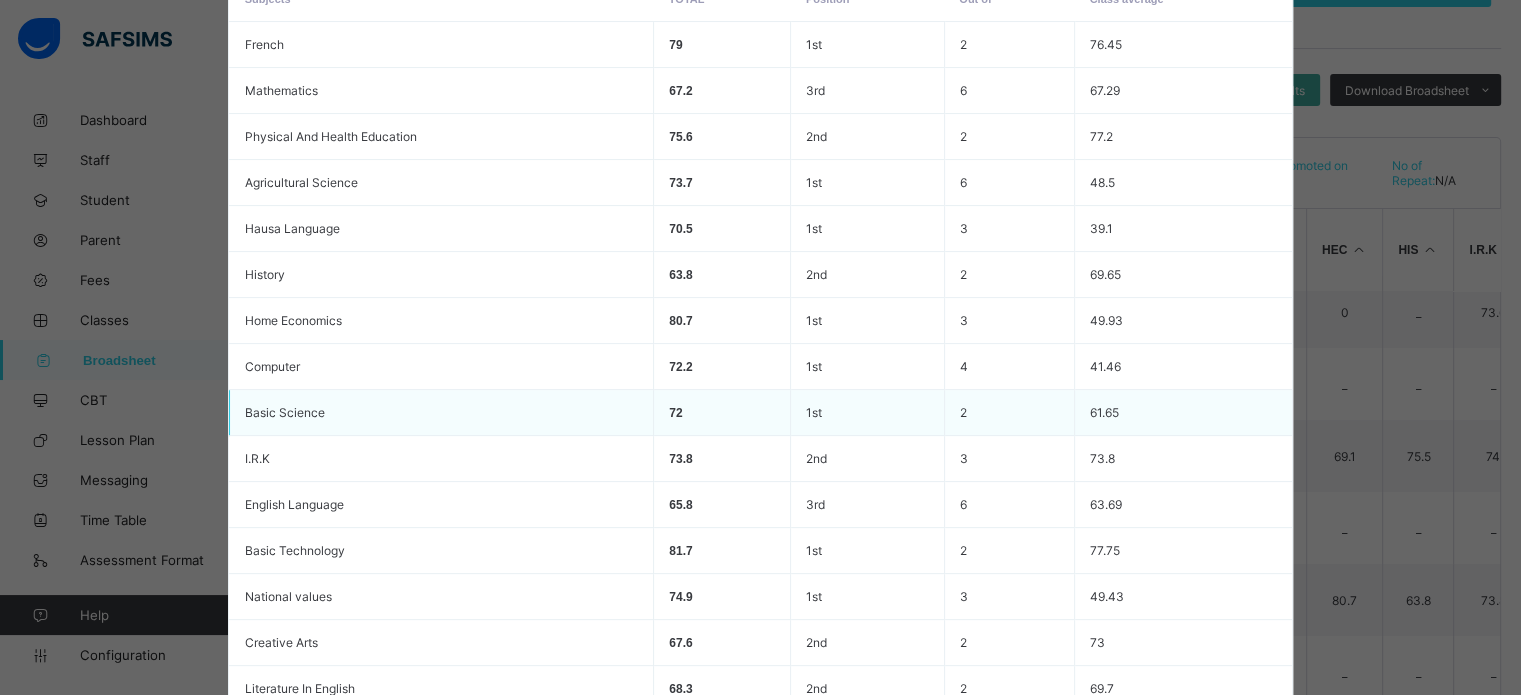 scroll, scrollTop: 658, scrollLeft: 0, axis: vertical 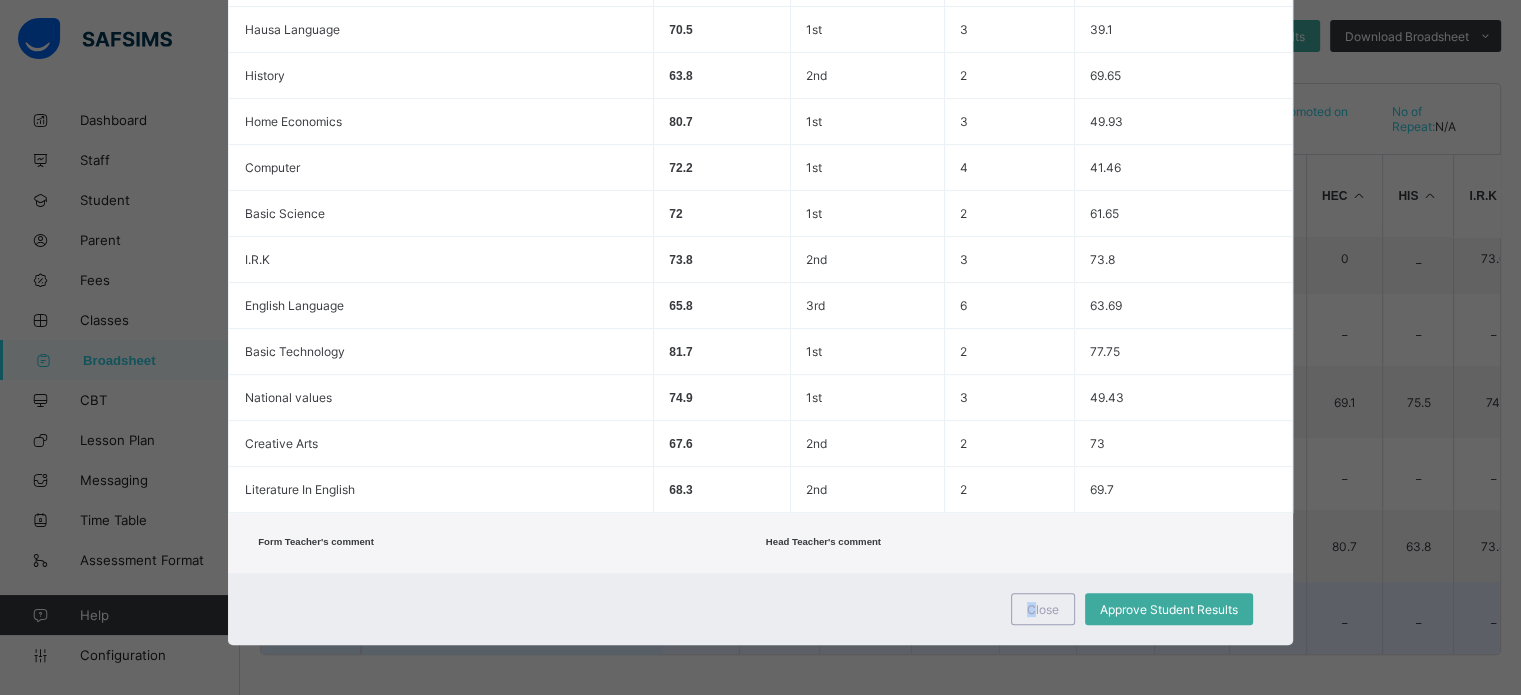 click on "Close" at bounding box center (1043, 609) 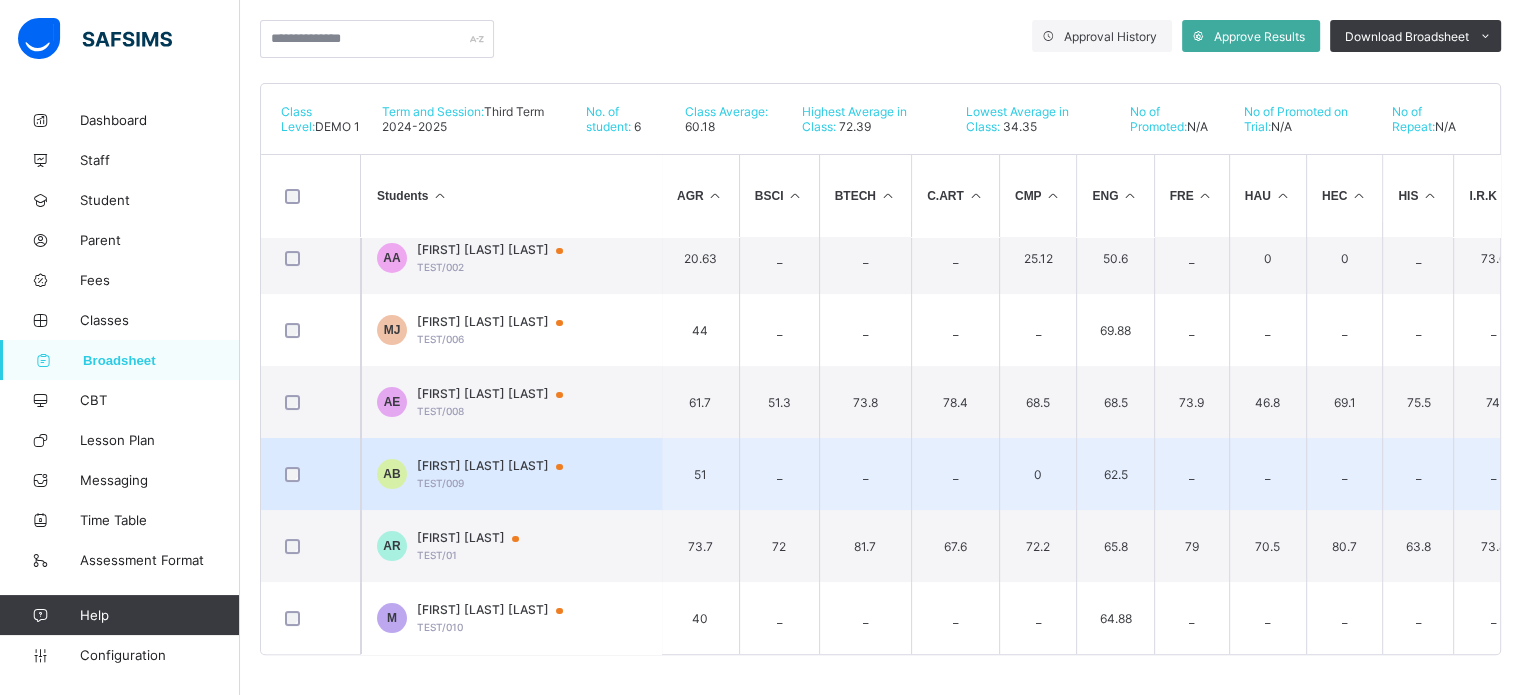 scroll, scrollTop: 0, scrollLeft: 0, axis: both 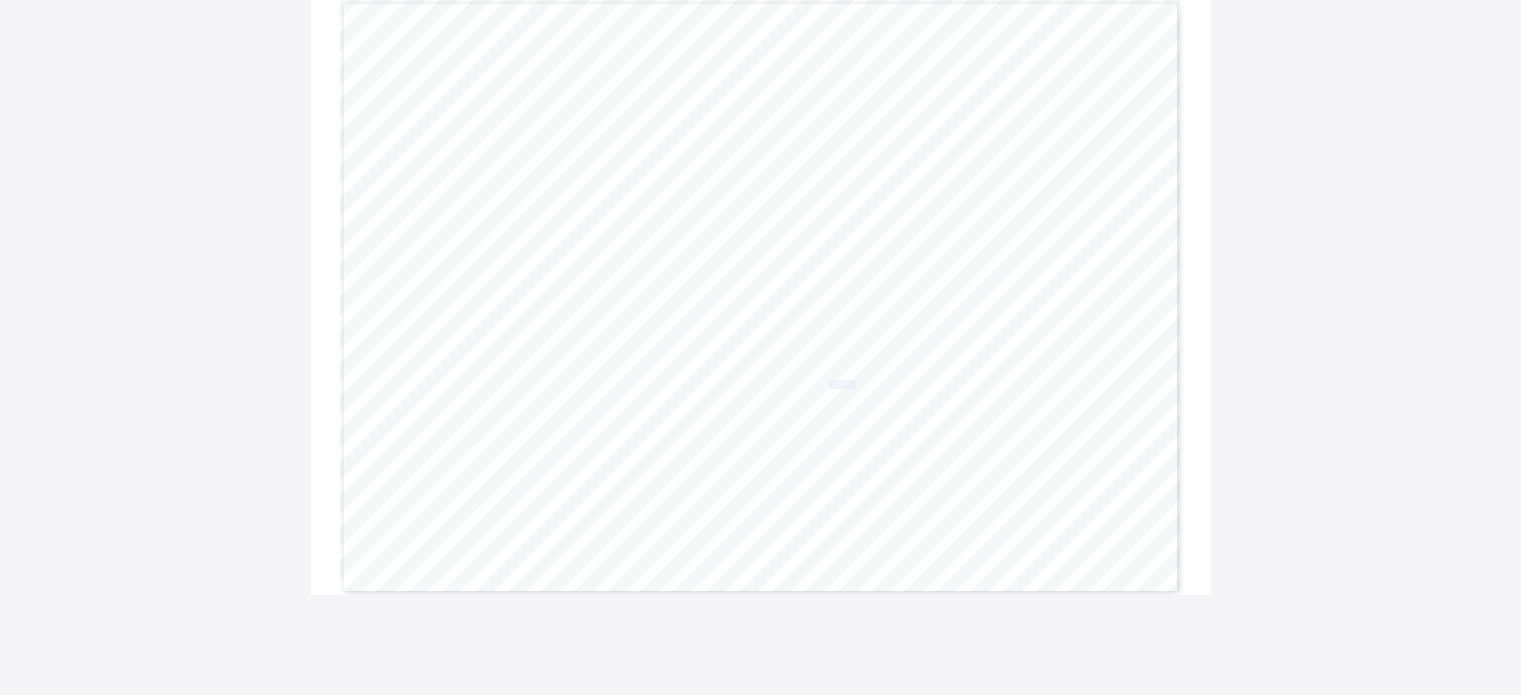 drag, startPoint x: 844, startPoint y: 384, endPoint x: 861, endPoint y: 384, distance: 17 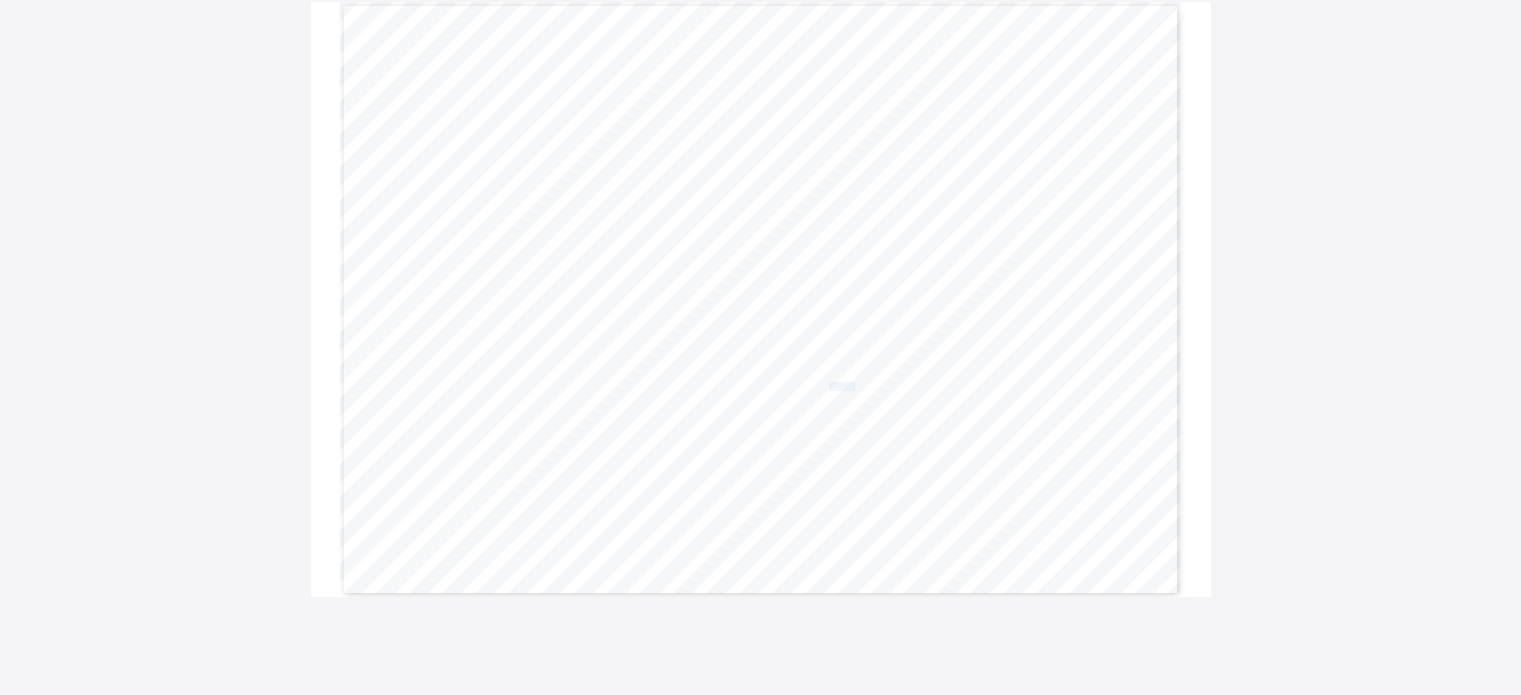 scroll, scrollTop: 182, scrollLeft: 0, axis: vertical 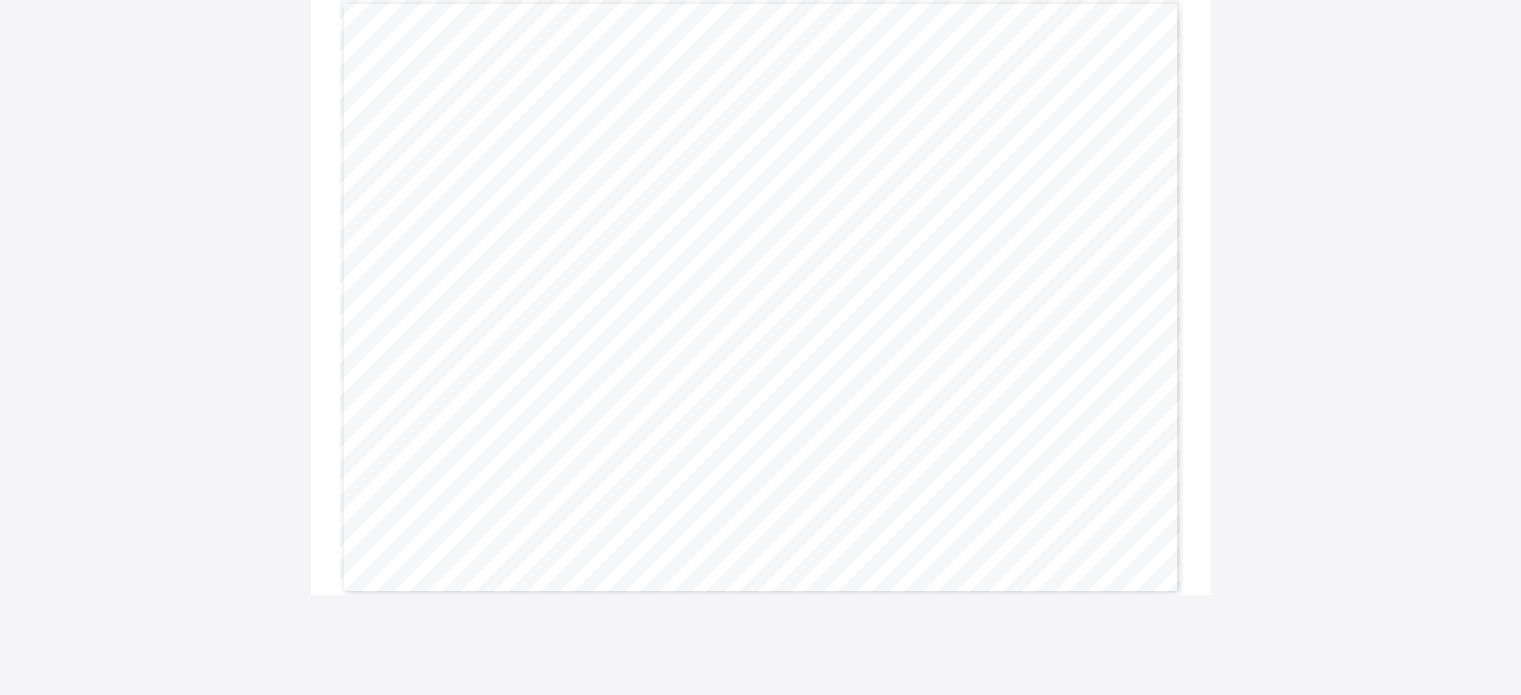 click on "Gwarzo Road, P.O. Box 701, Kano - Nigeria. Tel:   0906 358 2631, 0809 948 5785 |   Email:   micollege701@gmail.com CUMULATIVE REPORT | Third Term 2024-2025 Student’s Name:   Abiodun Rufai   Number In Class:   6   Day(s) School Opened: Admission No:   TEST/01   Next Term Begins:   Days Present: Class:   DEMO 1   Days Absent: PREVIOUS TERM   CURRENT TERM (3RD TERM)   CUMULATIVE Subjects   1st Term (100%) 2nd Term (100%) C.A 1 (20%) C.A 2 (20%) Exam (60%) Total (100%)   Grade 3rd term (50%) 2nd term (30%) 1st term (20%) Total Score (100%) Subject Position   Grade   Comment English Language   72.0   63.0   16.0   15.0   34.0   65.0   B+   32.5   18.9   14.4   65.8   3   B+   Good Mathematics   75.0   69.0   14.0   15.0   34.0   63.0   B   31.5   20.7   15.0   67.2   3   B+   Good Agricultural Science   78.0   52.0   20.0   20.0   45.0   85.0   A+   42.5   15.6   15.6   73.7   1   A   Very Good Computer   71.0   65.0   17.0   15.0   45.0   77.0   A+   38.5   19.5   14.2   72.2   1   A   Very Good Basic Science" at bounding box center [761, 297] 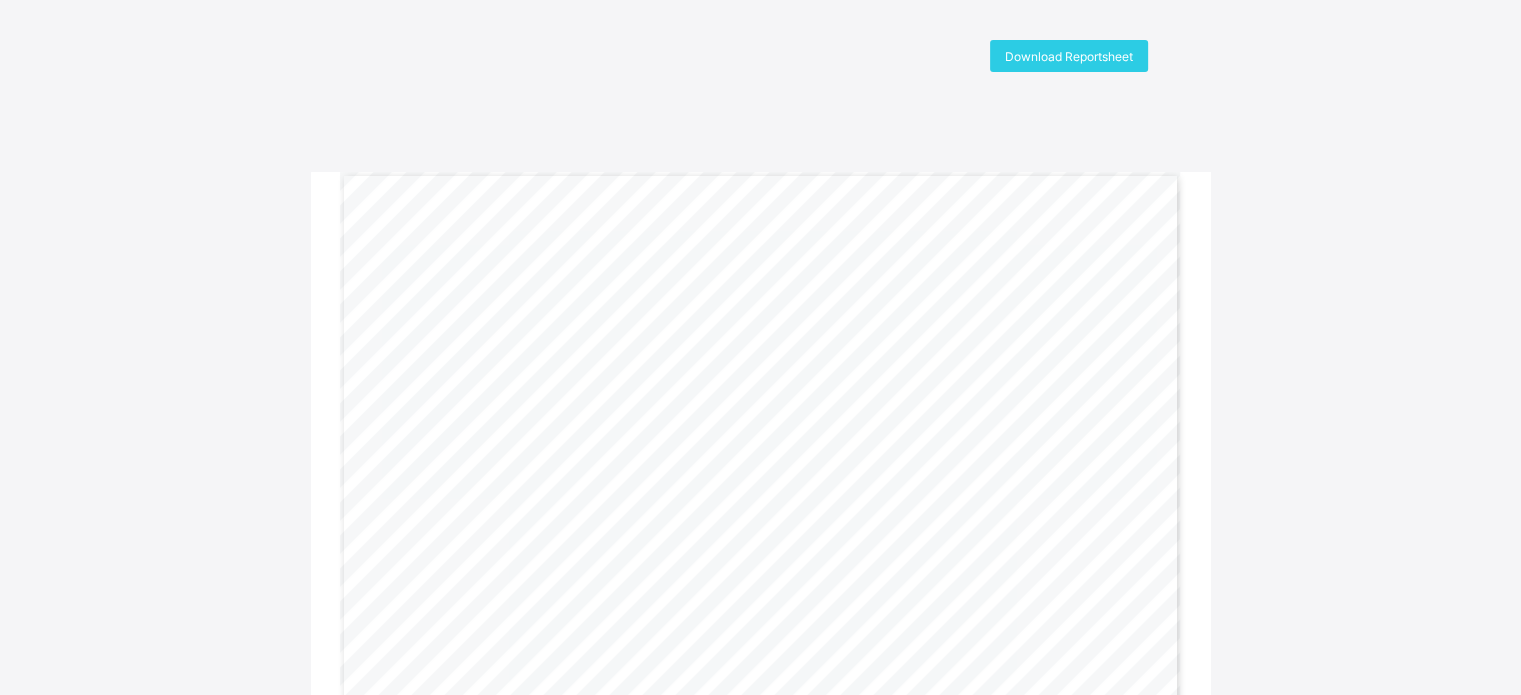 scroll, scrollTop: 0, scrollLeft: 0, axis: both 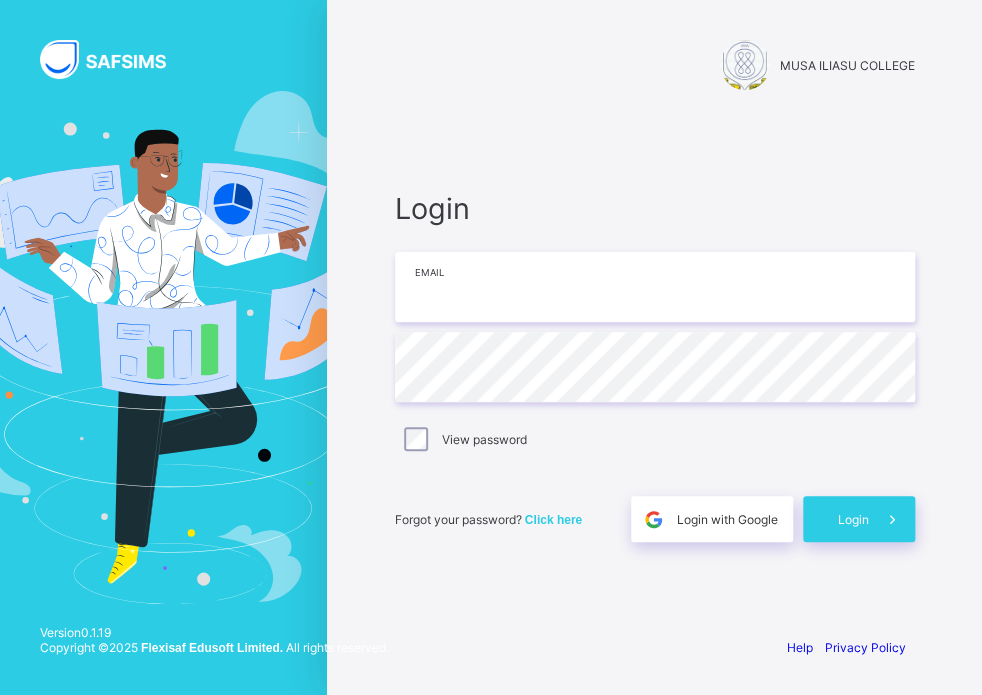 type on "**********" 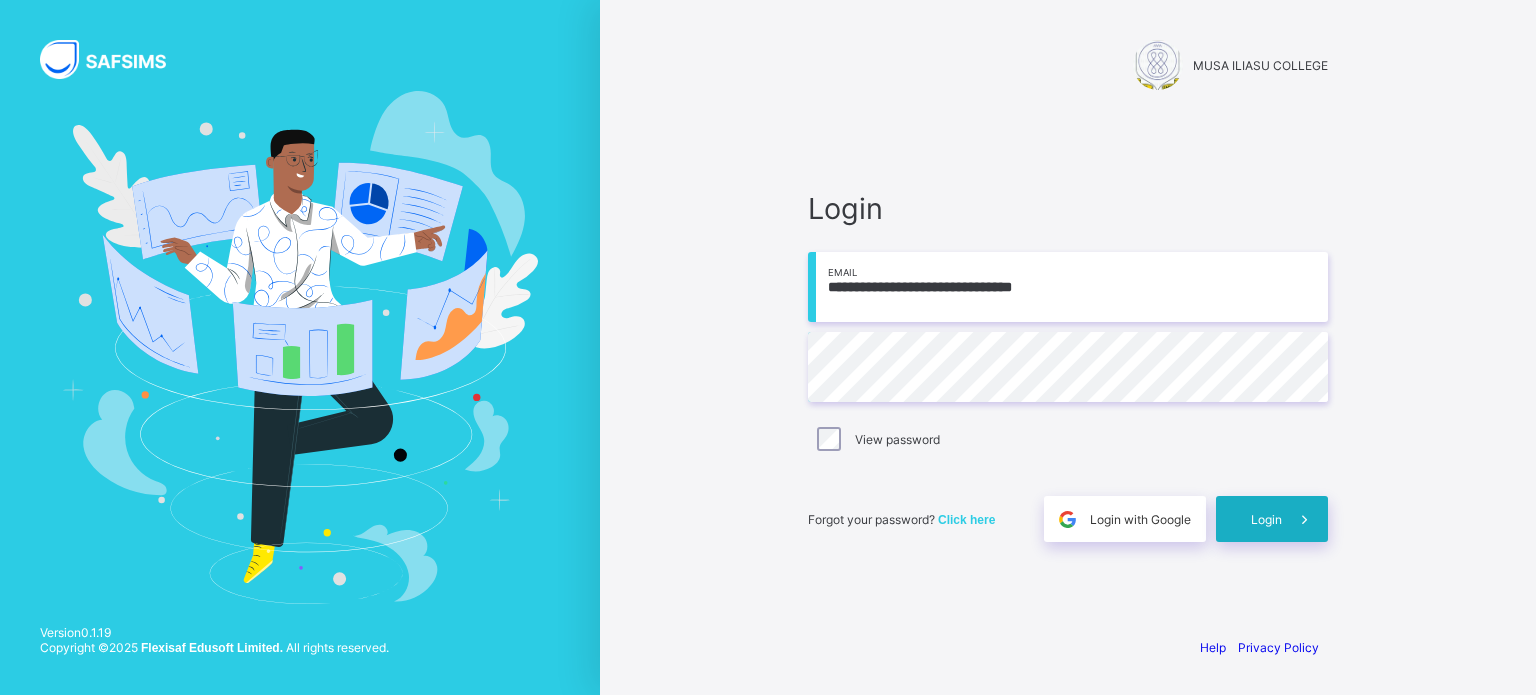 click on "Login" at bounding box center [1272, 519] 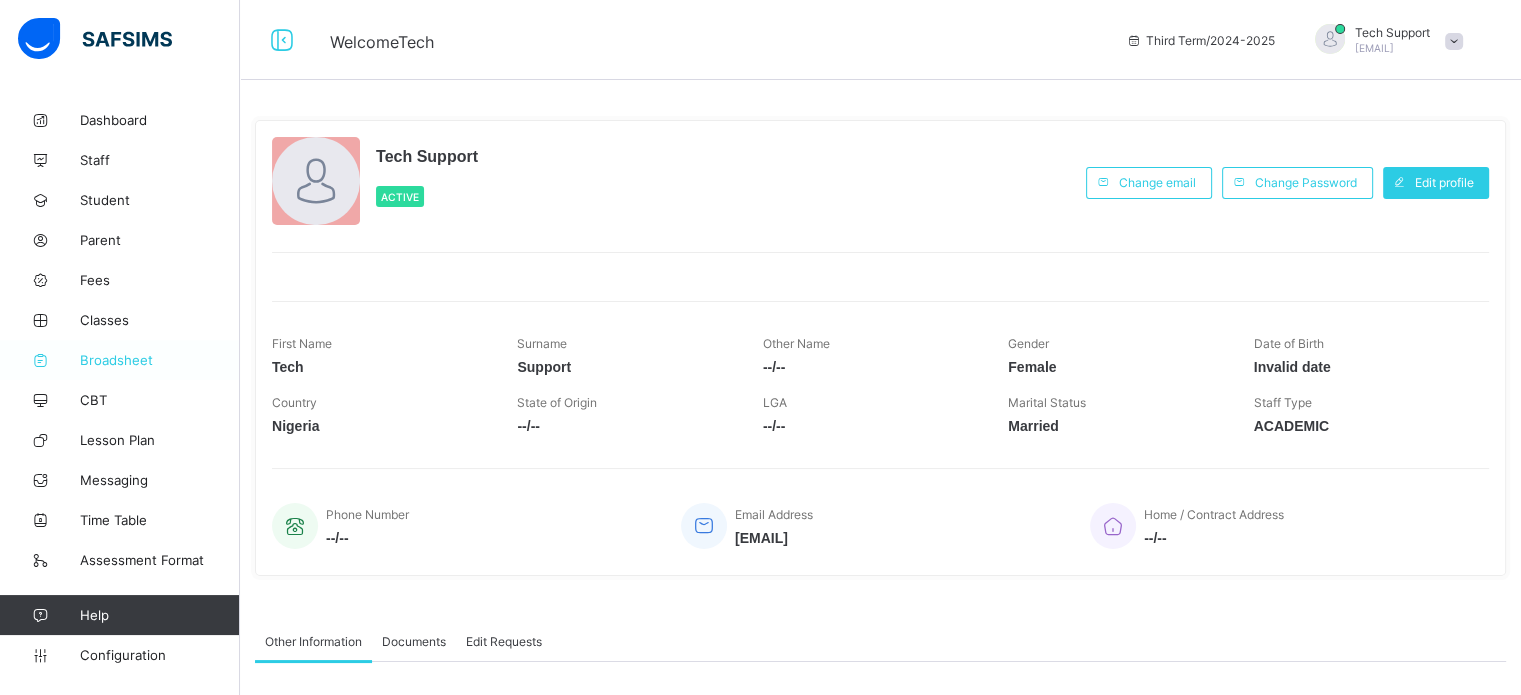 click on "Broadsheet" at bounding box center (120, 360) 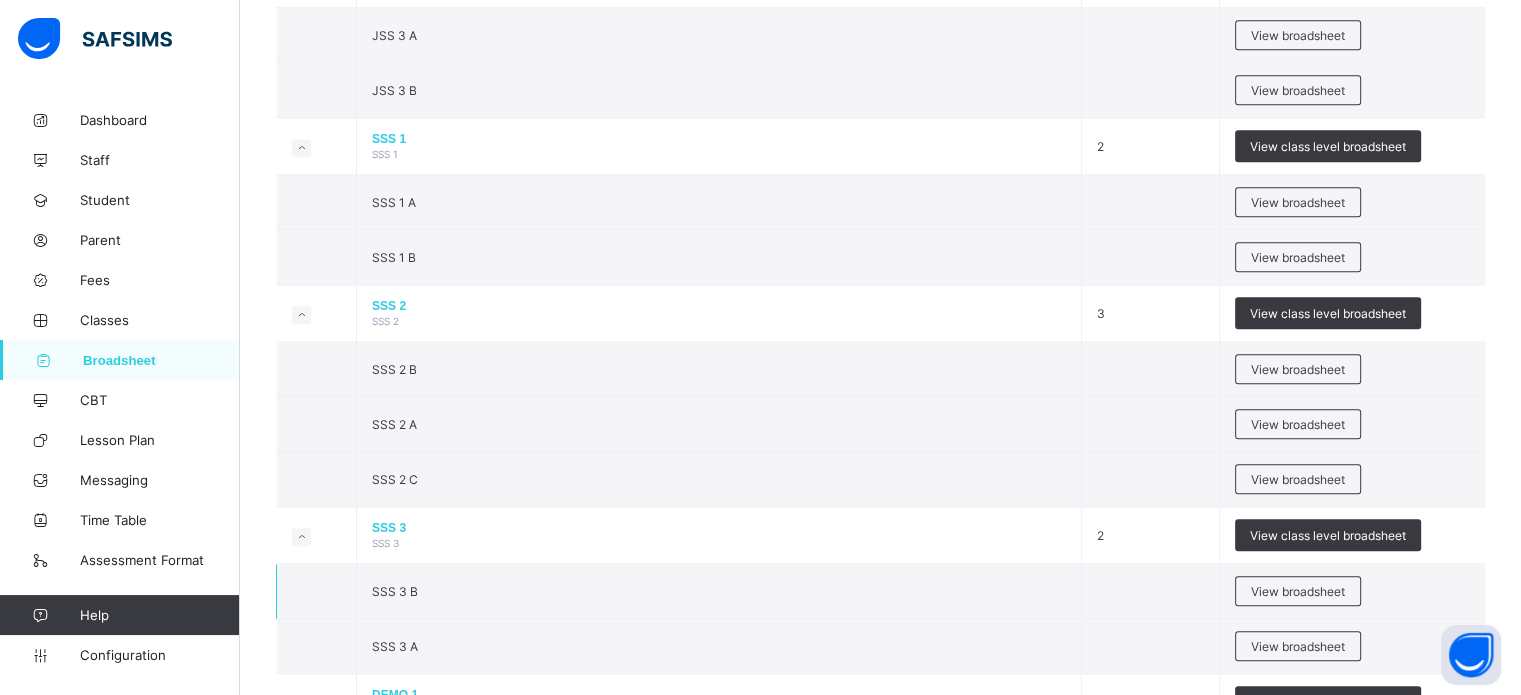 scroll, scrollTop: 2252, scrollLeft: 0, axis: vertical 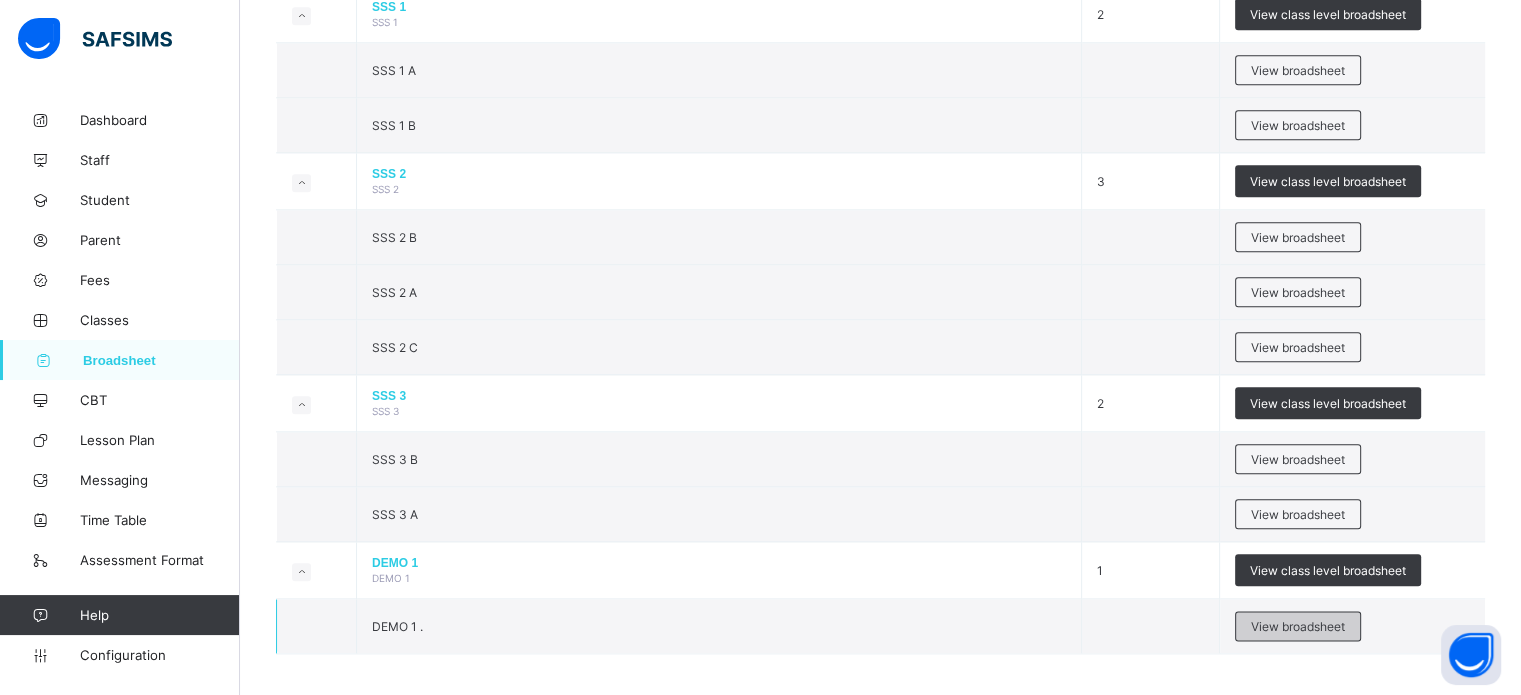 click on "View broadsheet" at bounding box center (1298, 626) 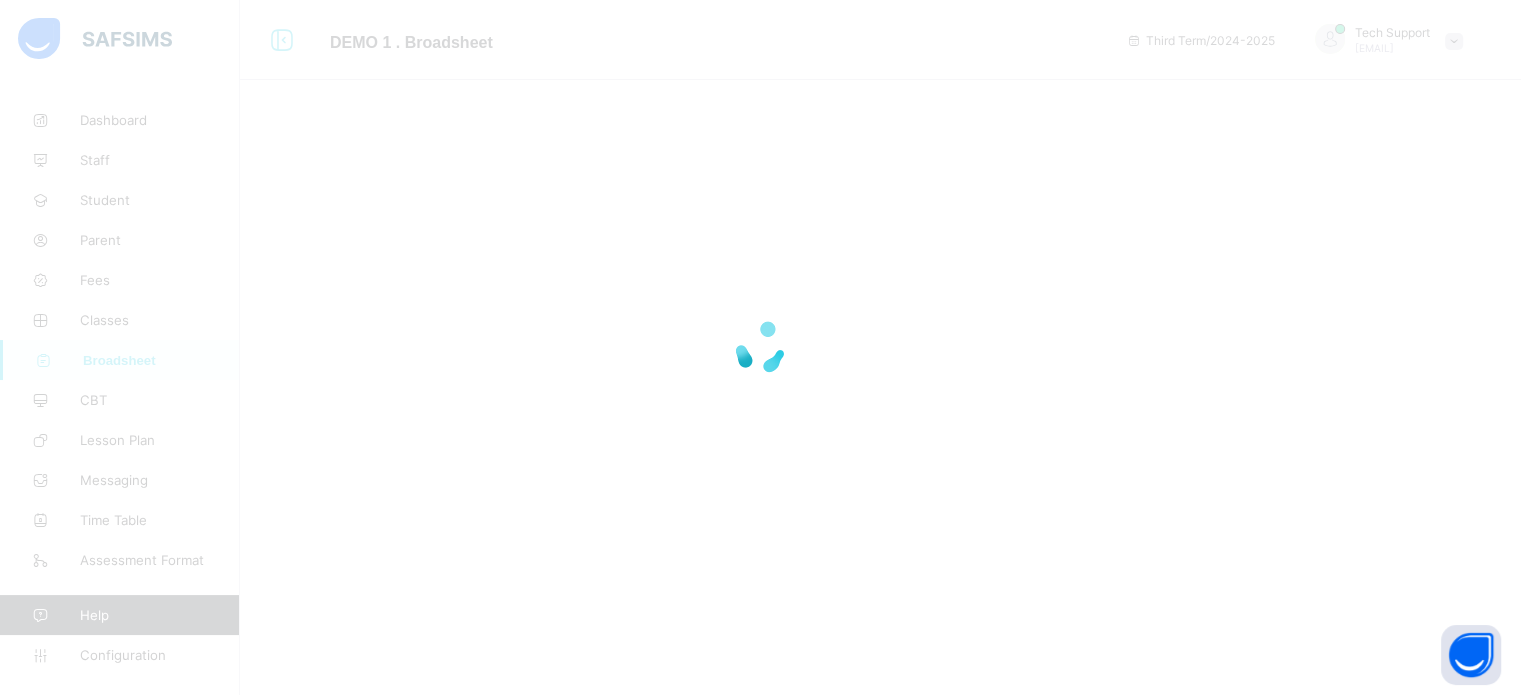scroll, scrollTop: 0, scrollLeft: 0, axis: both 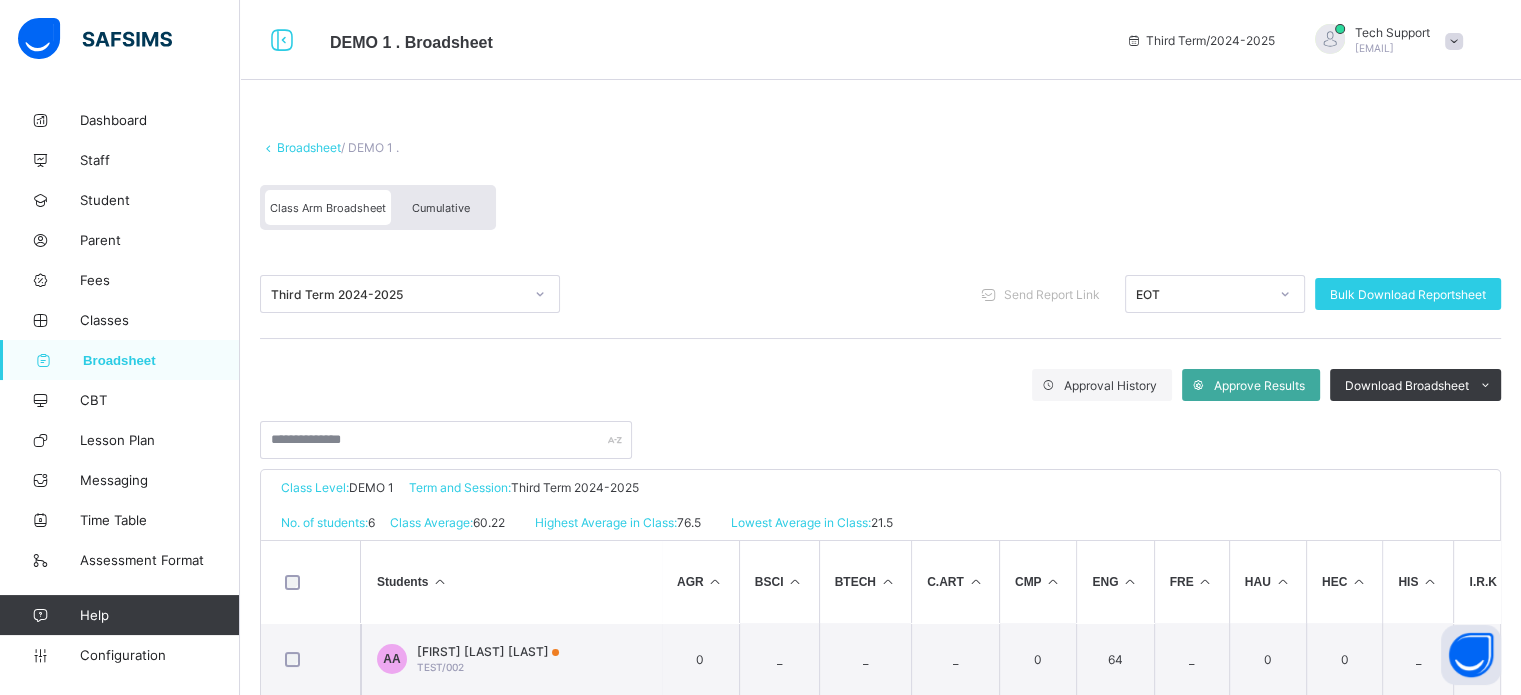 click on "Cumulative" at bounding box center [441, 208] 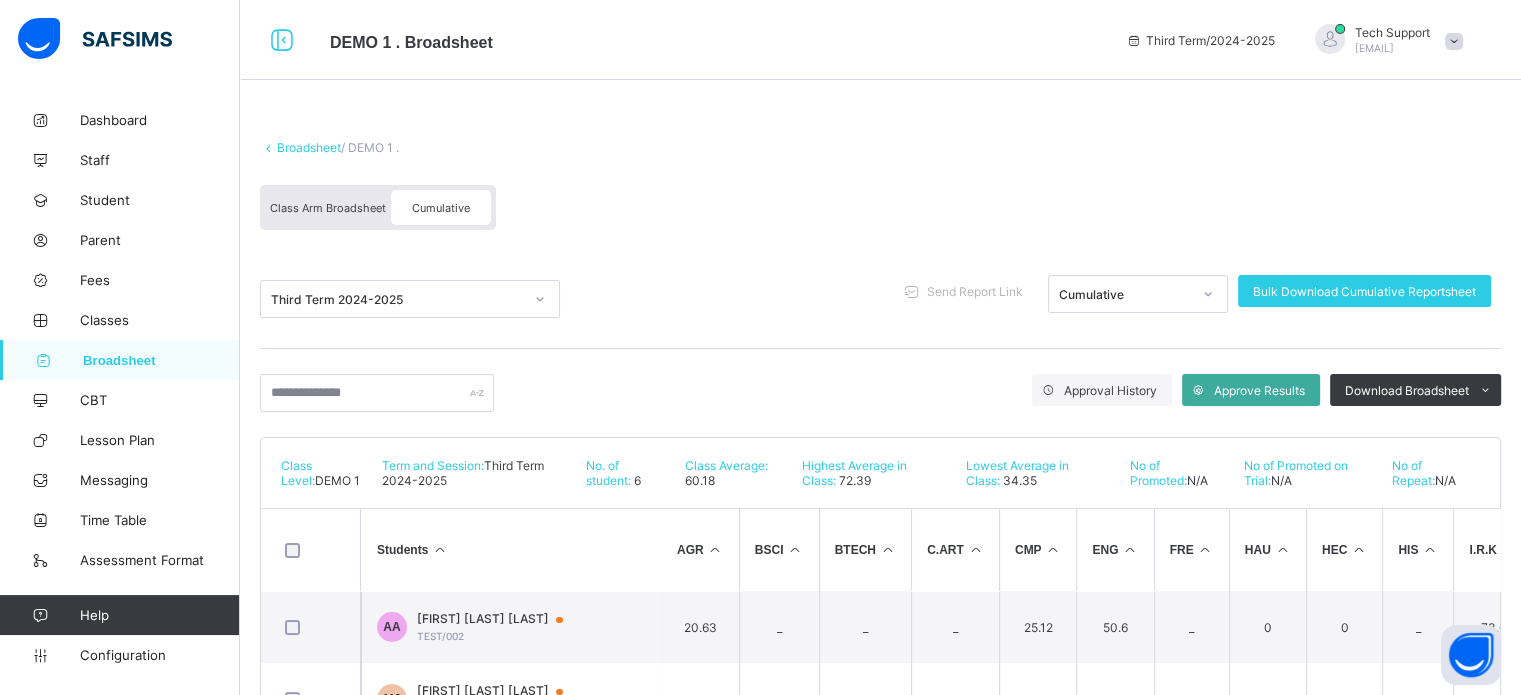 click on "Cumulative" at bounding box center (441, 208) 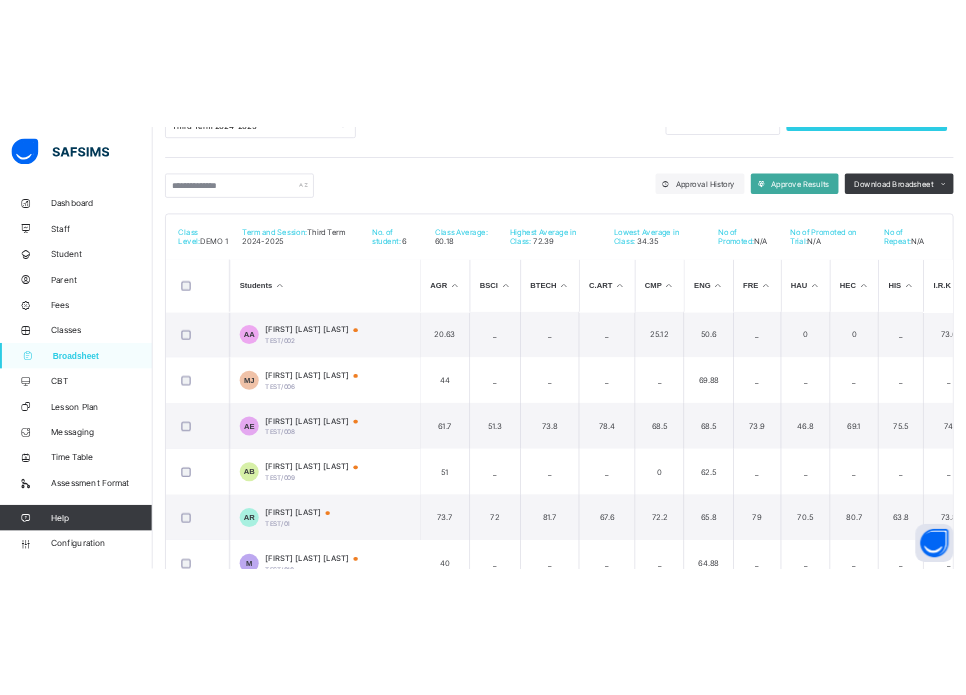 scroll, scrollTop: 0, scrollLeft: 0, axis: both 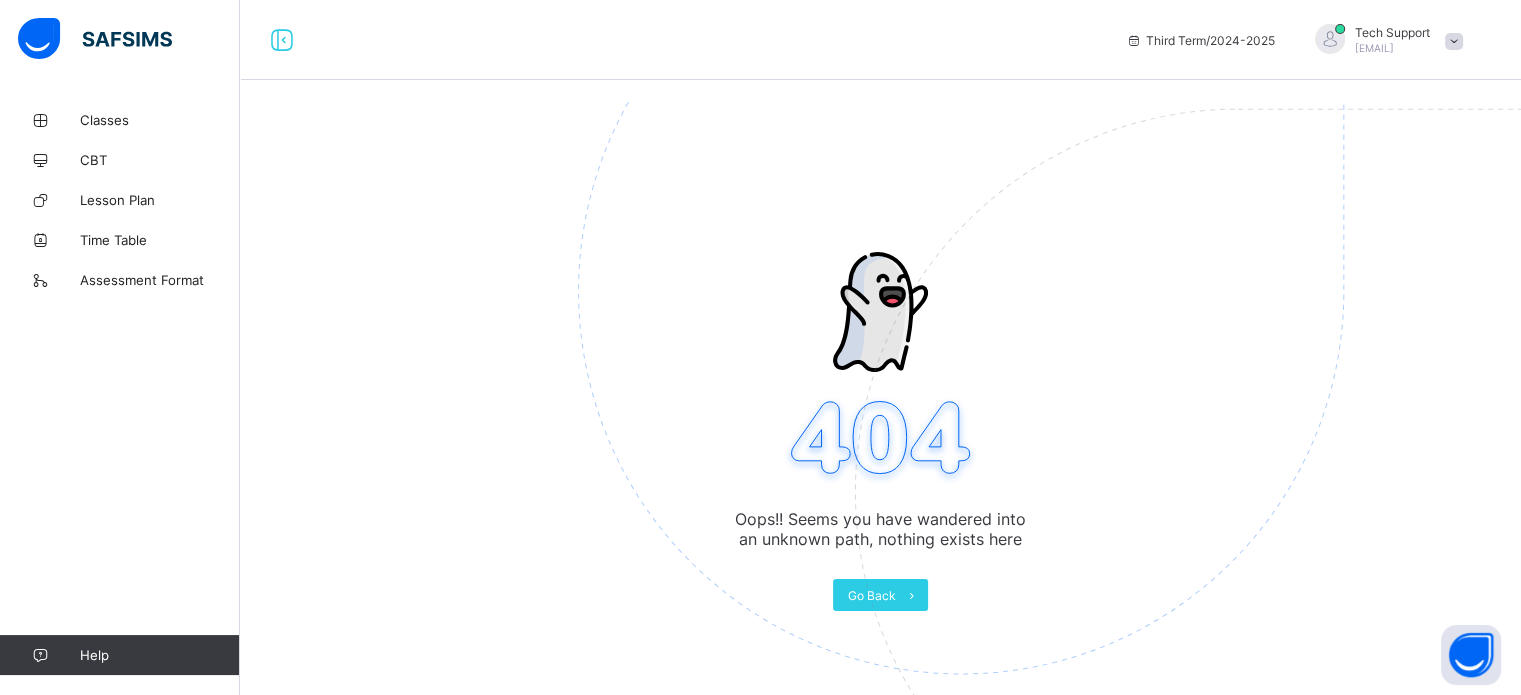 click on "Tech   Support" at bounding box center [1392, 32] 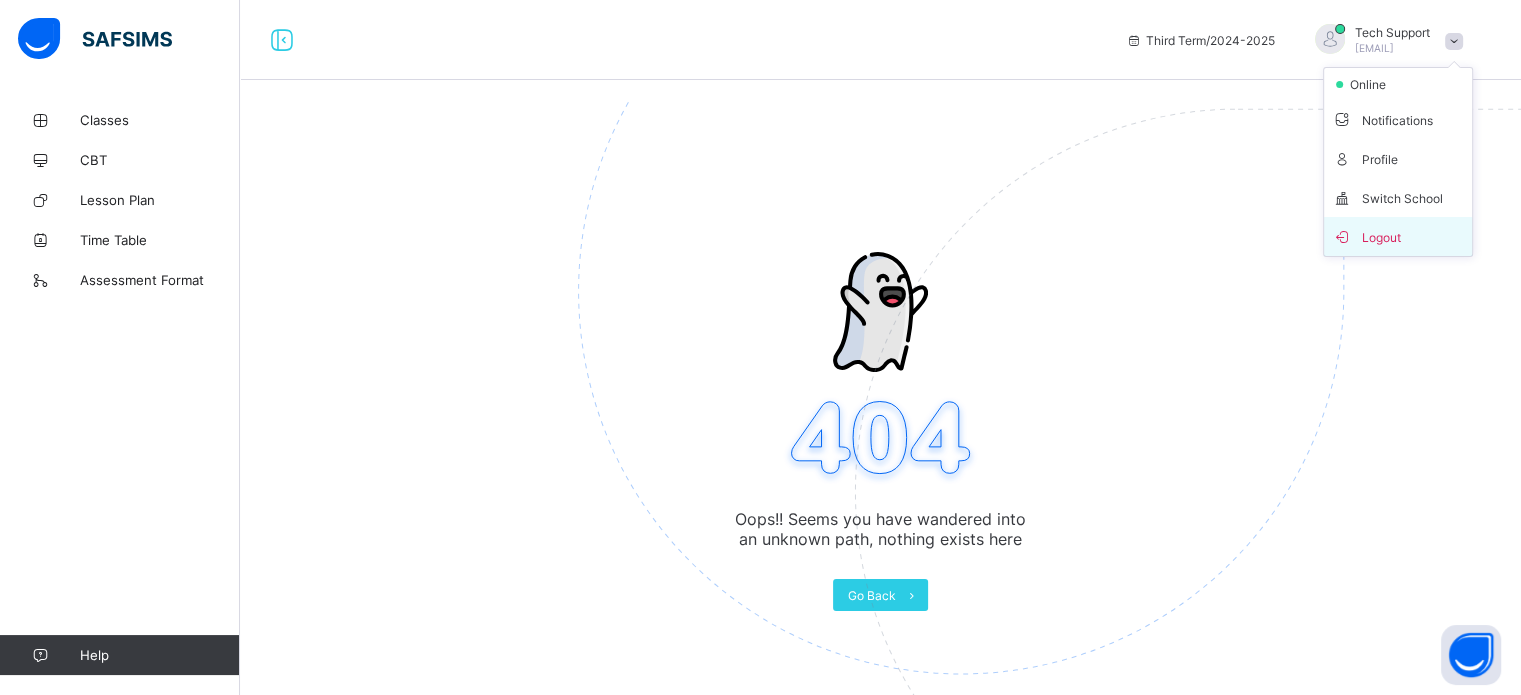 click on "Logout" at bounding box center (1398, 236) 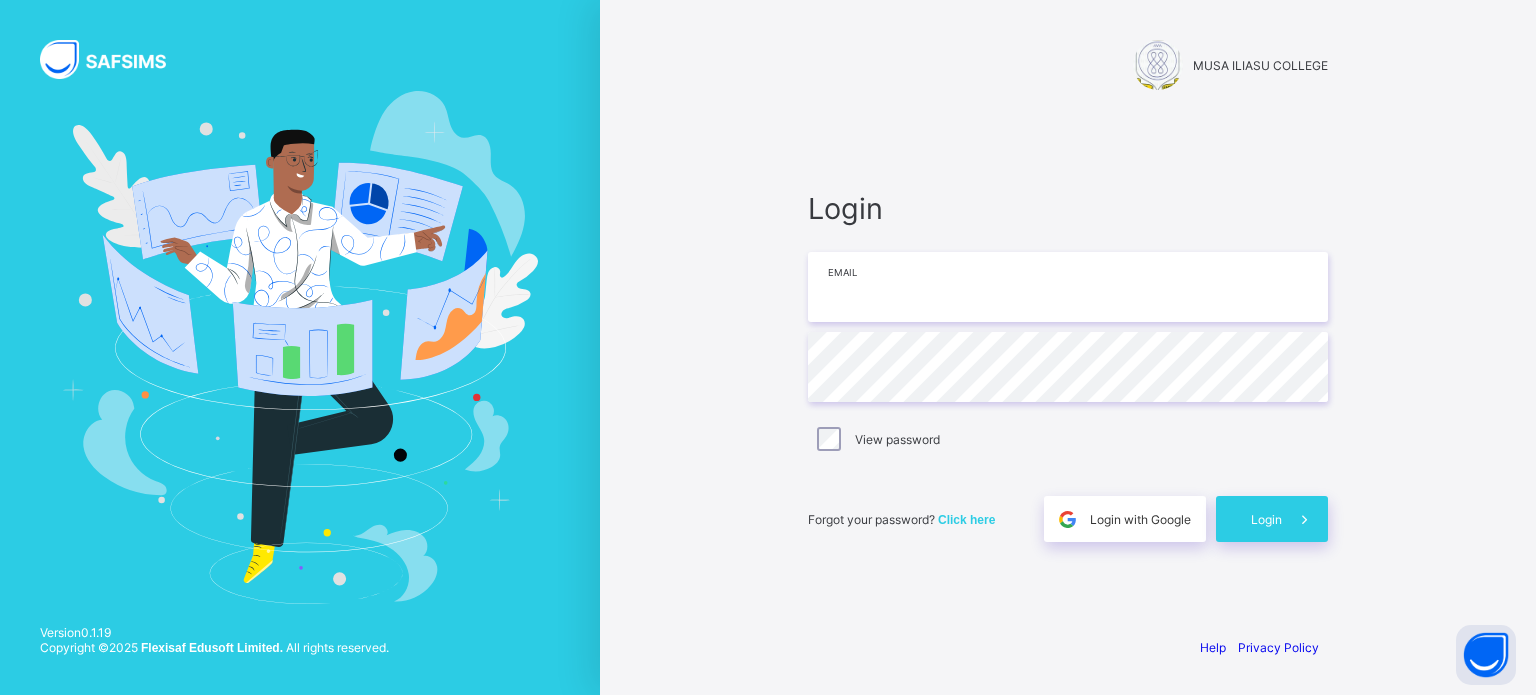 click at bounding box center (1068, 287) 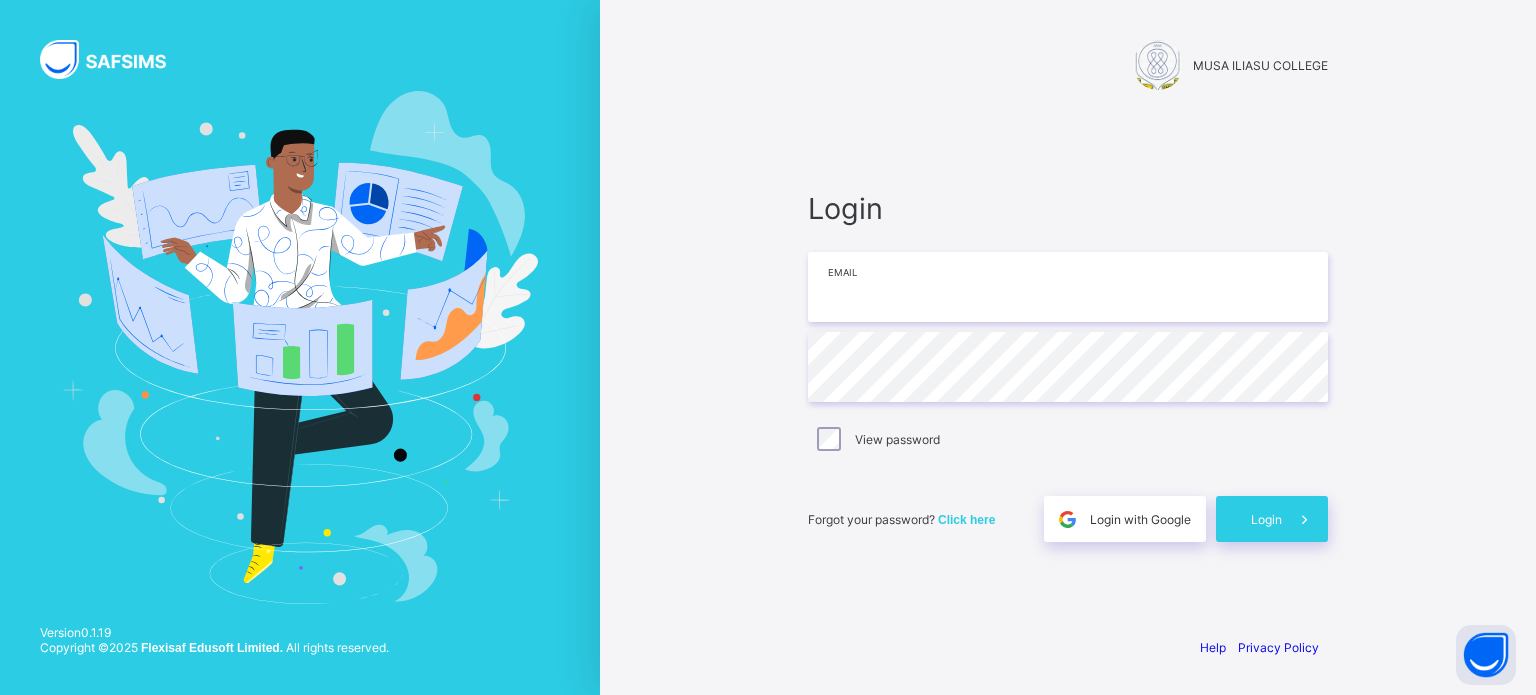 type on "**********" 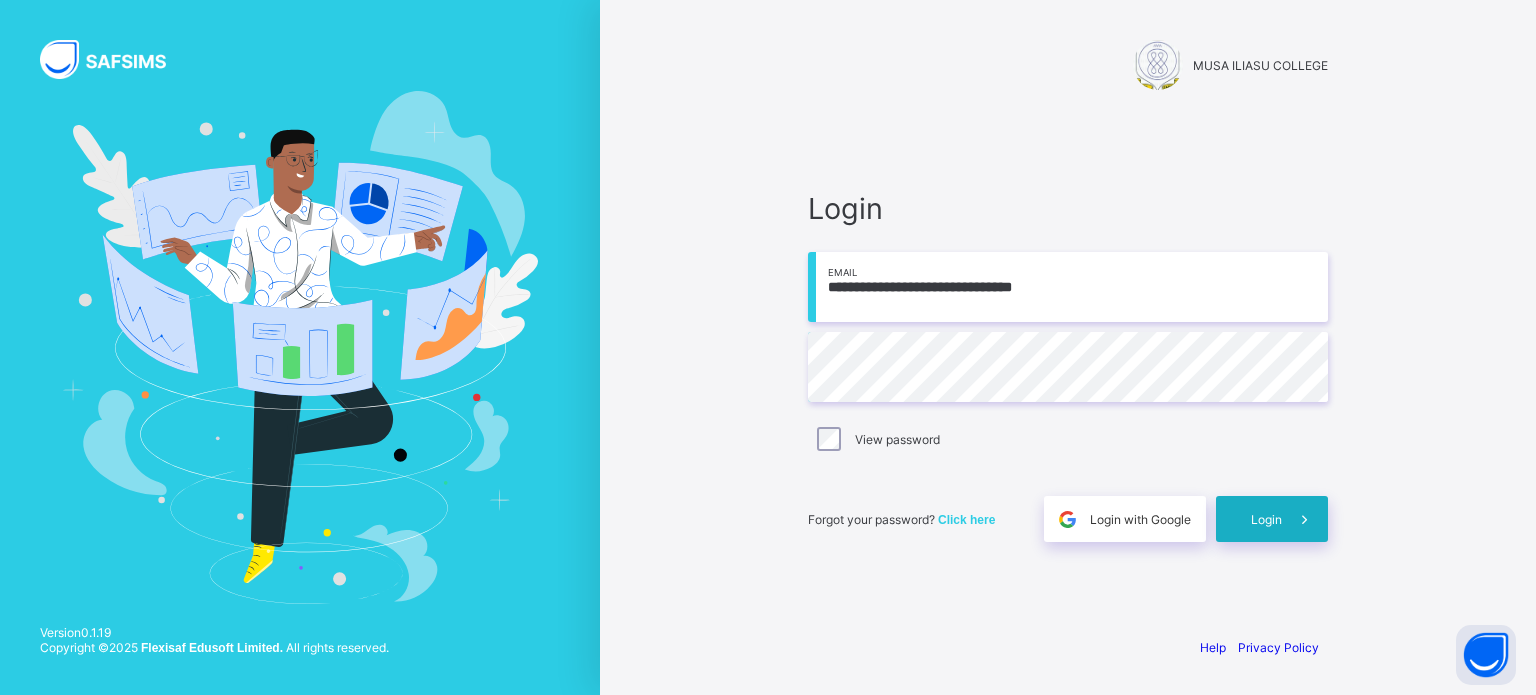 click on "Login" at bounding box center [1266, 519] 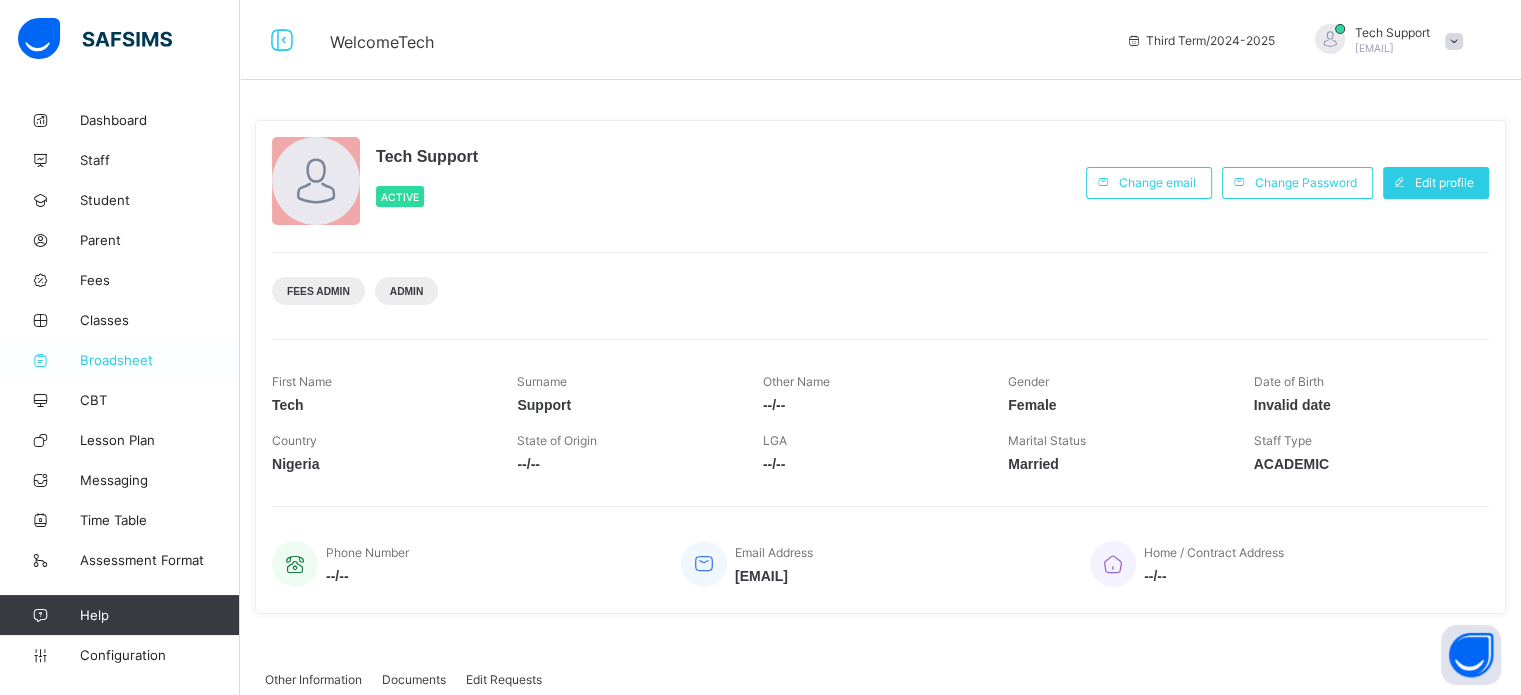 click on "Broadsheet" at bounding box center [160, 360] 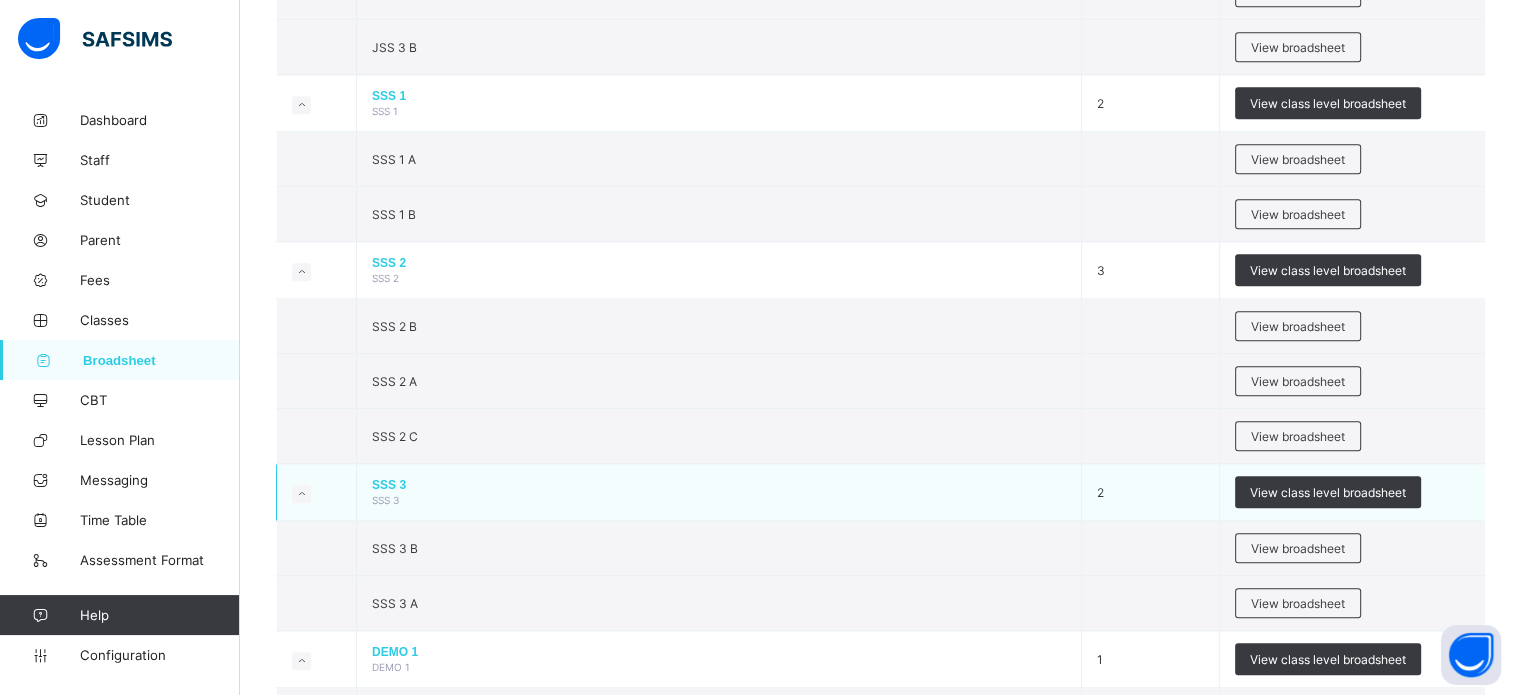 scroll, scrollTop: 2252, scrollLeft: 0, axis: vertical 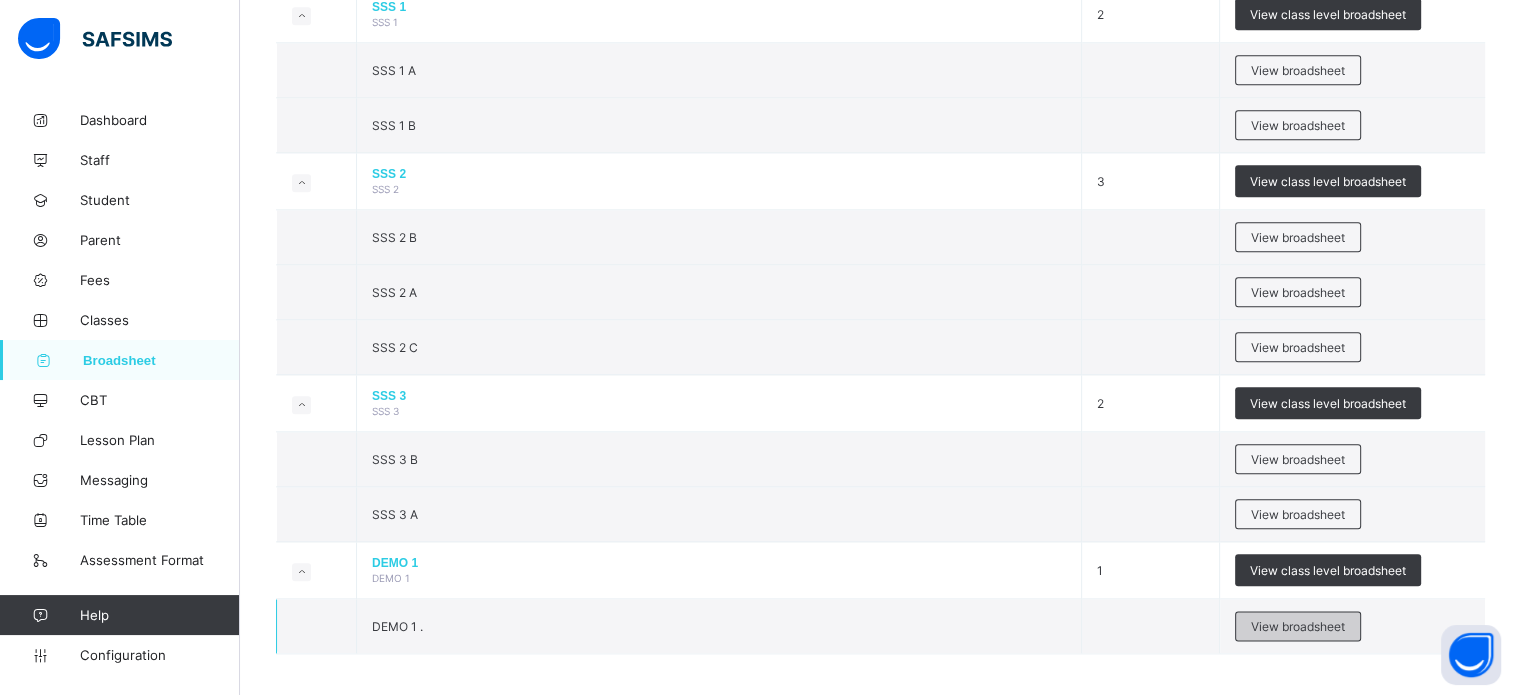 click on "View broadsheet" at bounding box center (1298, 626) 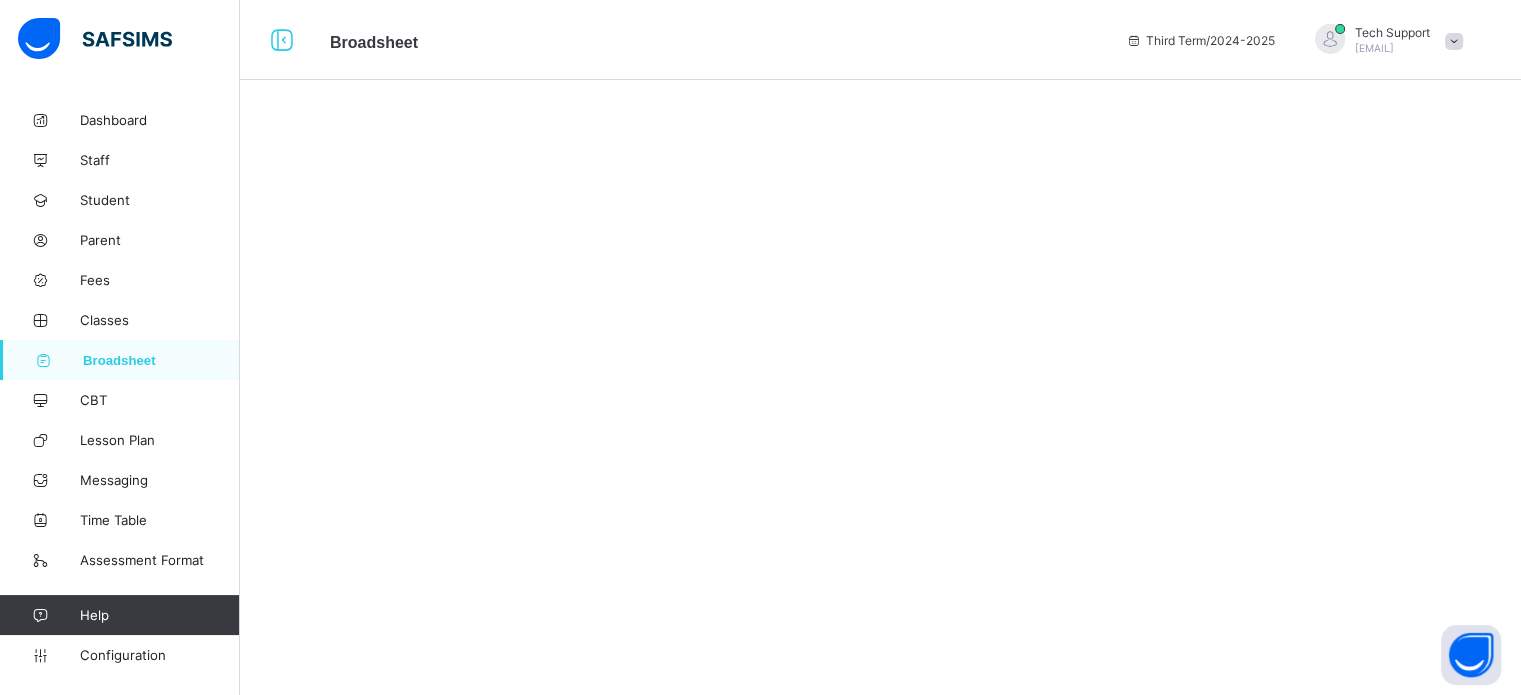 scroll, scrollTop: 0, scrollLeft: 0, axis: both 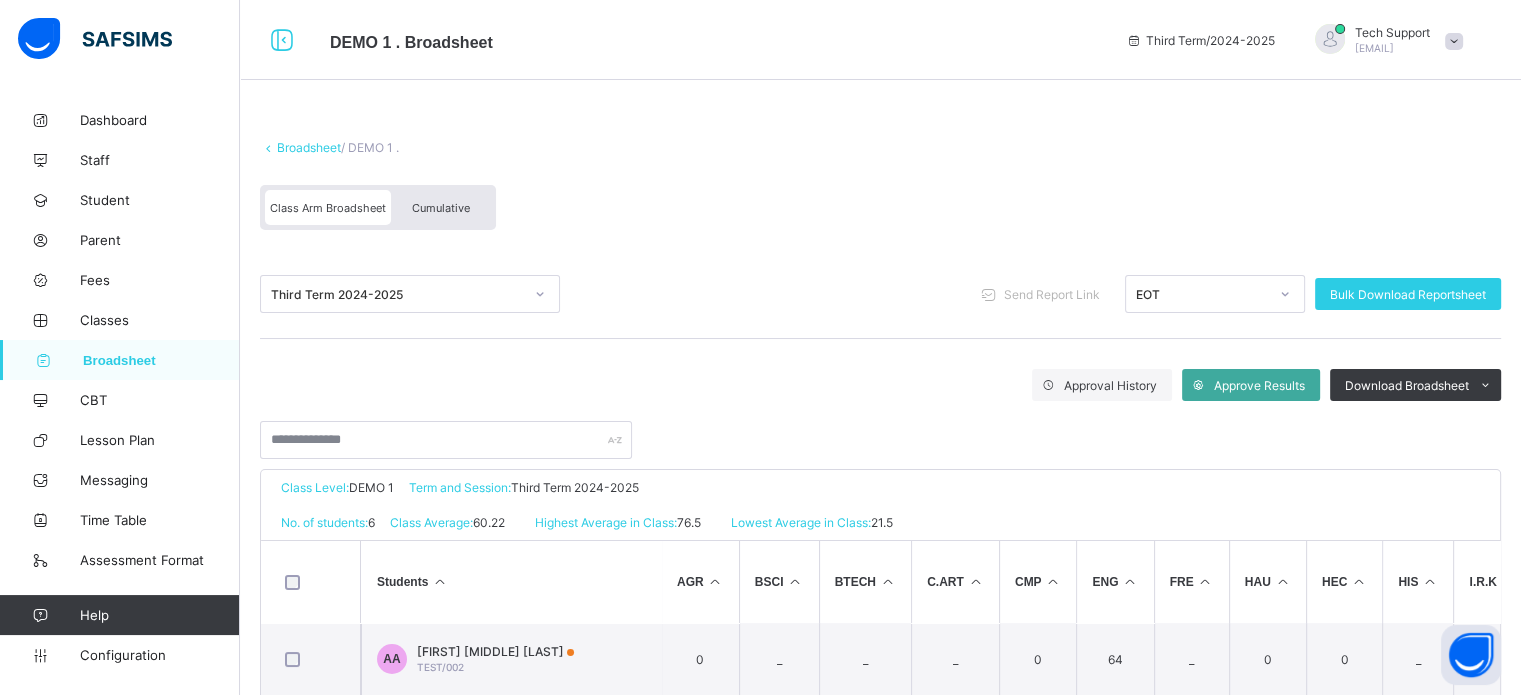 click on "Cumulative" at bounding box center (441, 207) 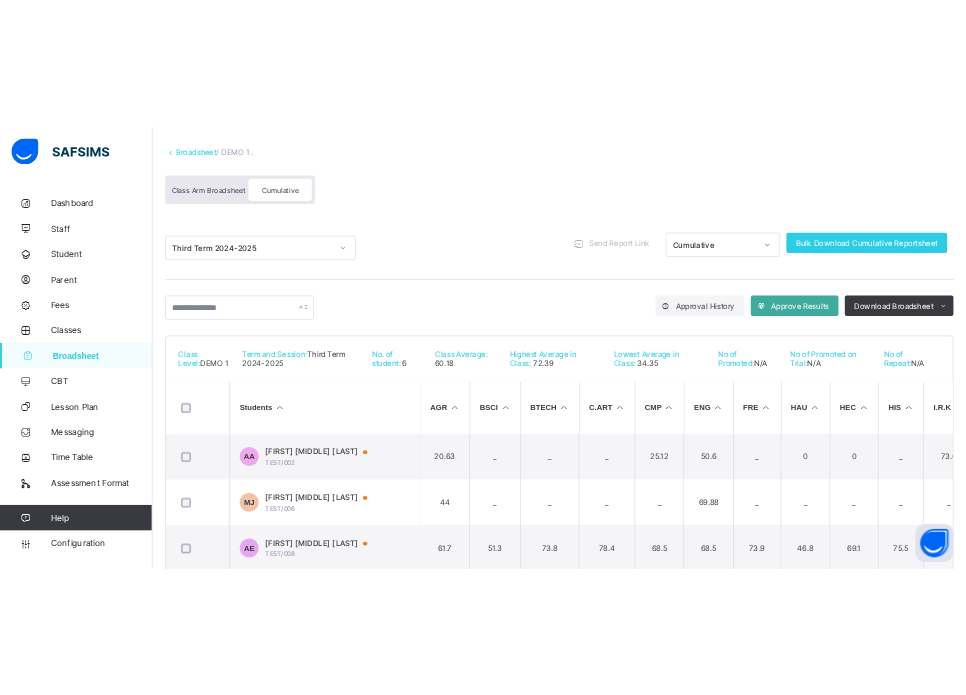 scroll, scrollTop: 54, scrollLeft: 0, axis: vertical 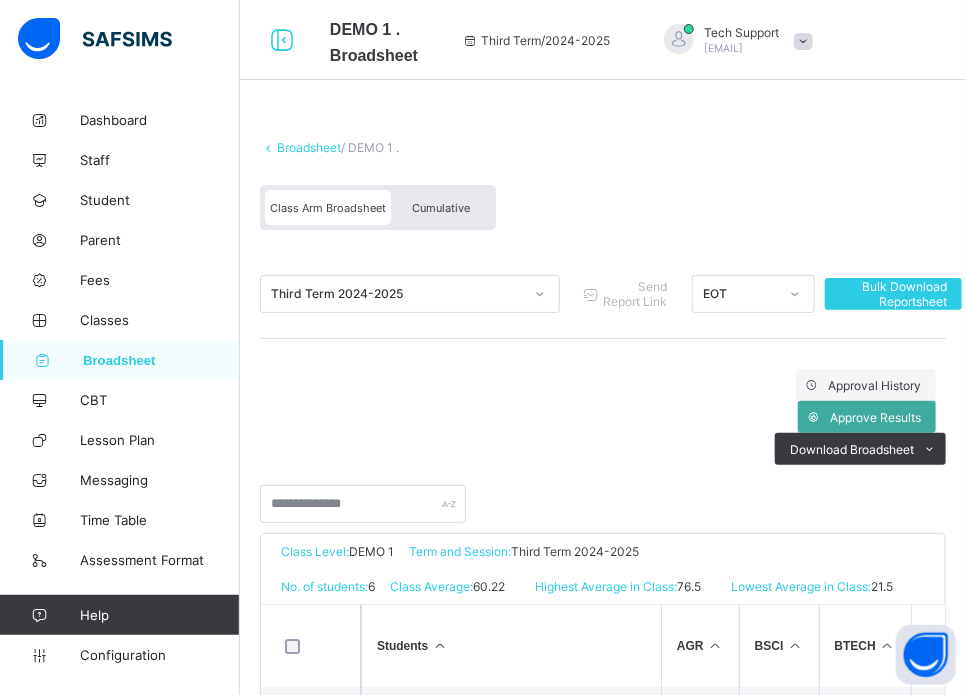 click on "Cumulative" at bounding box center (441, 208) 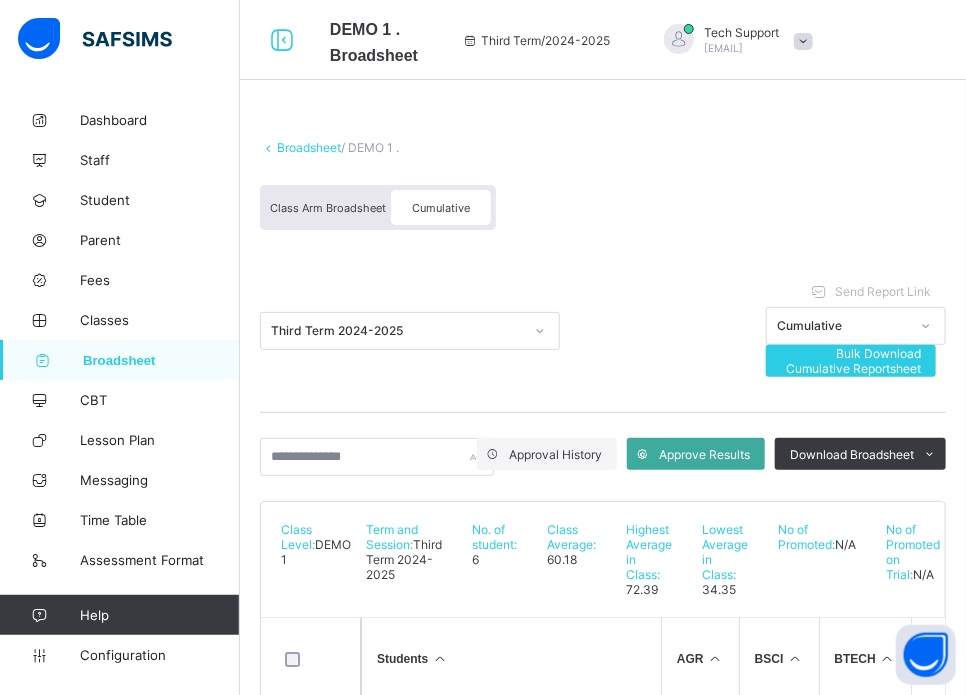 scroll, scrollTop: 100, scrollLeft: 0, axis: vertical 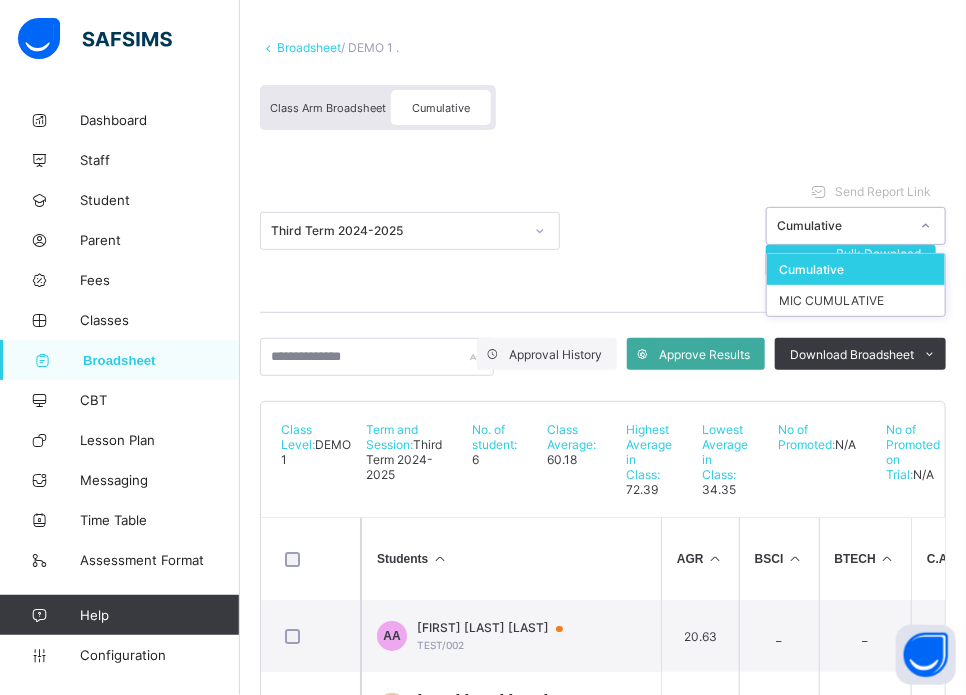 click on "Cumulative" at bounding box center (843, 226) 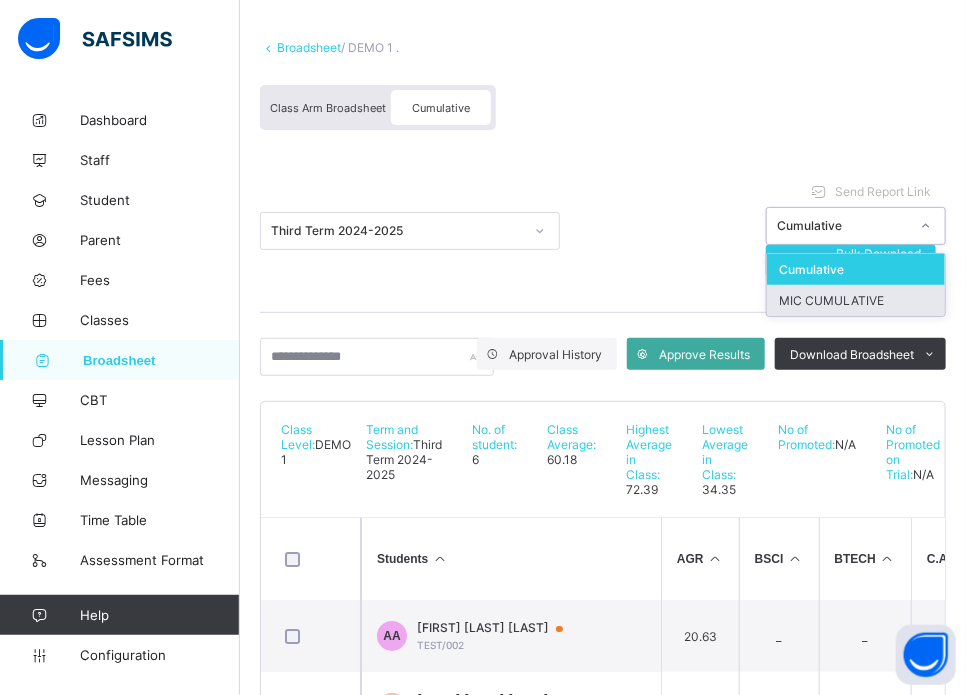 click on "MIC CUMULATIVE" at bounding box center [856, 300] 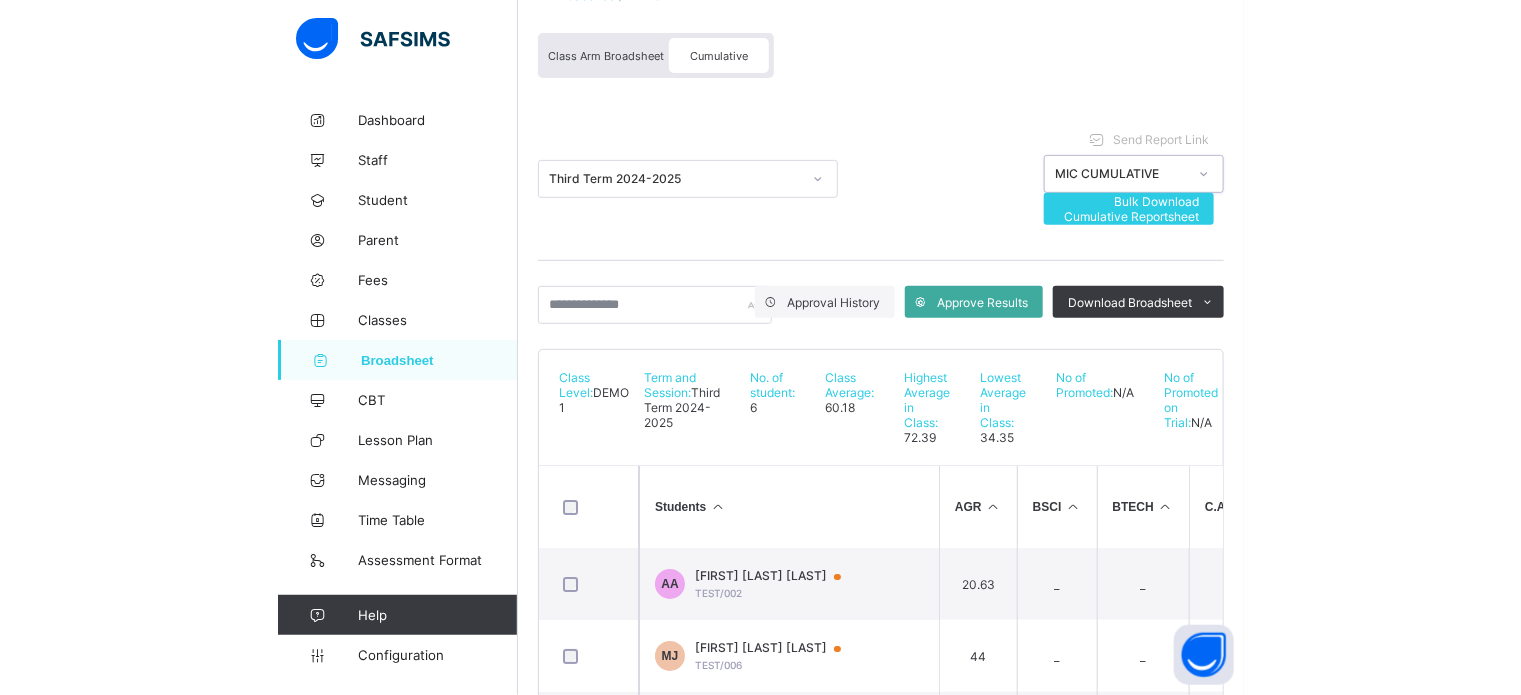scroll, scrollTop: 200, scrollLeft: 0, axis: vertical 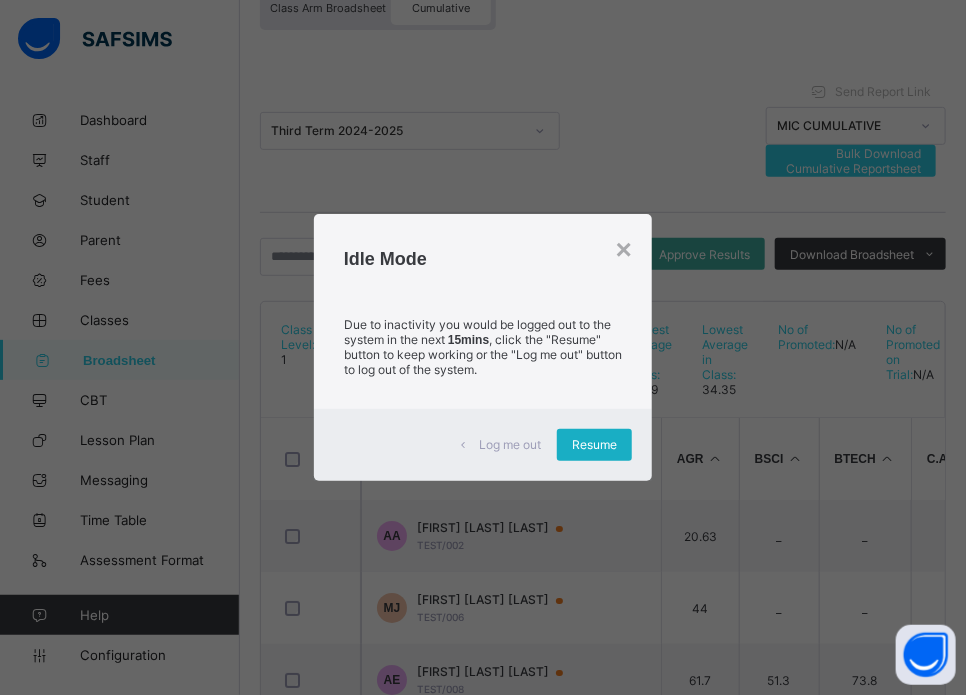 click on "Resume" at bounding box center [594, 445] 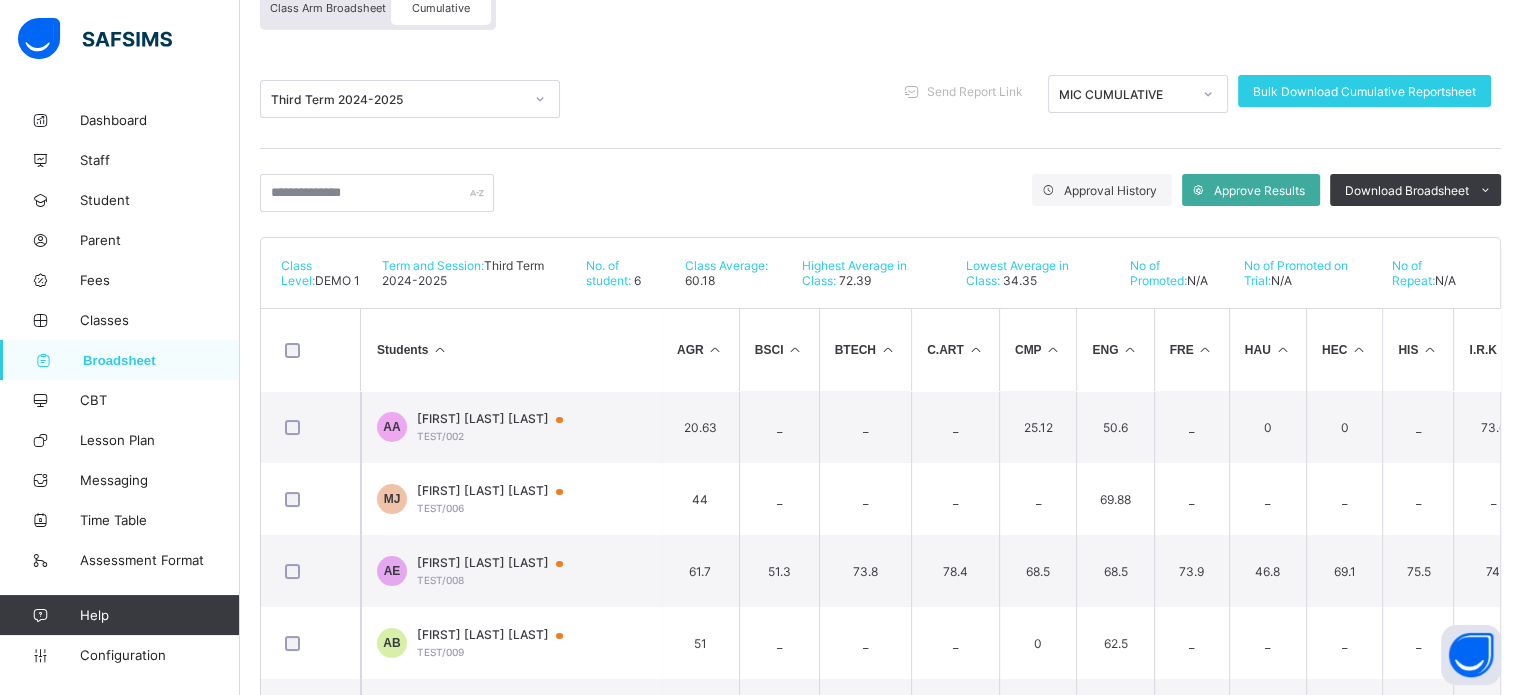 scroll, scrollTop: 354, scrollLeft: 0, axis: vertical 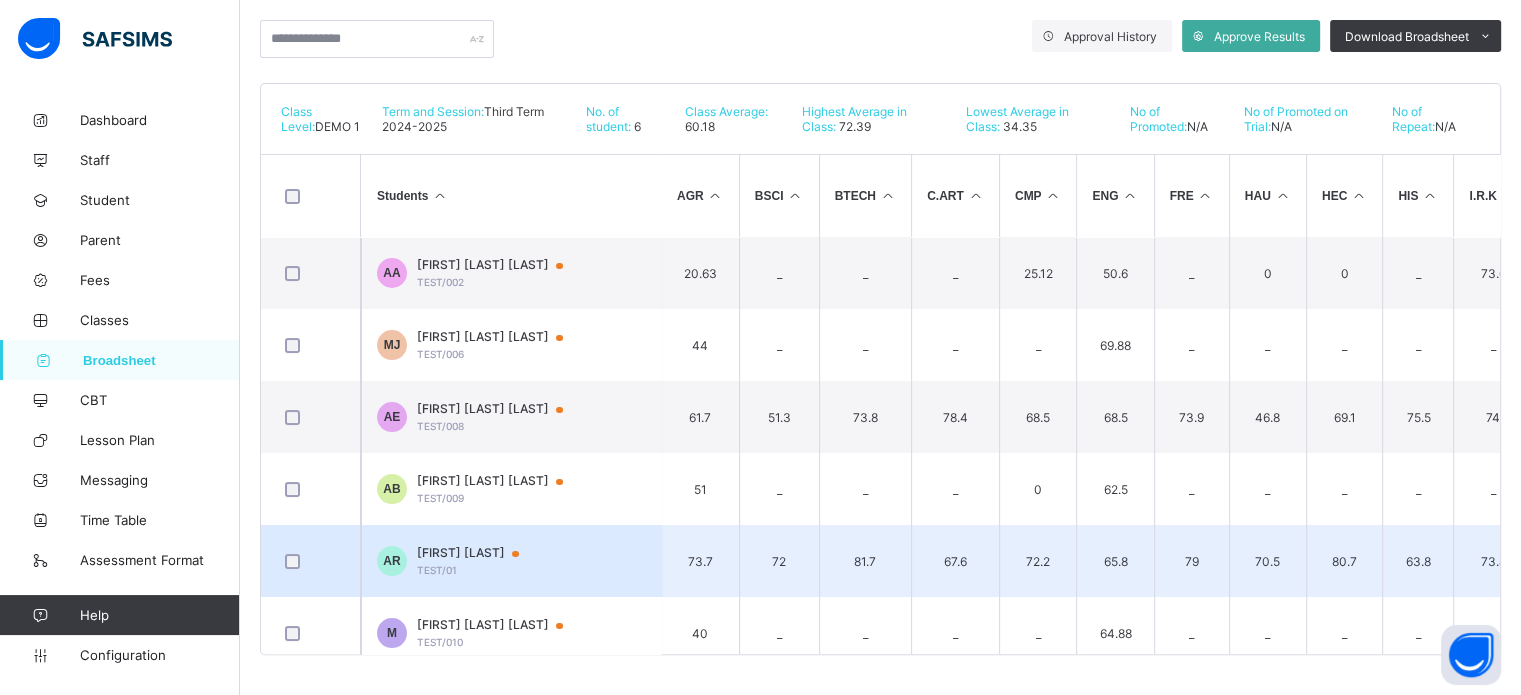 click on "[INITIAL] [FIRST] [LAST]     [CODE]/[CODE]" at bounding box center (511, 561) 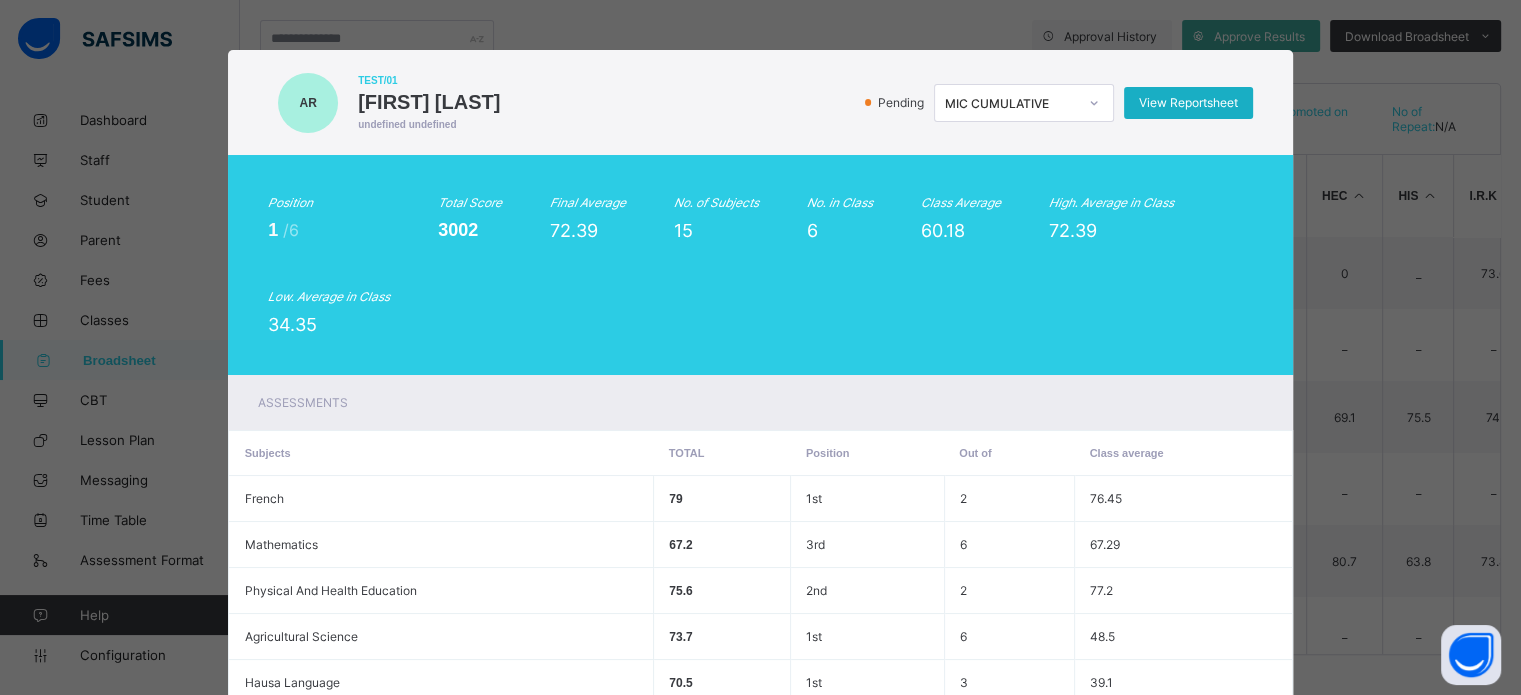 click on "View Reportsheet" at bounding box center (1188, 103) 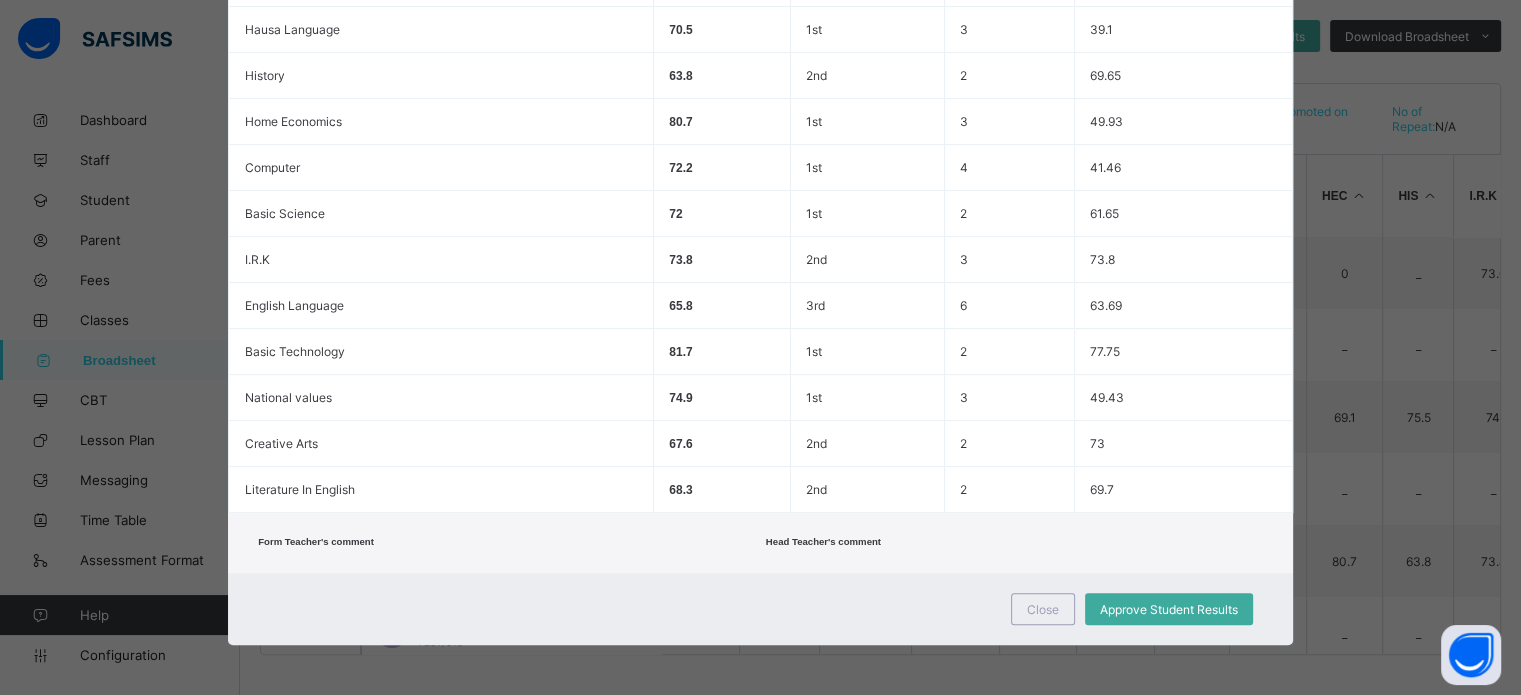 scroll, scrollTop: 658, scrollLeft: 0, axis: vertical 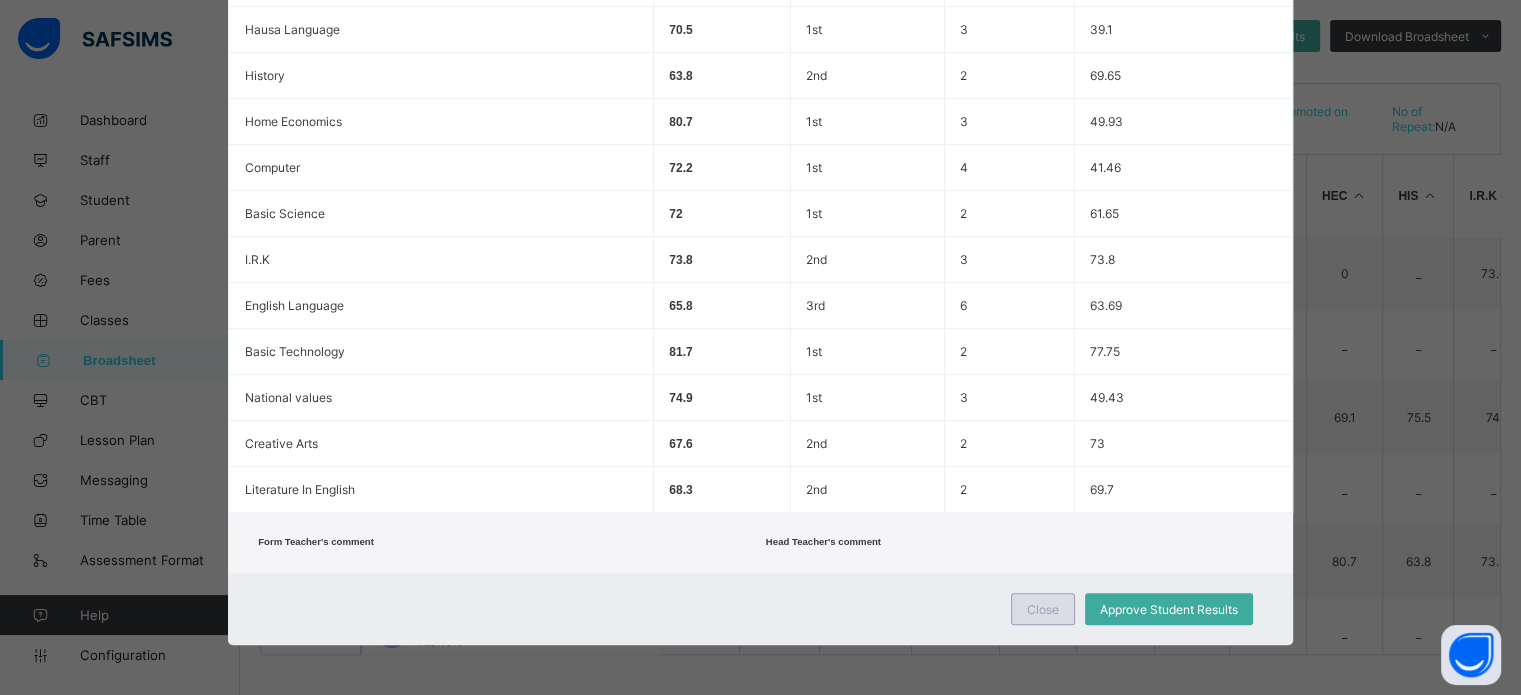 click on "Close" at bounding box center (1043, 609) 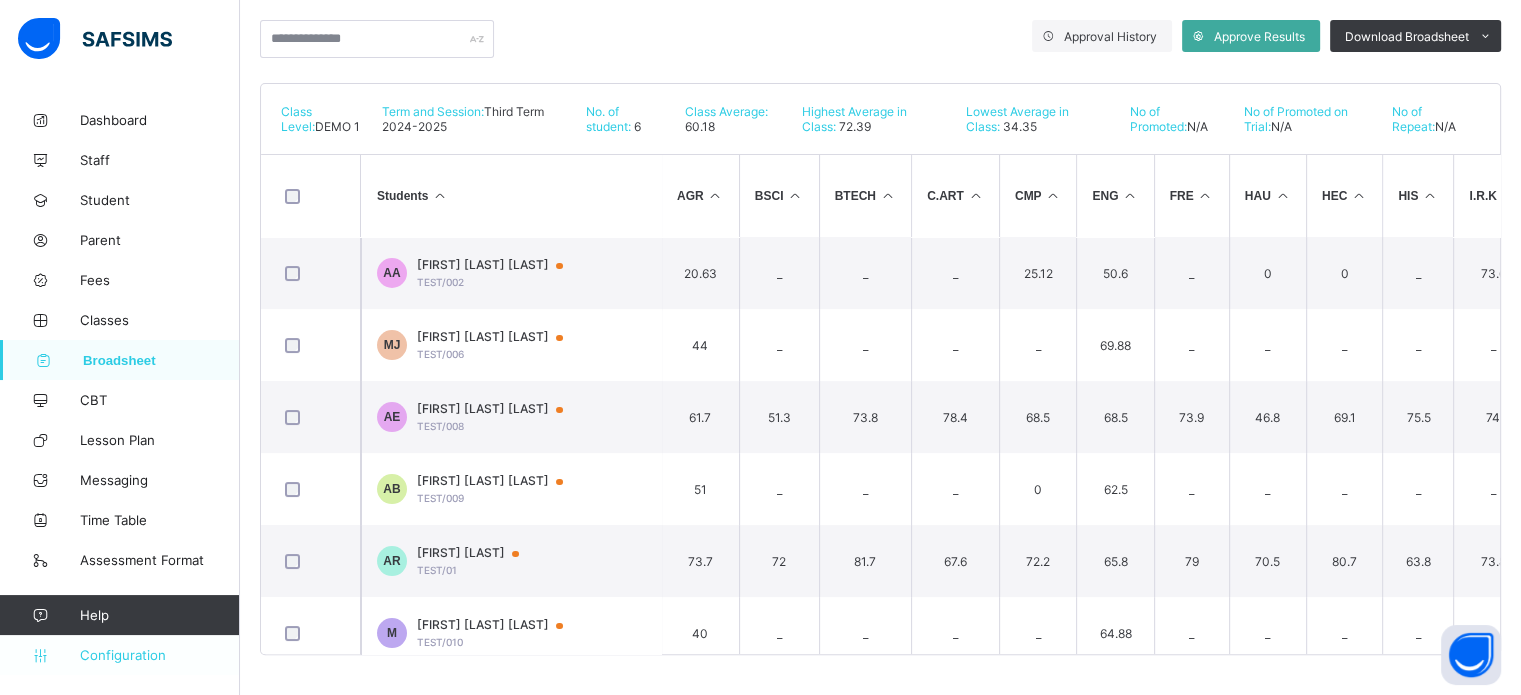 click on "Configuration" at bounding box center [159, 655] 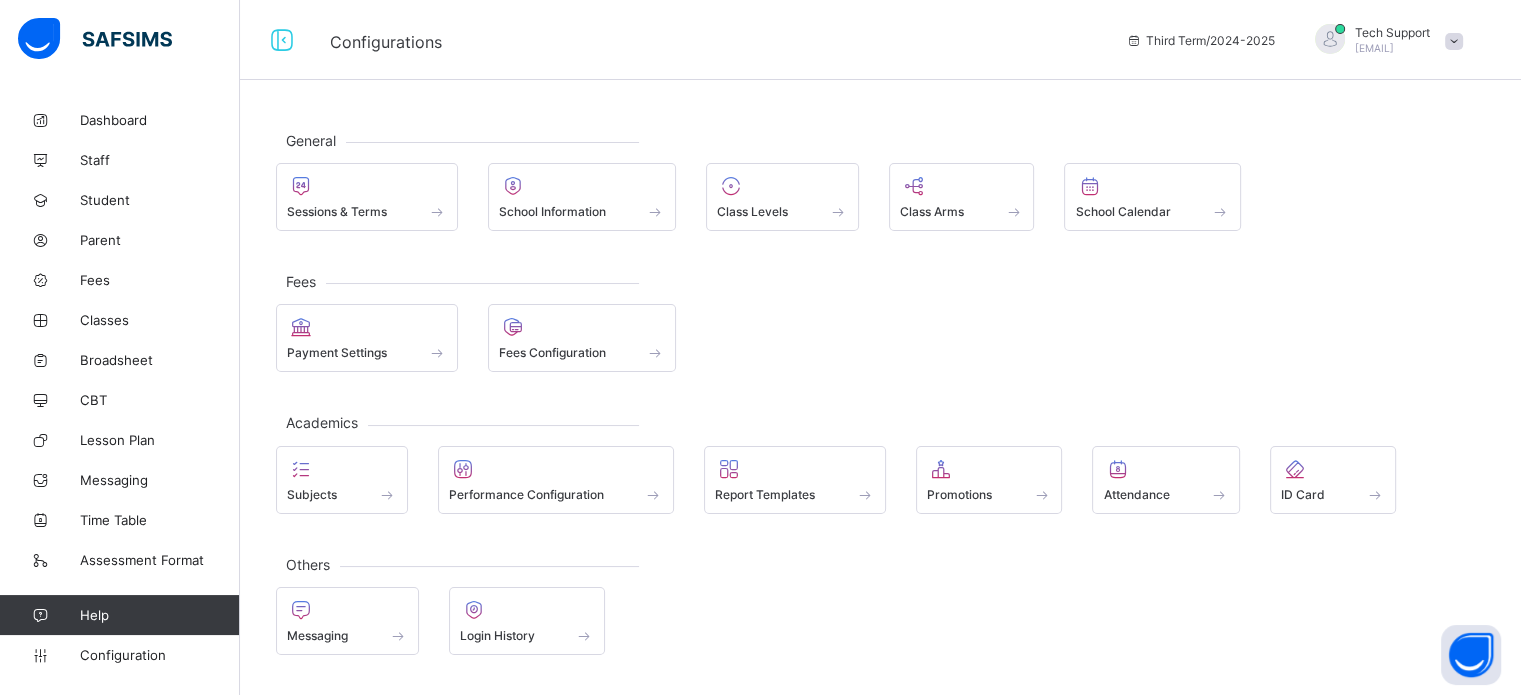 scroll, scrollTop: 0, scrollLeft: 0, axis: both 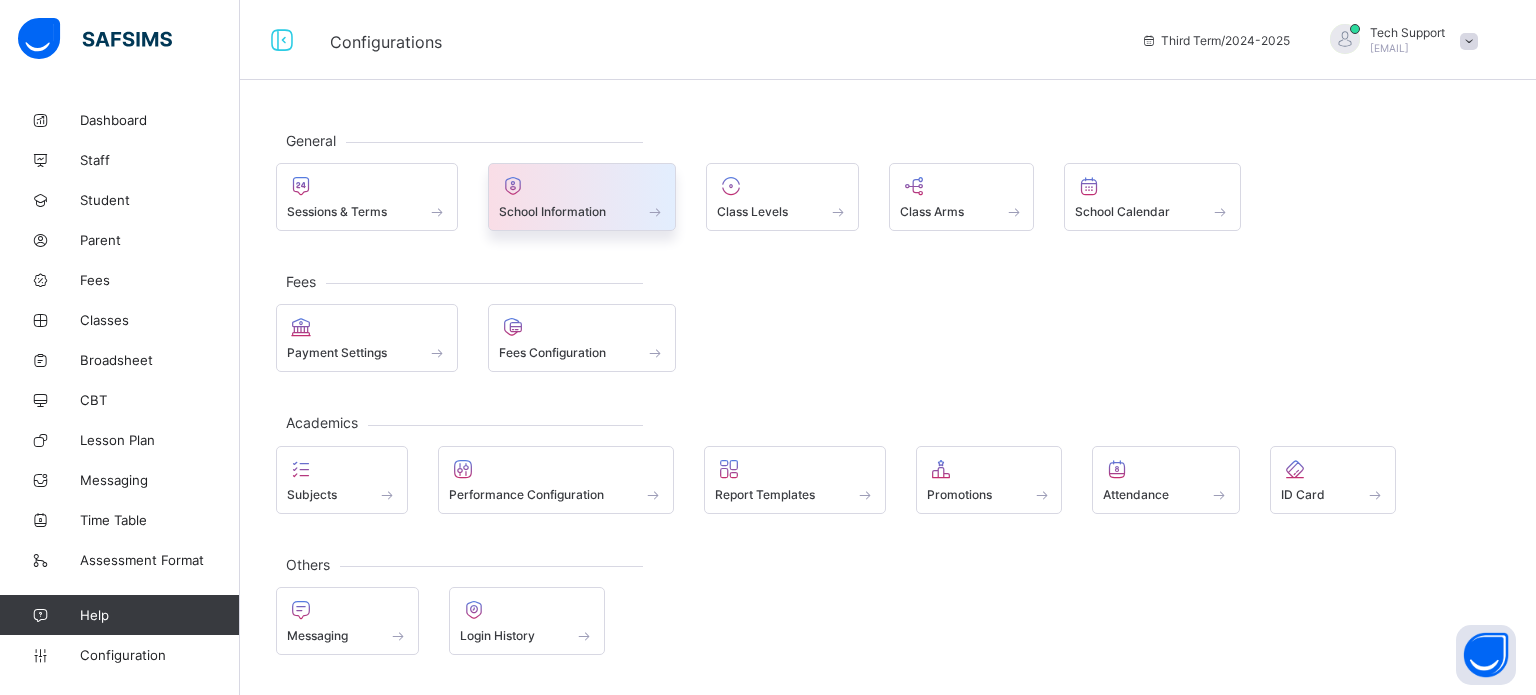 click on "School Information" at bounding box center (552, 211) 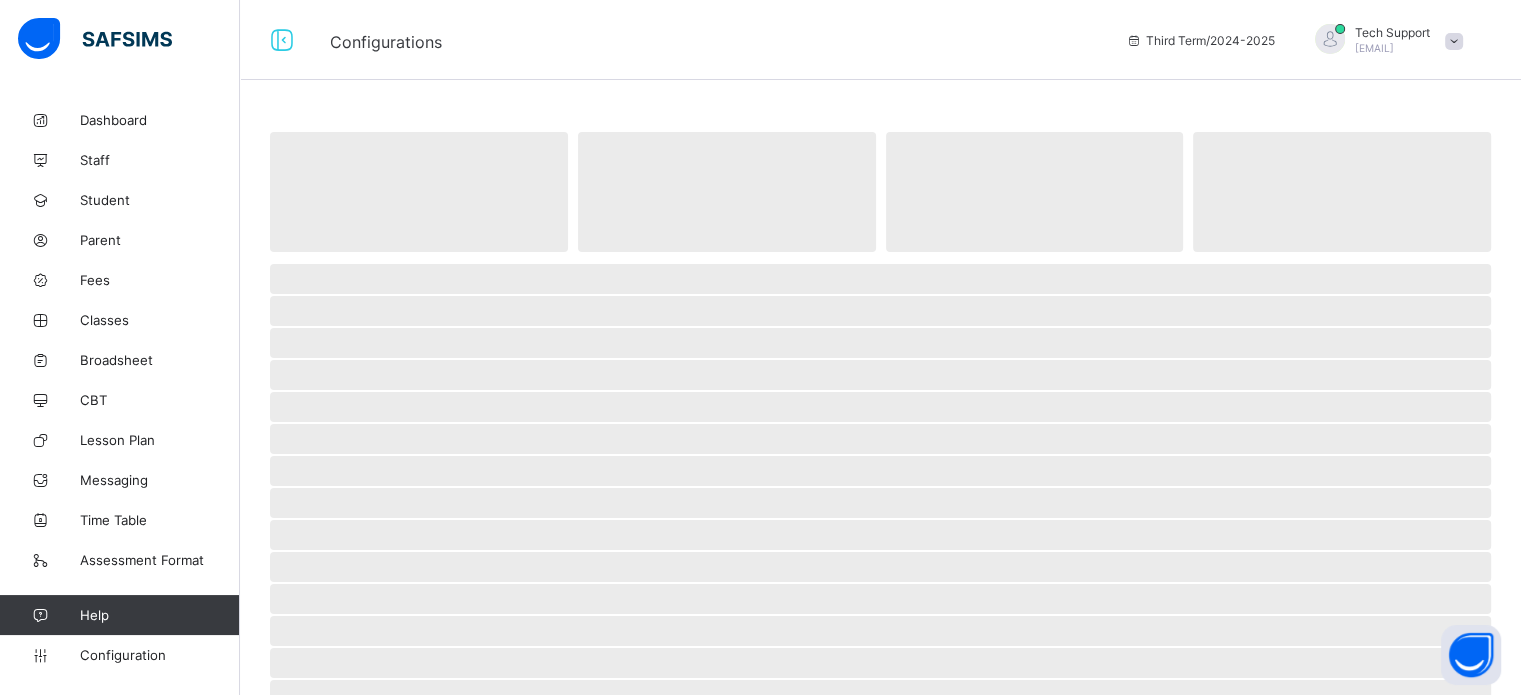select on "**" 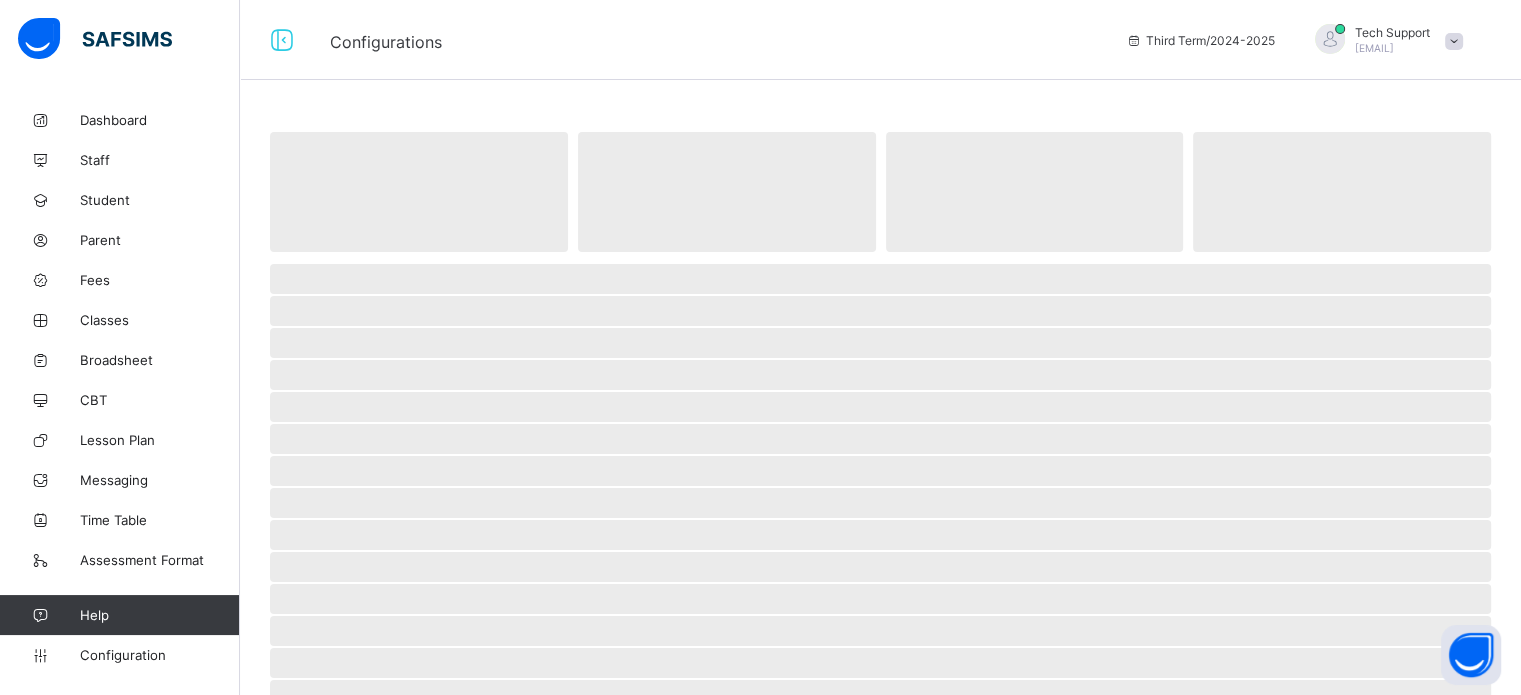select on "**" 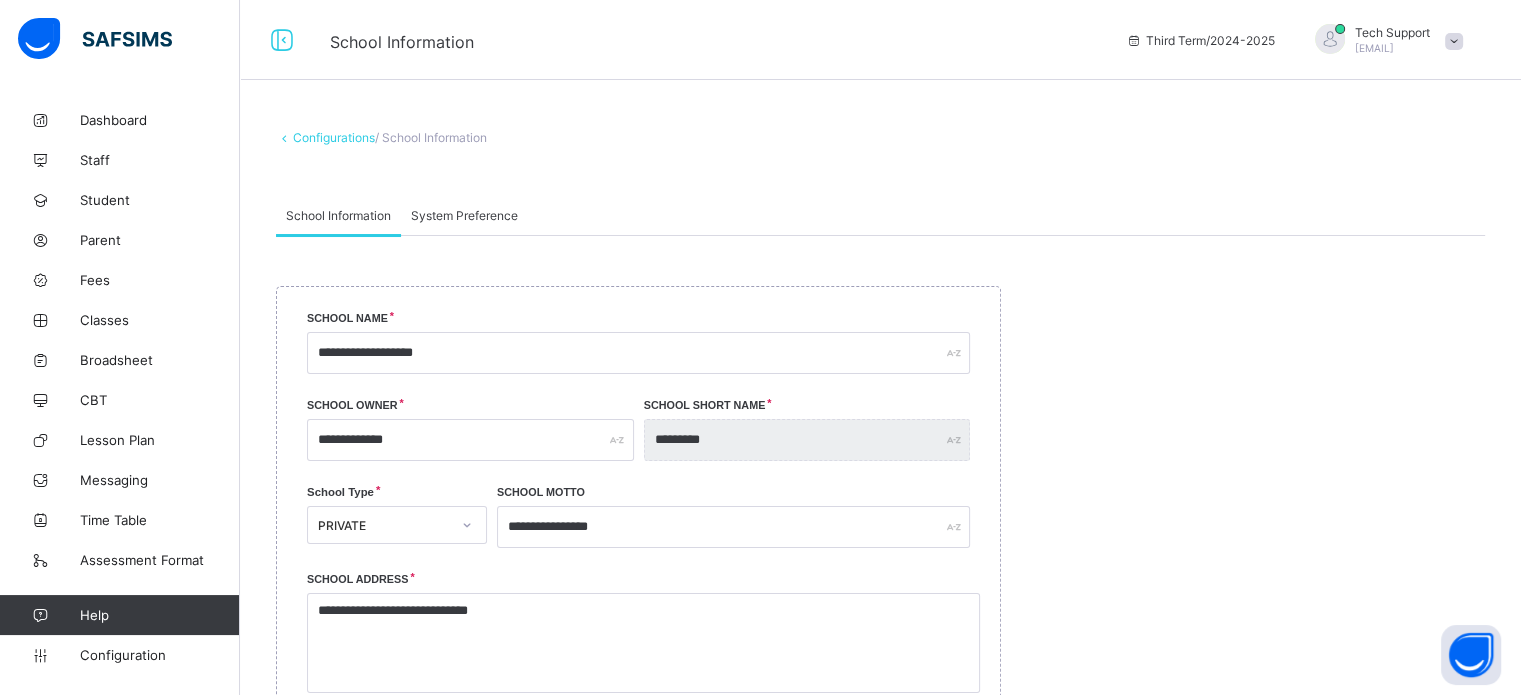 click on "System Preference" at bounding box center (464, 215) 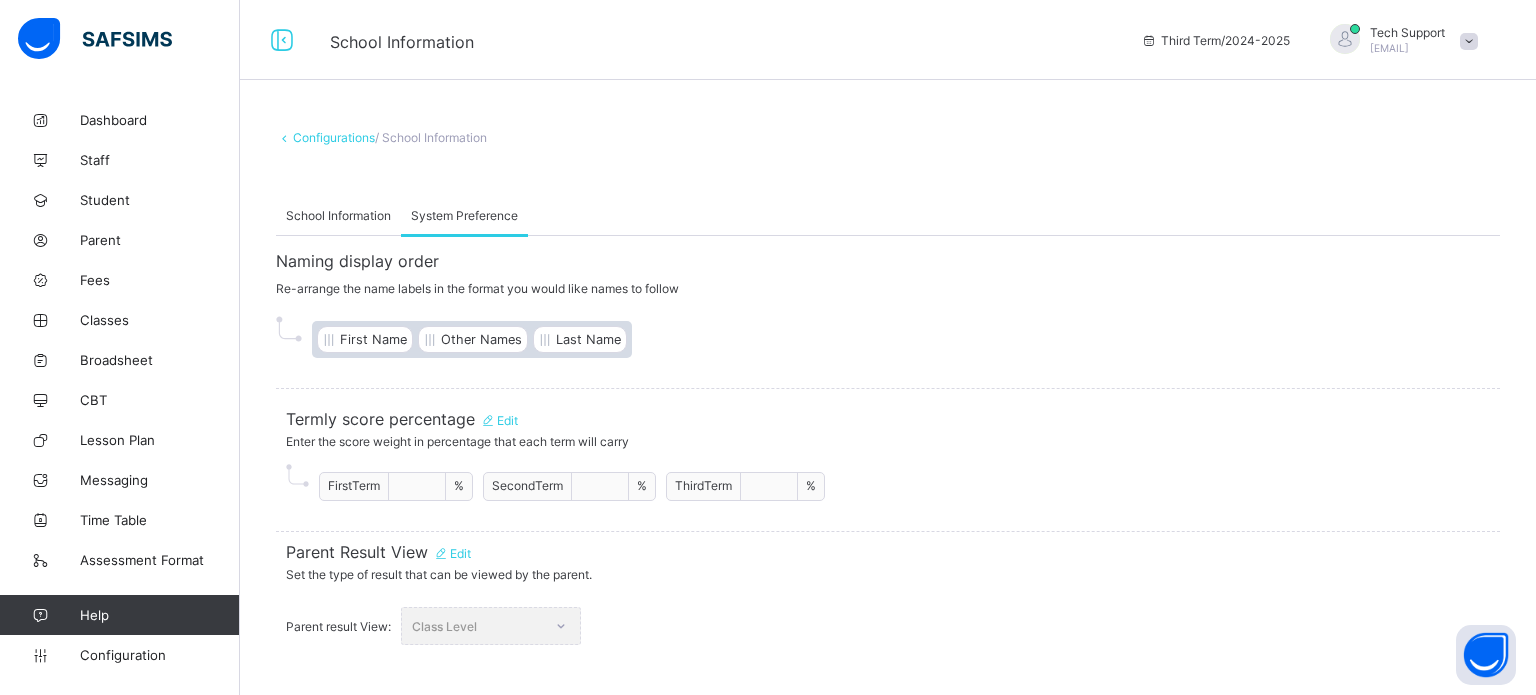 drag, startPoint x: 1534, startPoint y: 171, endPoint x: 1533, endPoint y: 338, distance: 167.00299 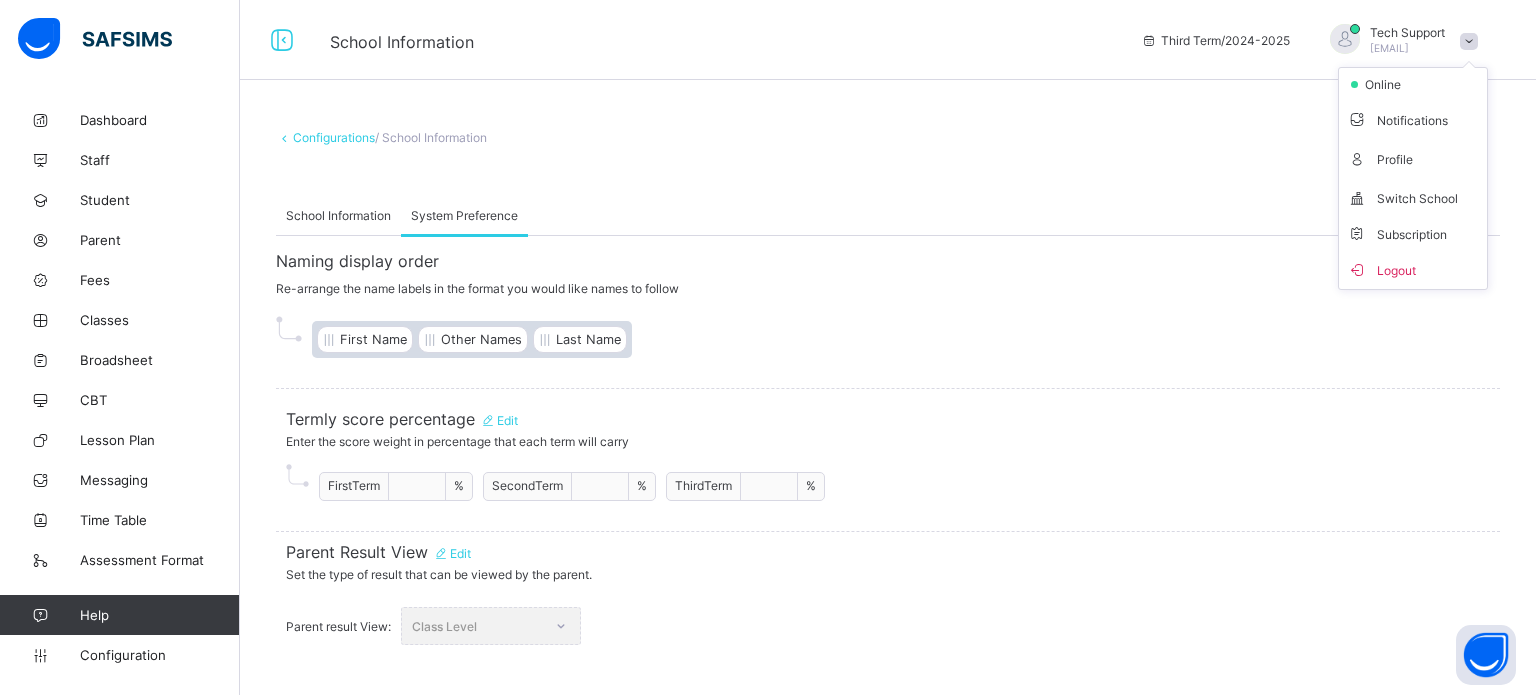 click on "rejoice.chukwuma+2@flexisaf.com" at bounding box center [1389, 48] 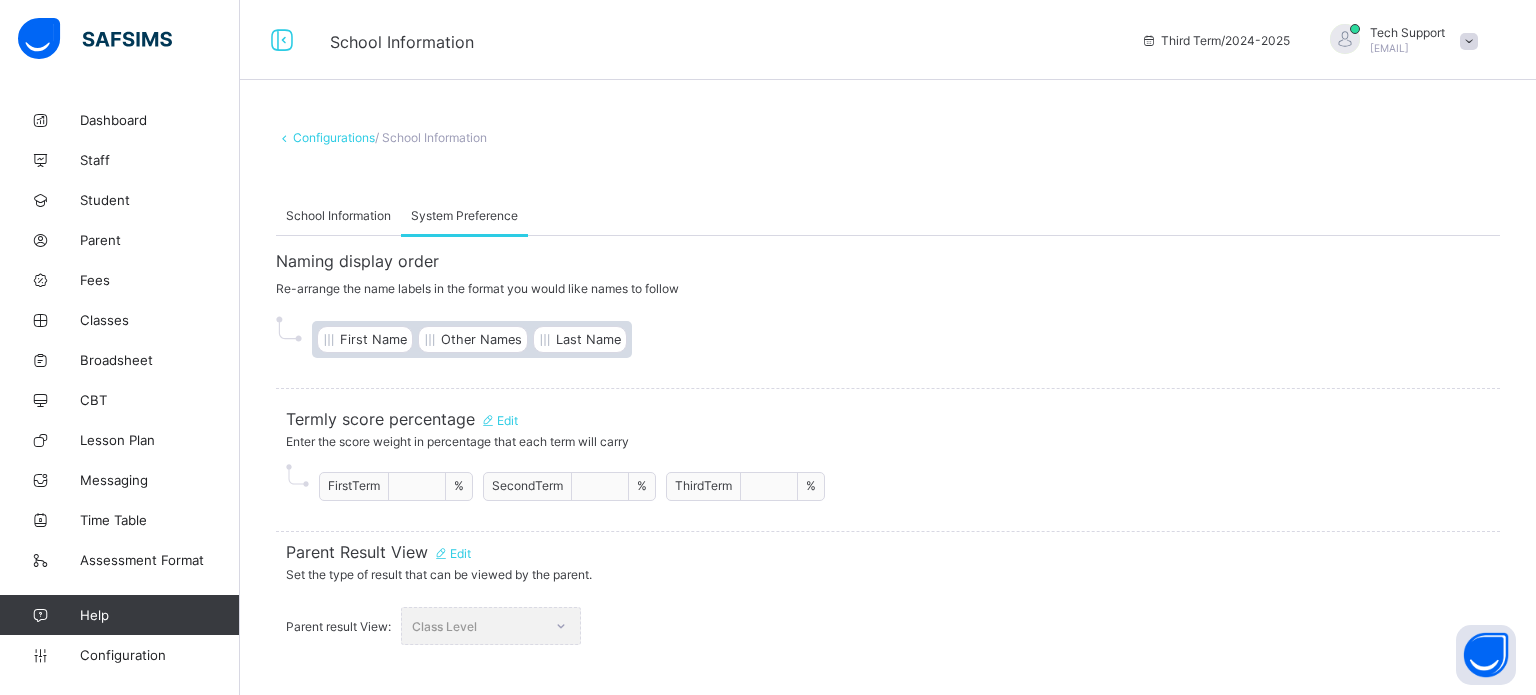 click on "rejoice.chukwuma+2@flexisaf.com" at bounding box center [1389, 48] 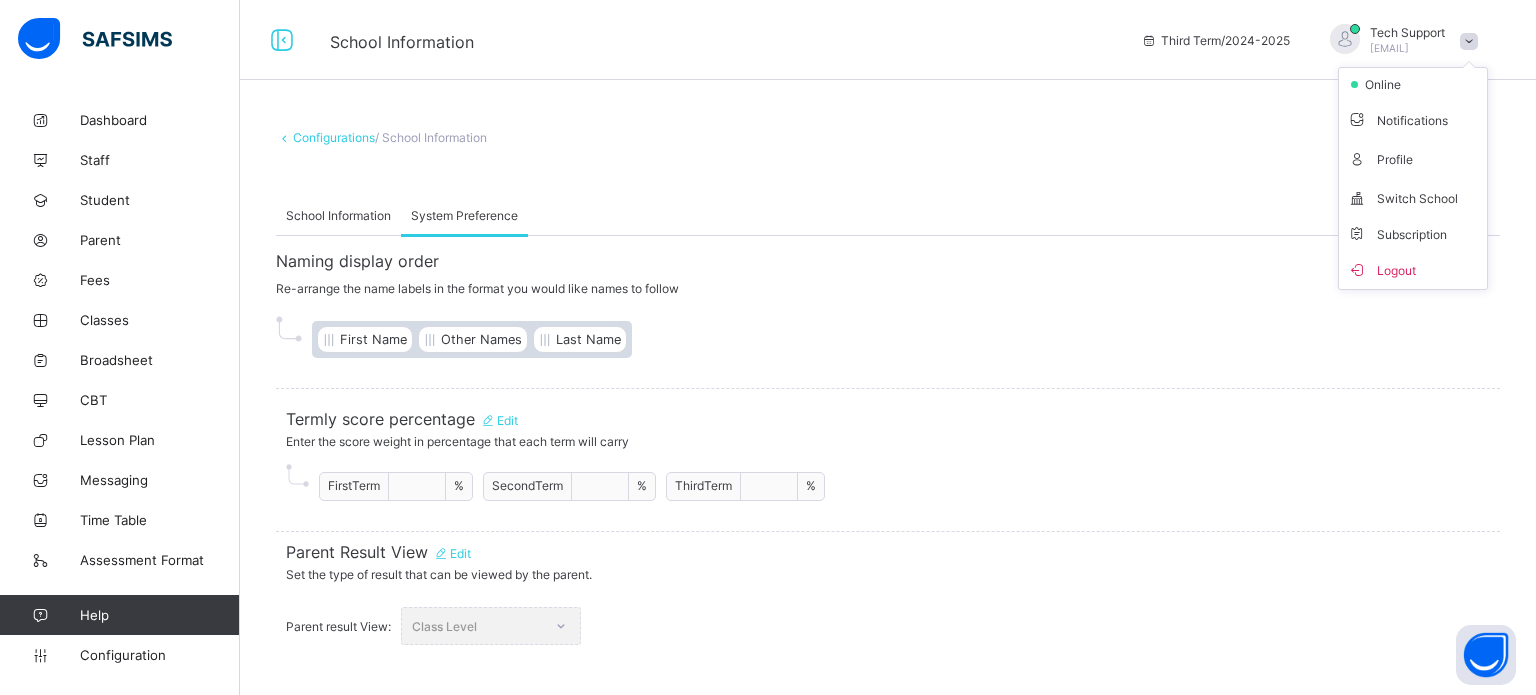 click on "rejoice.chukwuma+2@flexisaf.com" at bounding box center (1389, 48) 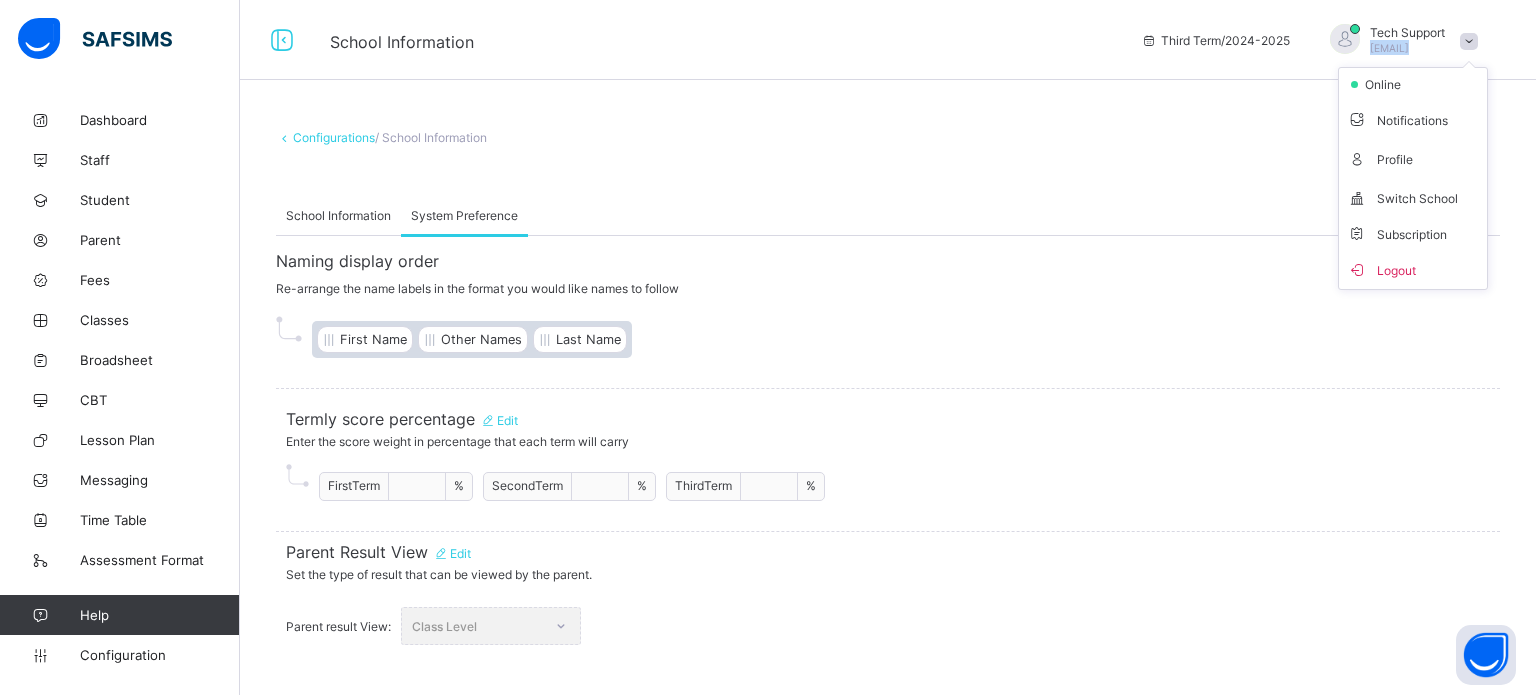 click on "rejoice.chukwuma+2@flexisaf.com" at bounding box center (1389, 48) 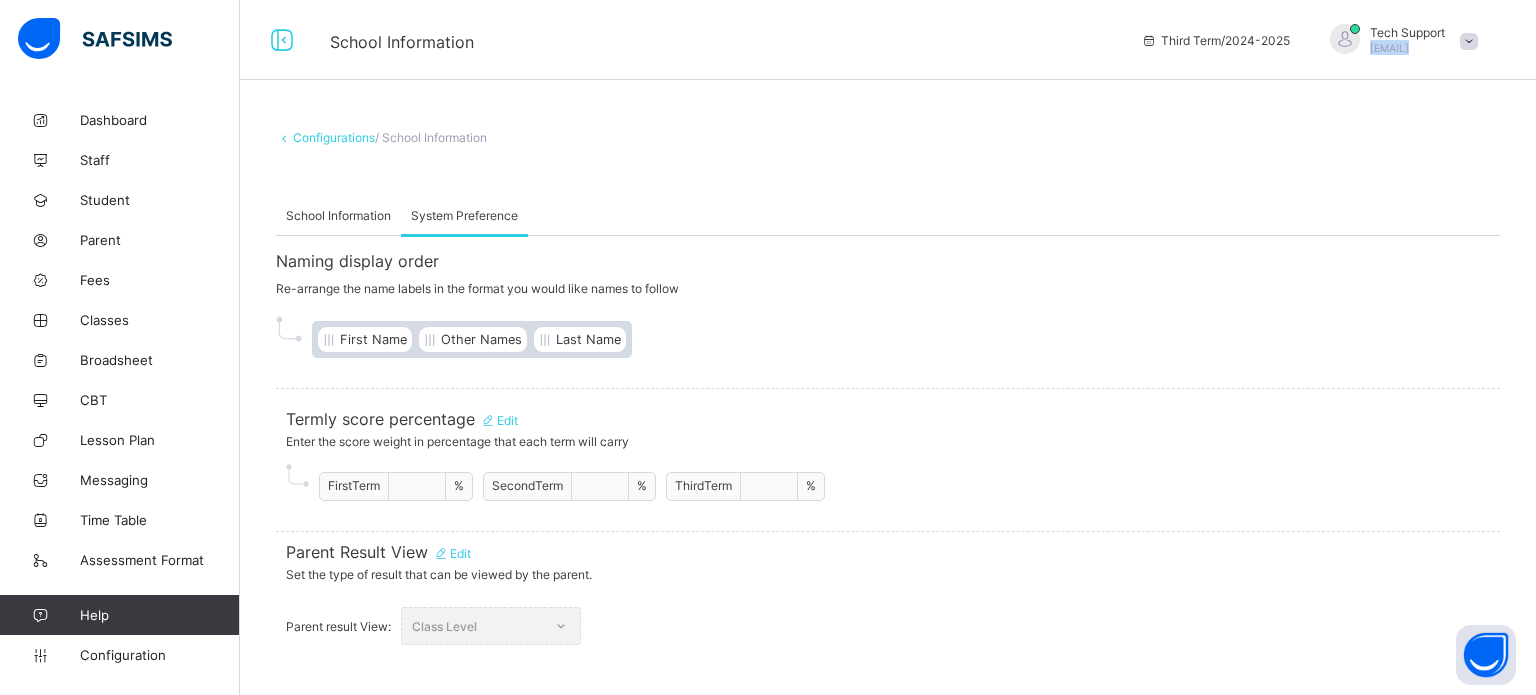 click on "rejoice.chukwuma+2@flexisaf.com" at bounding box center (1389, 48) 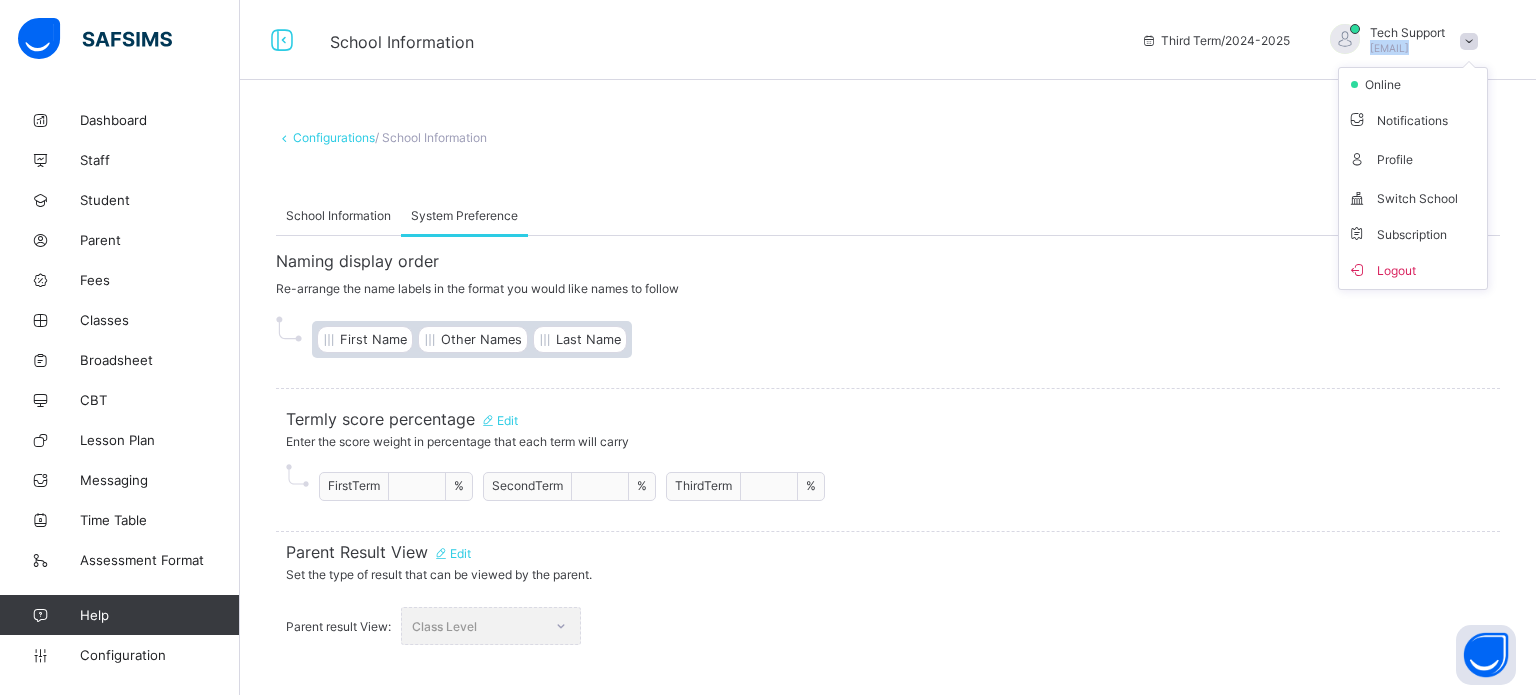 copy on "rejoice.chukwuma+2@flexisaf.com" 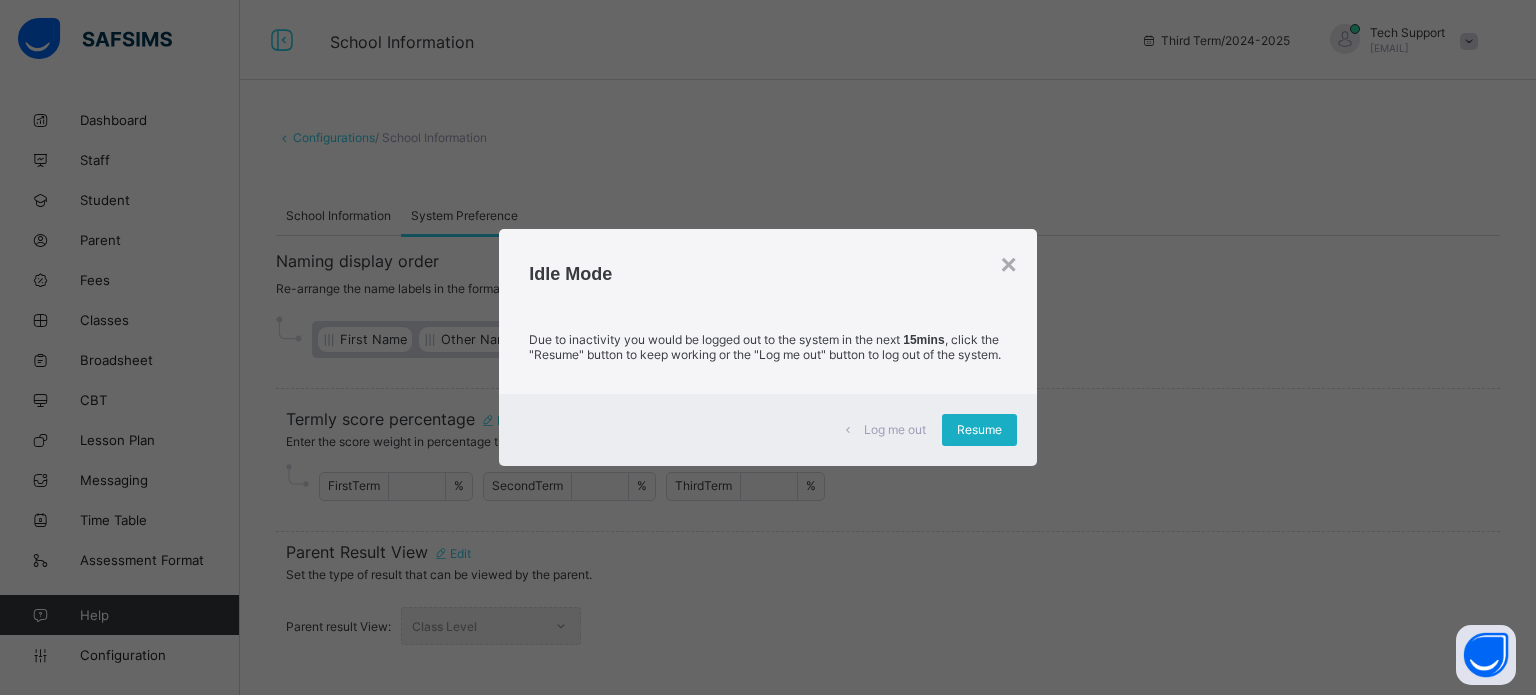 click on "Resume" at bounding box center [979, 429] 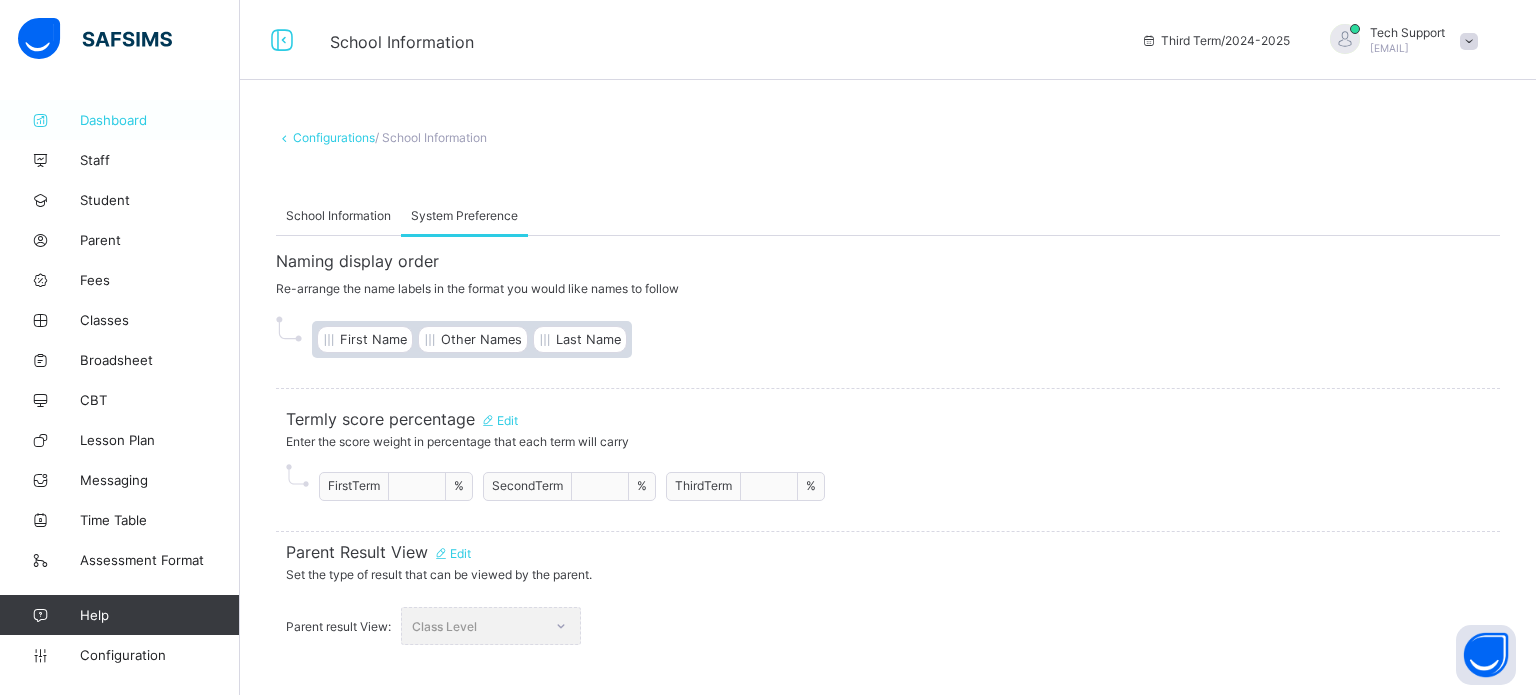 click on "Dashboard" at bounding box center [160, 120] 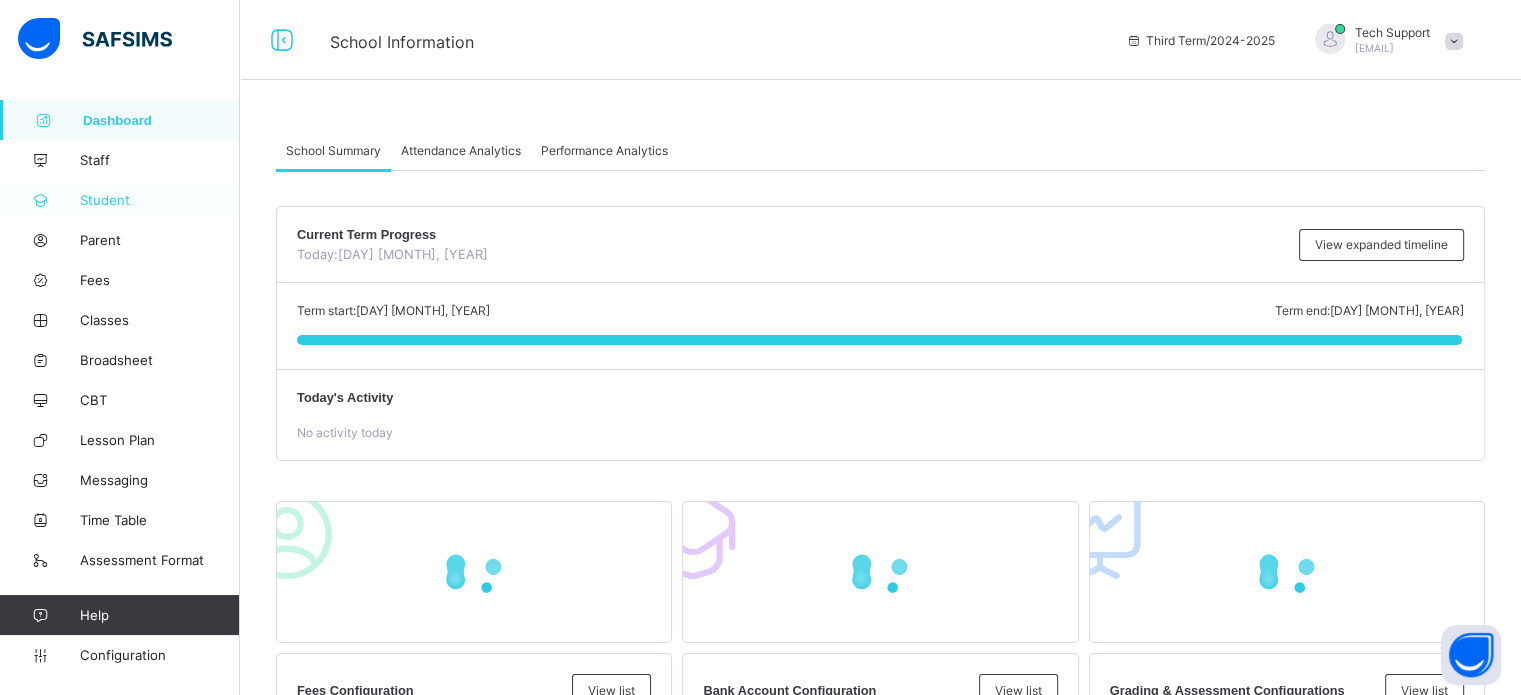 click on "Student" at bounding box center [120, 200] 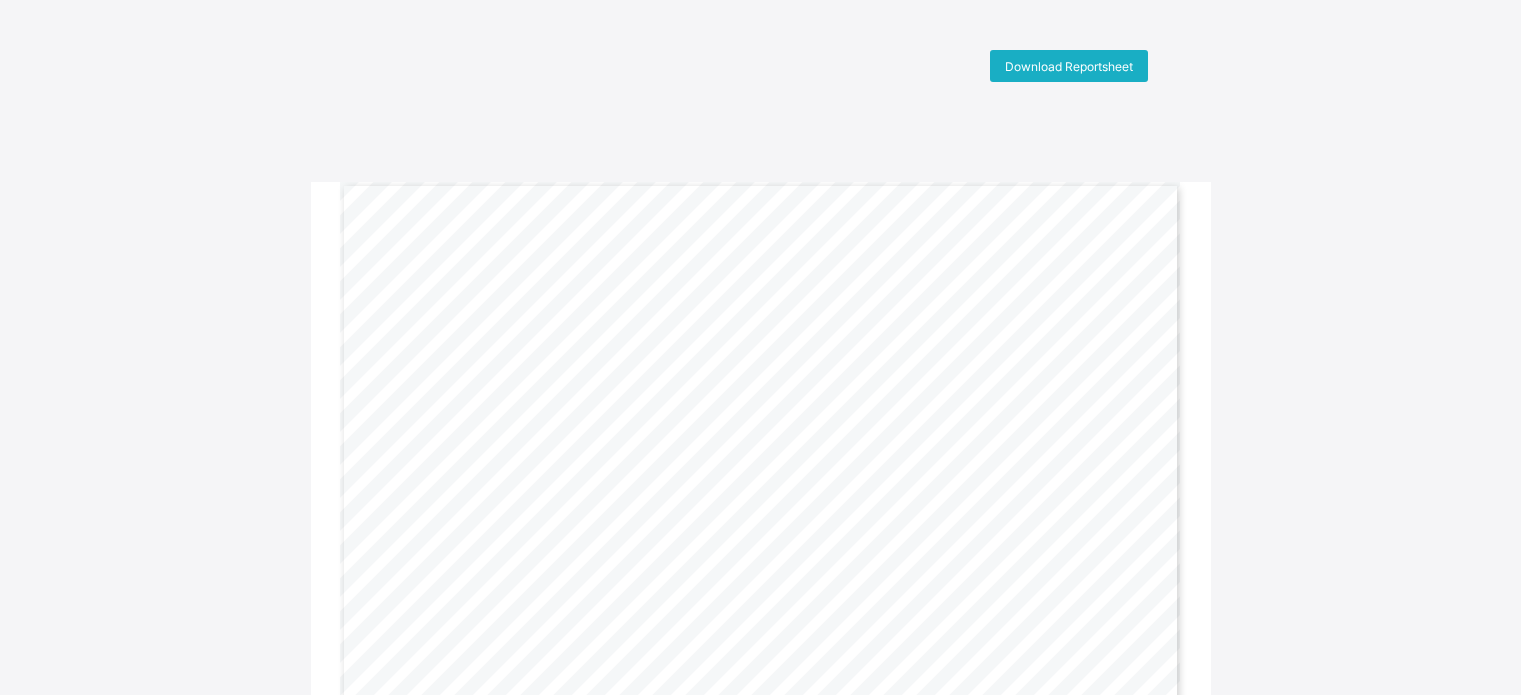 scroll, scrollTop: 0, scrollLeft: 0, axis: both 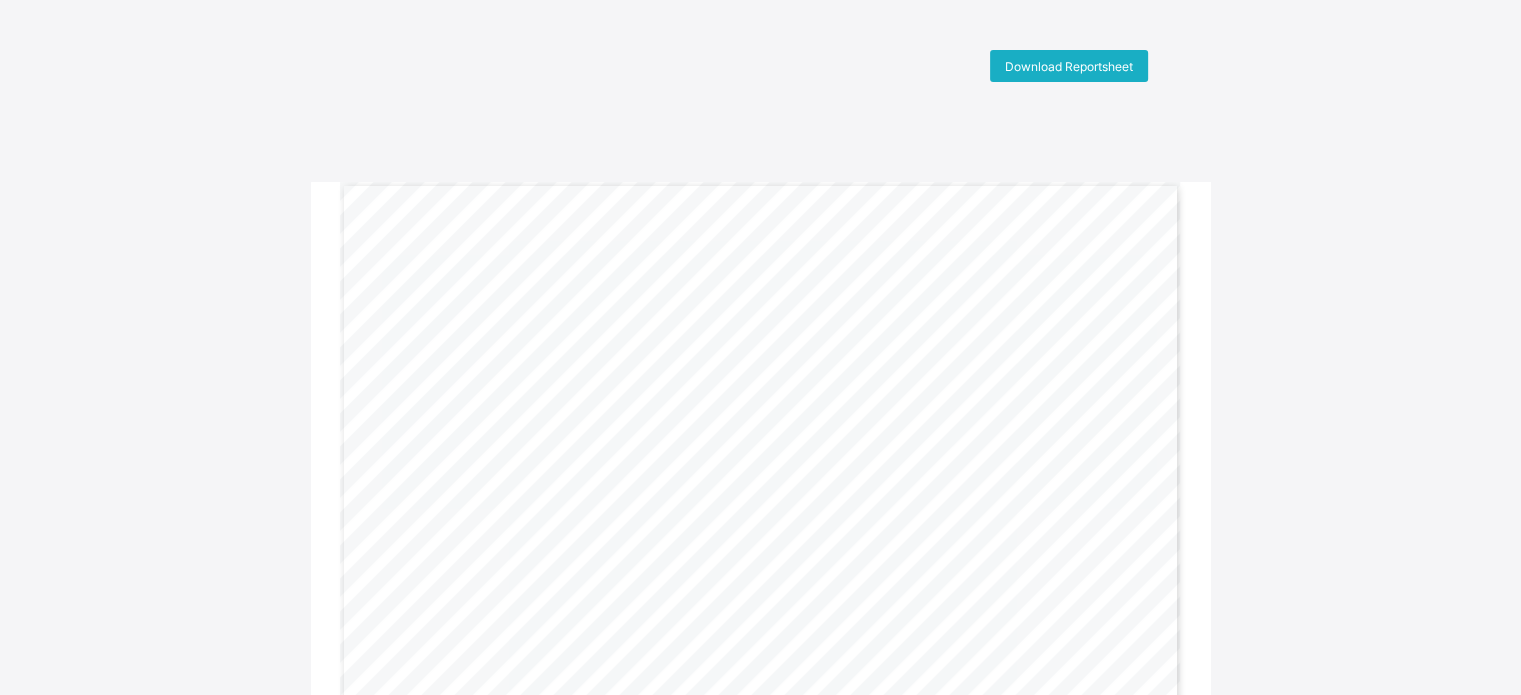 click on "Download Reportsheet" at bounding box center (1069, 66) 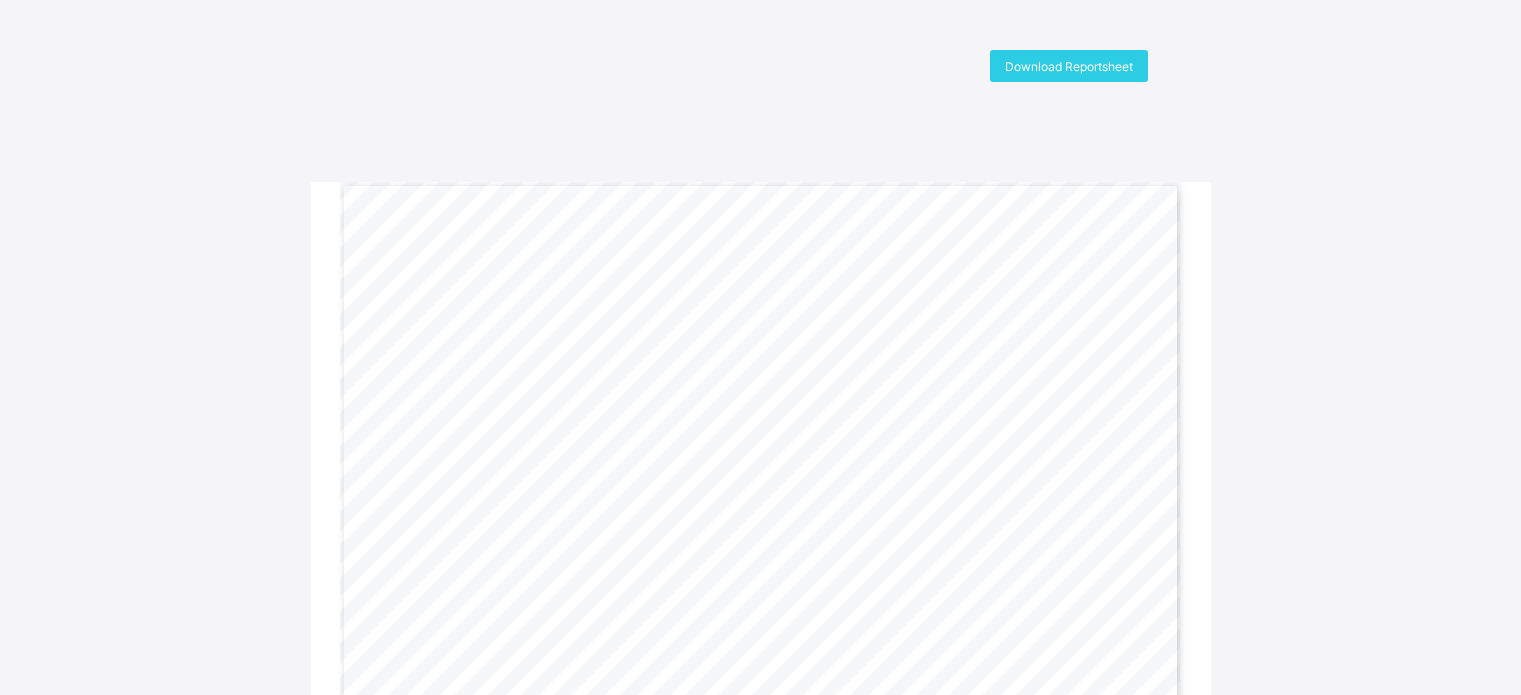 scroll, scrollTop: 0, scrollLeft: 0, axis: both 